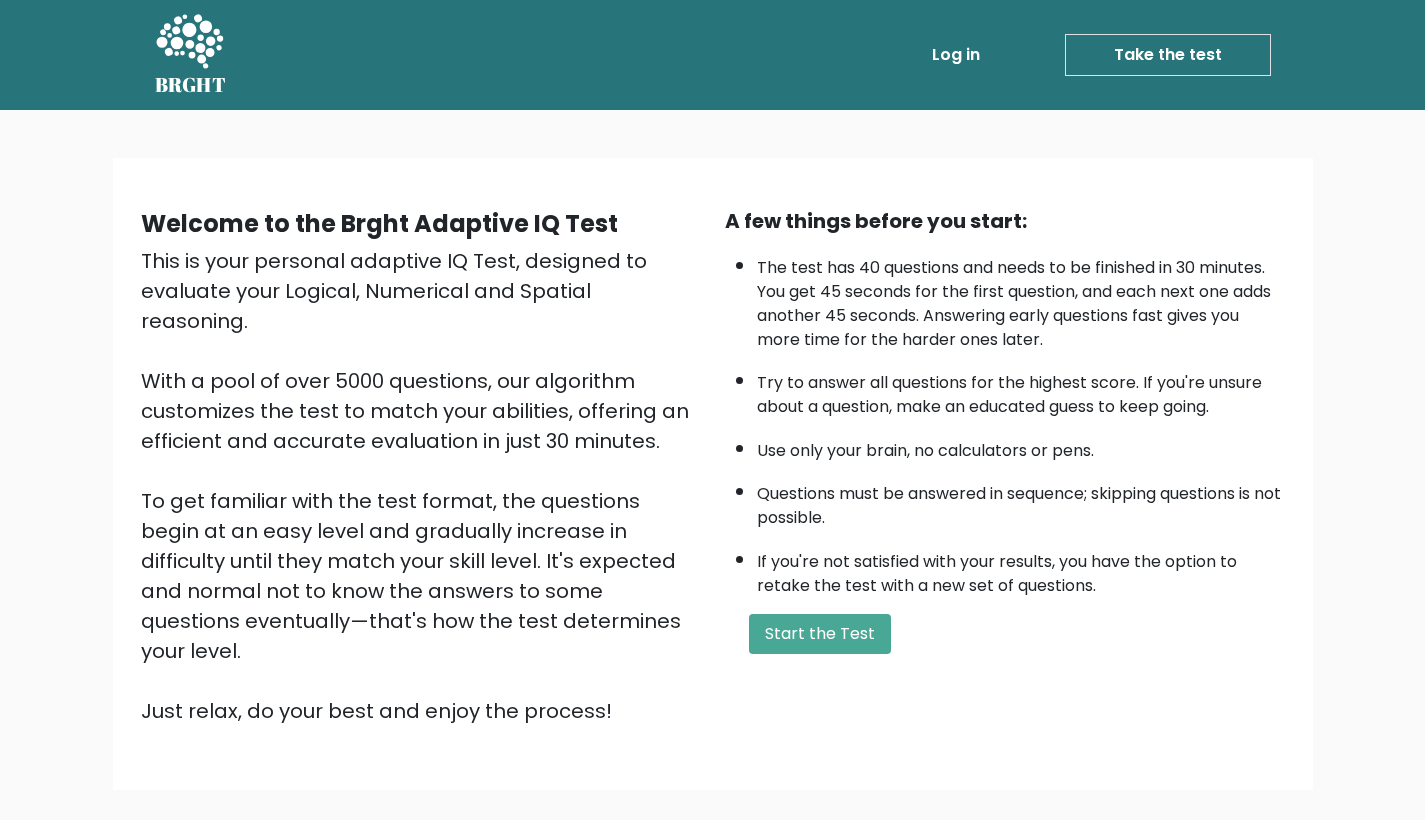 scroll, scrollTop: 0, scrollLeft: 0, axis: both 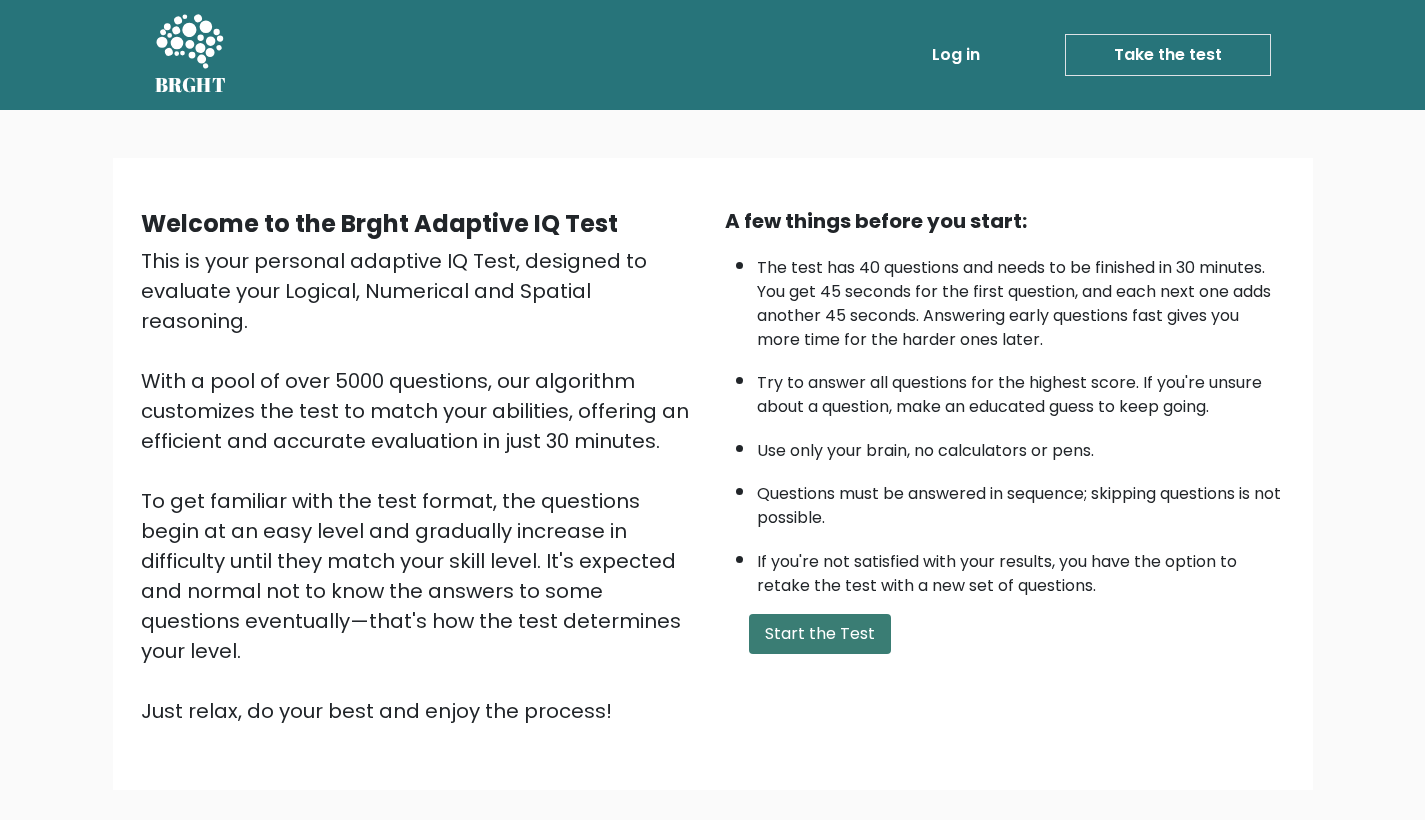 click on "Start the Test" at bounding box center (820, 634) 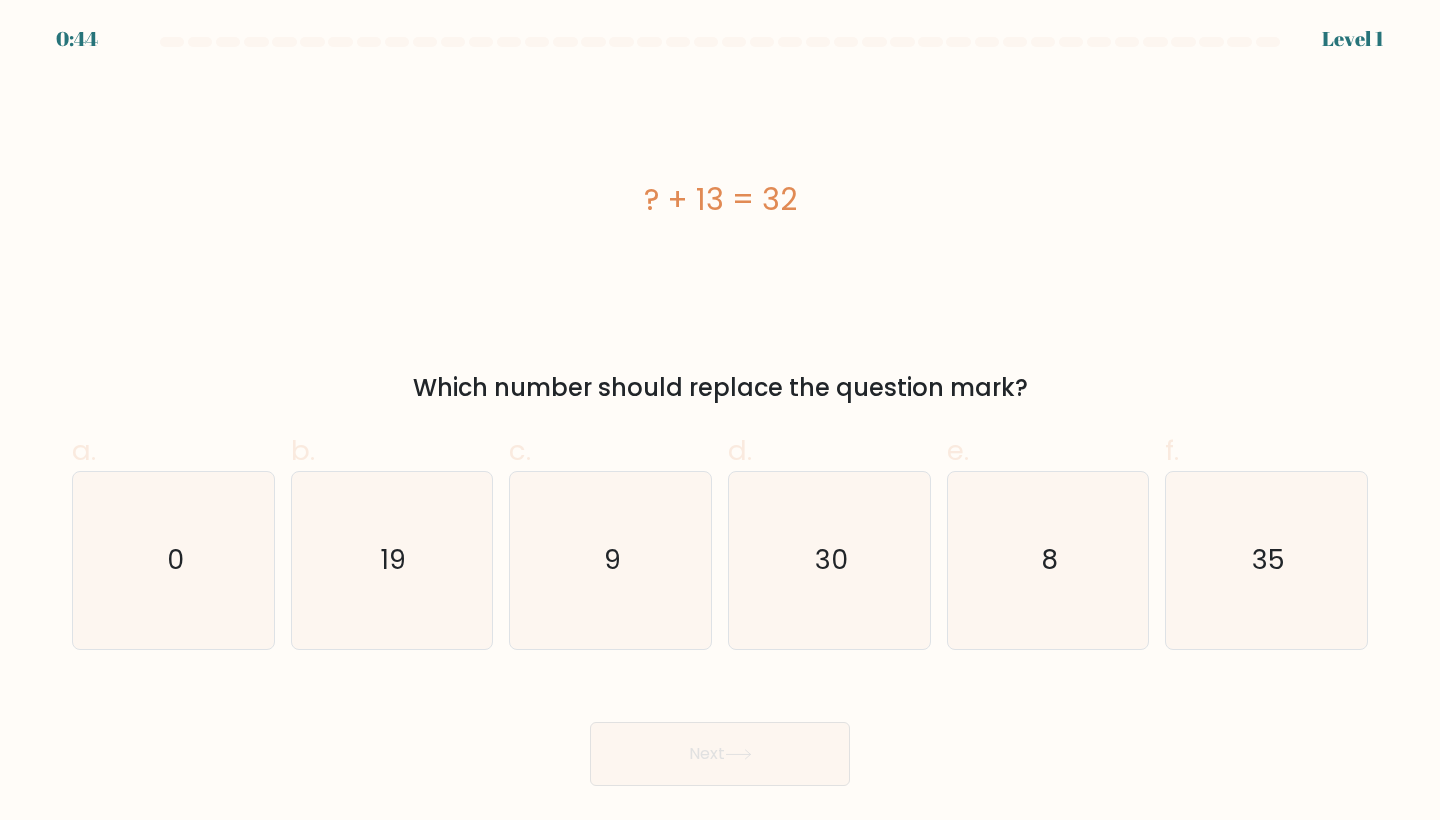 scroll, scrollTop: 0, scrollLeft: 0, axis: both 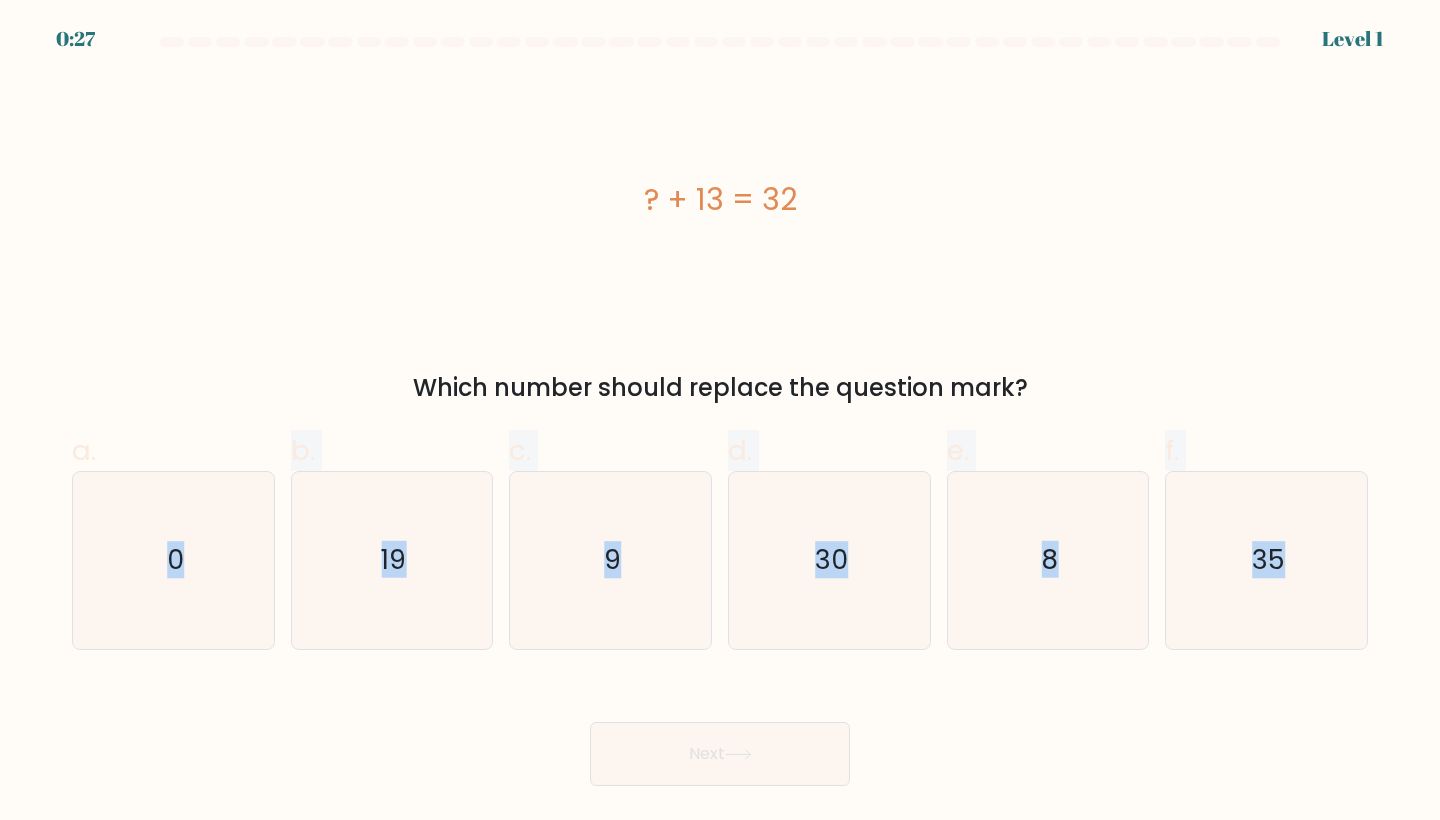 drag, startPoint x: 270, startPoint y: 570, endPoint x: 424, endPoint y: 738, distance: 227.90349 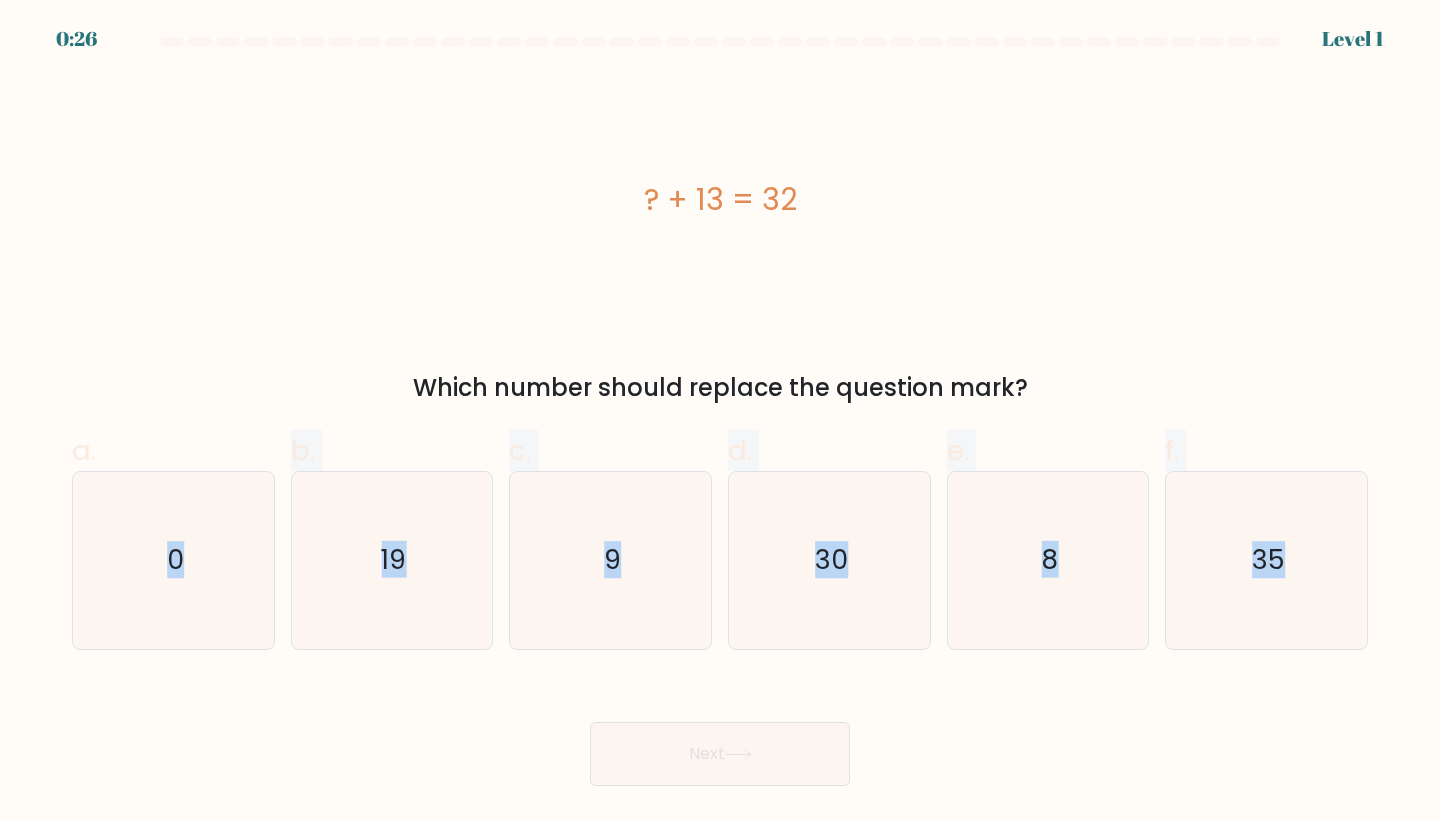 click on "Next" at bounding box center [720, 730] 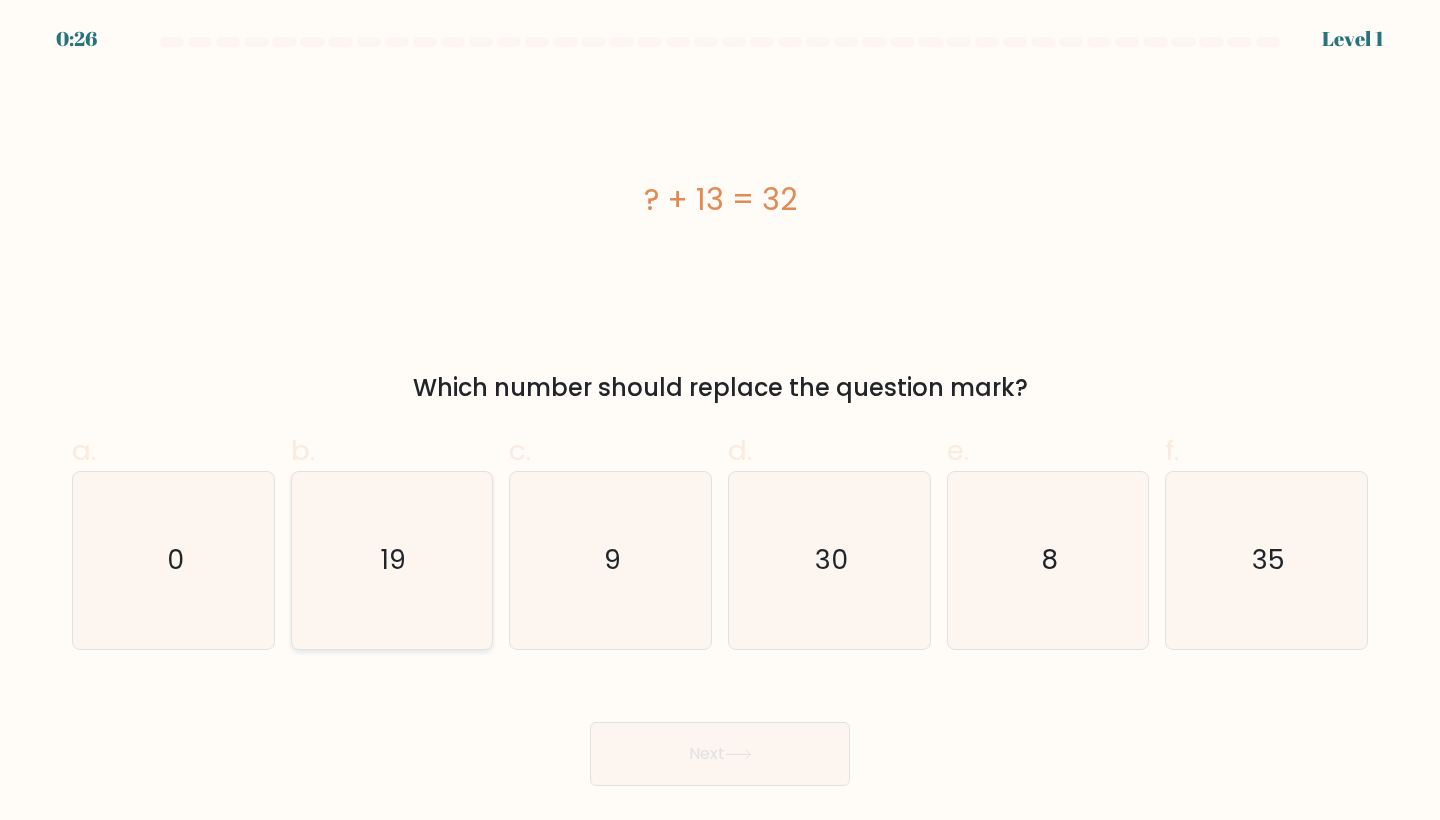 click on "19" 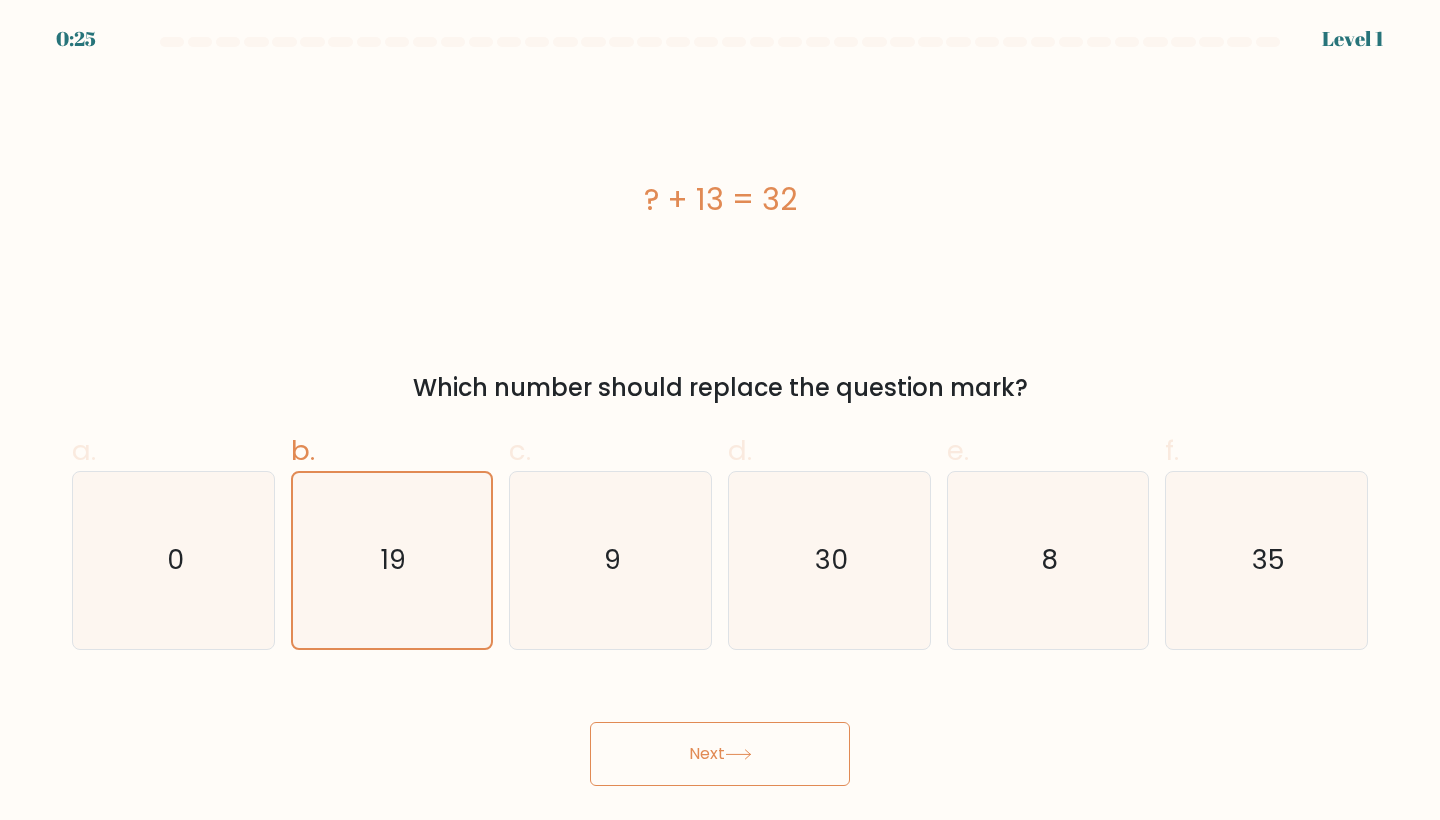 click on "Next" at bounding box center (720, 754) 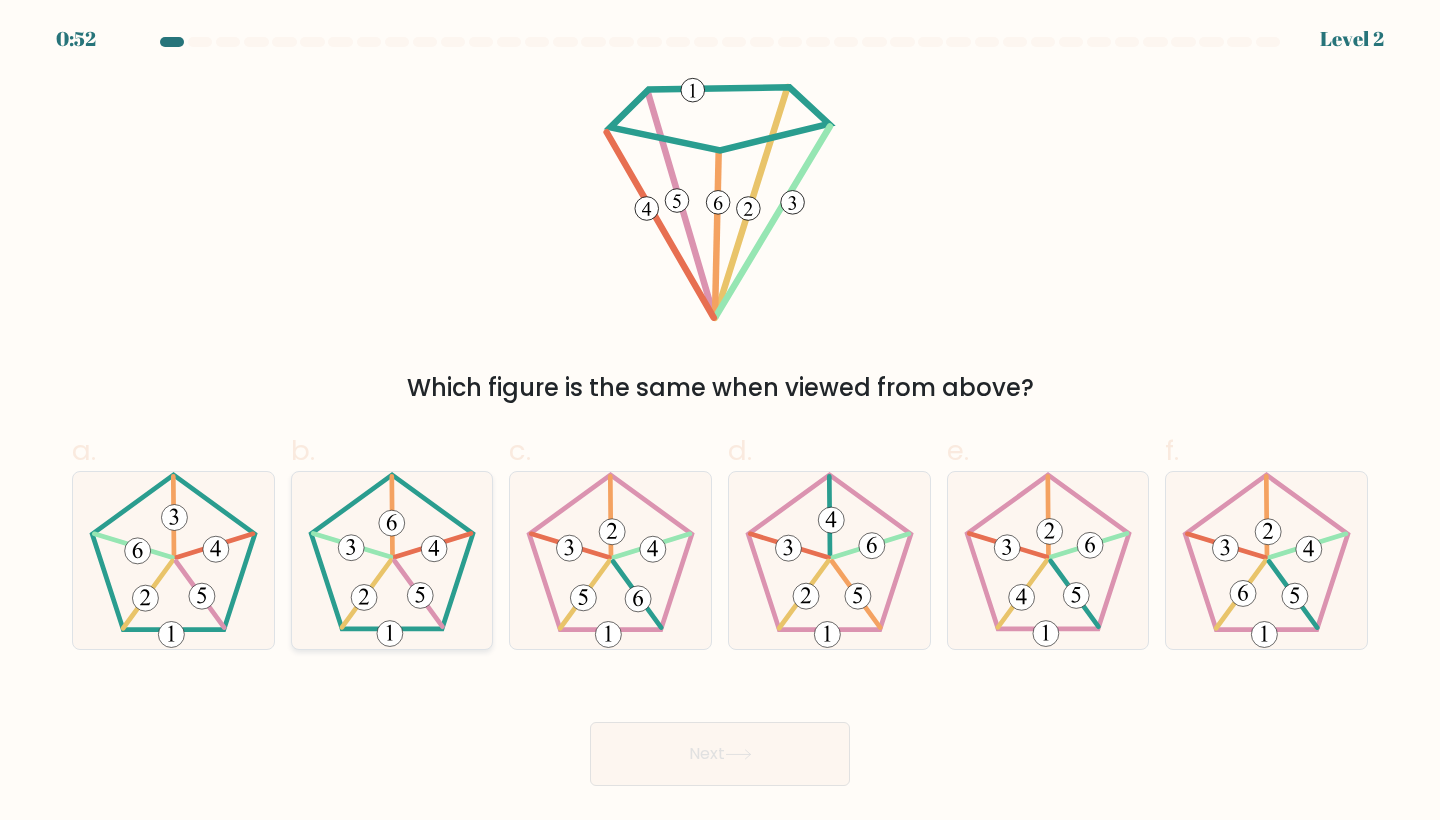 click 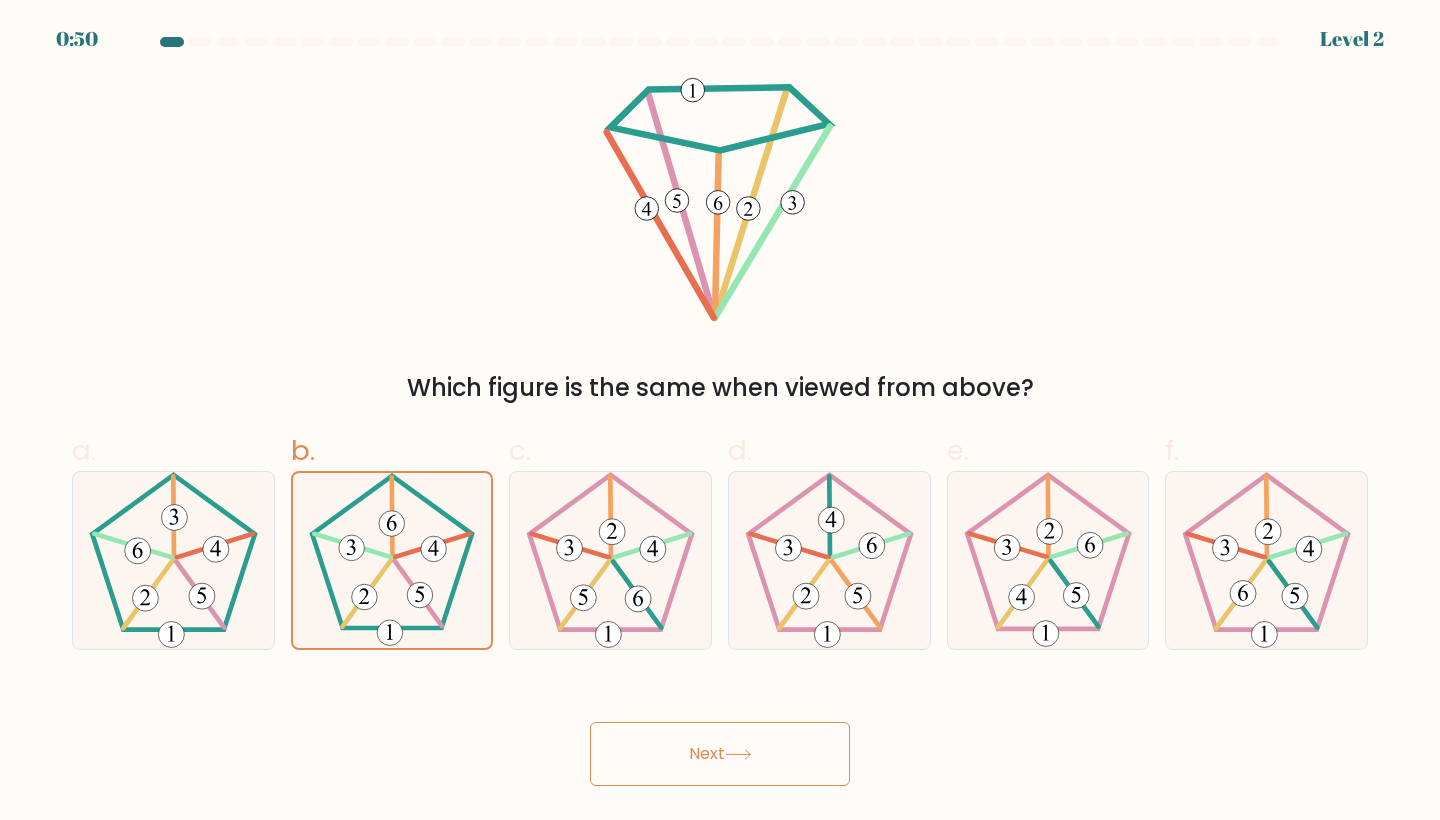 click on "Next" at bounding box center [720, 754] 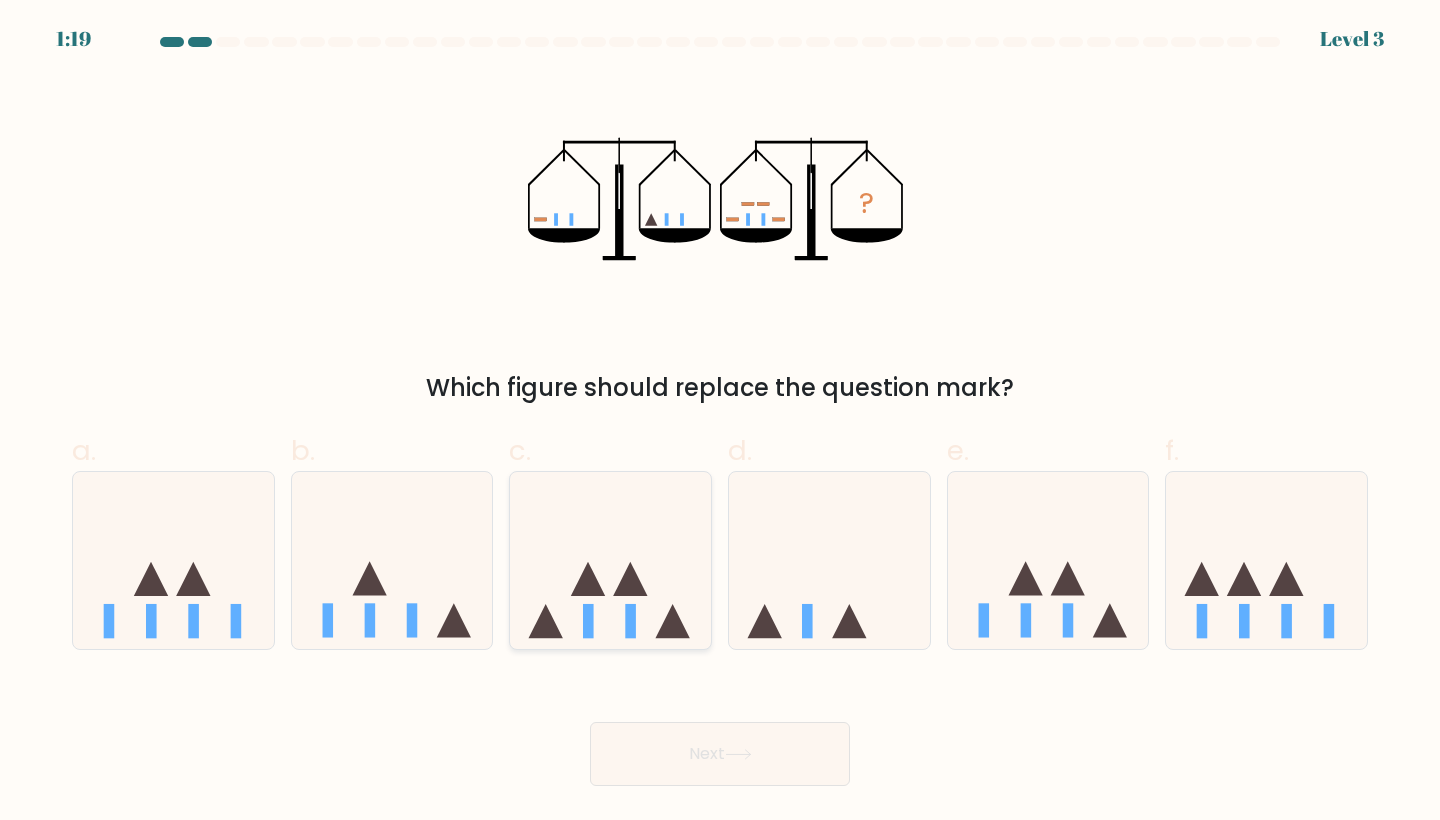 click 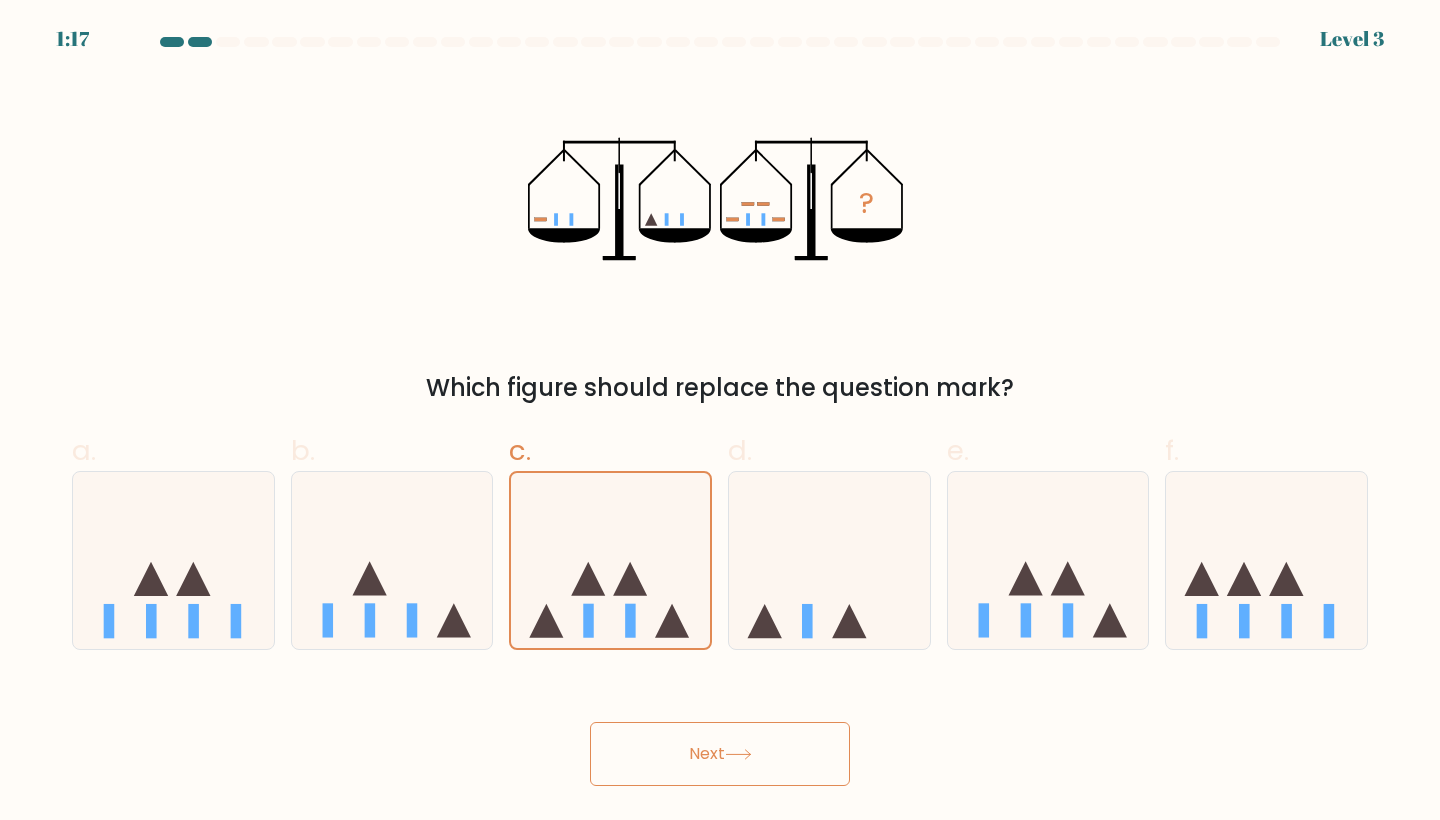click on "Next" at bounding box center [720, 754] 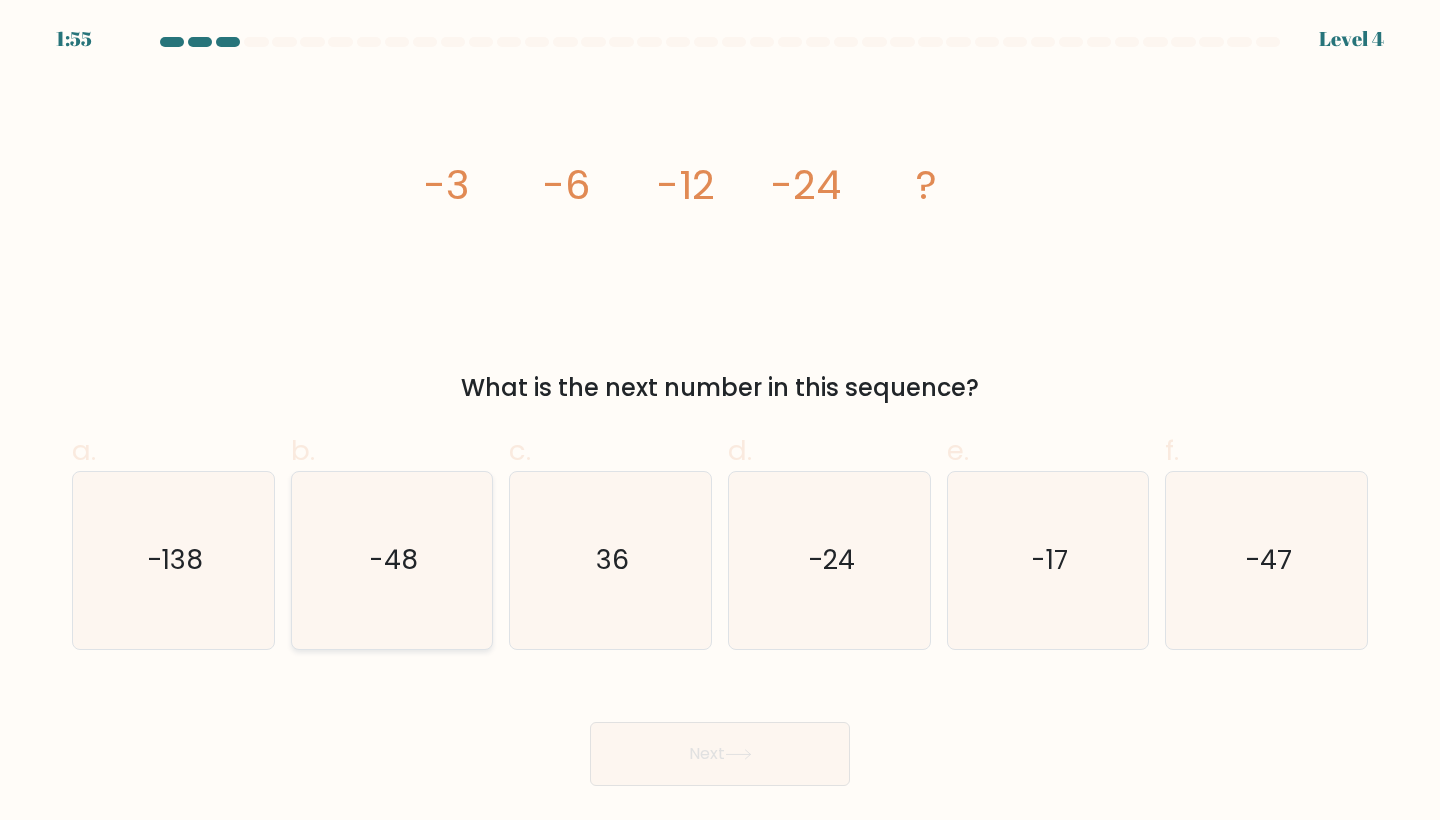 click on "-48" 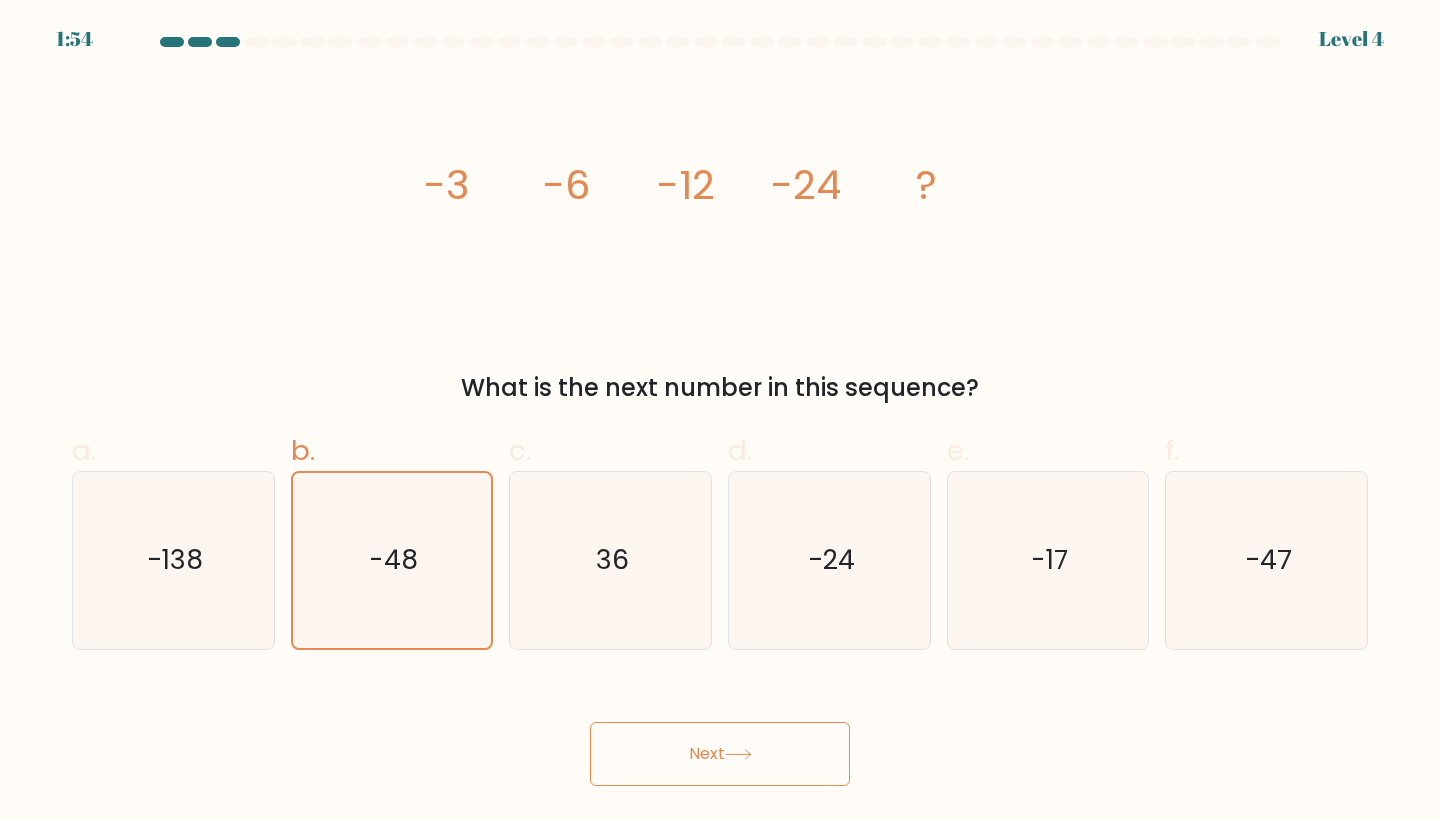 click on "Next" at bounding box center [720, 754] 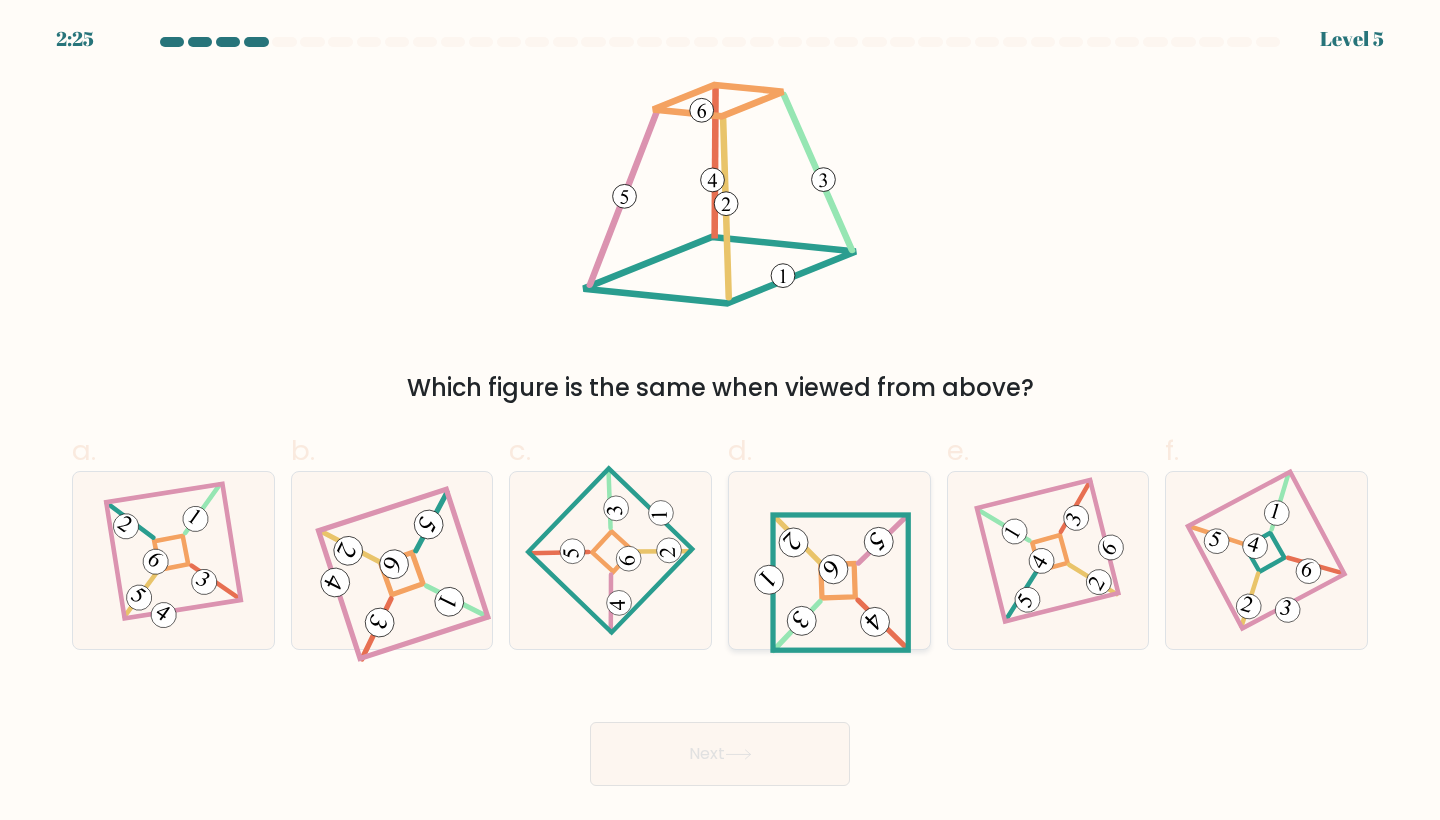 click 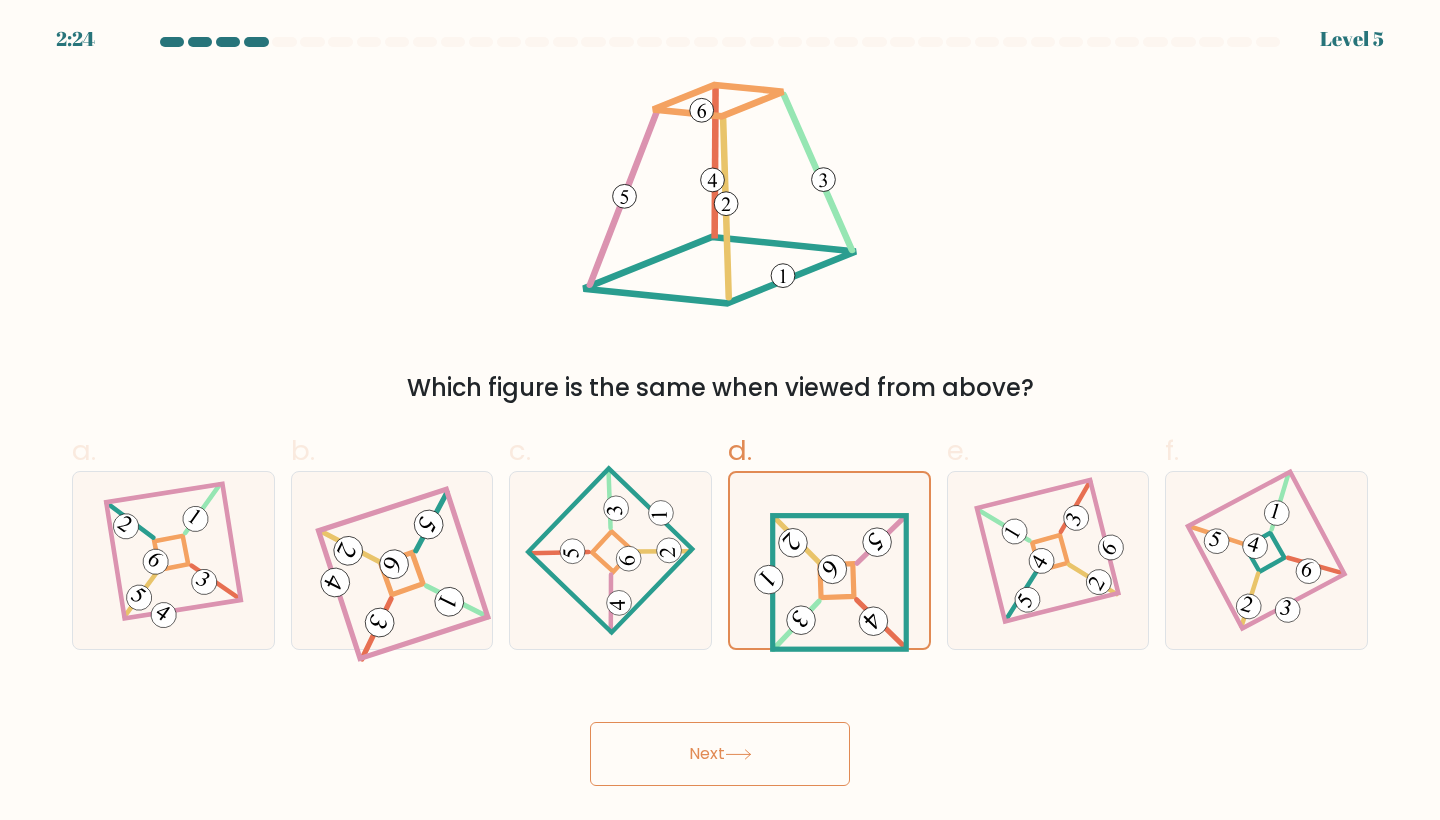 click 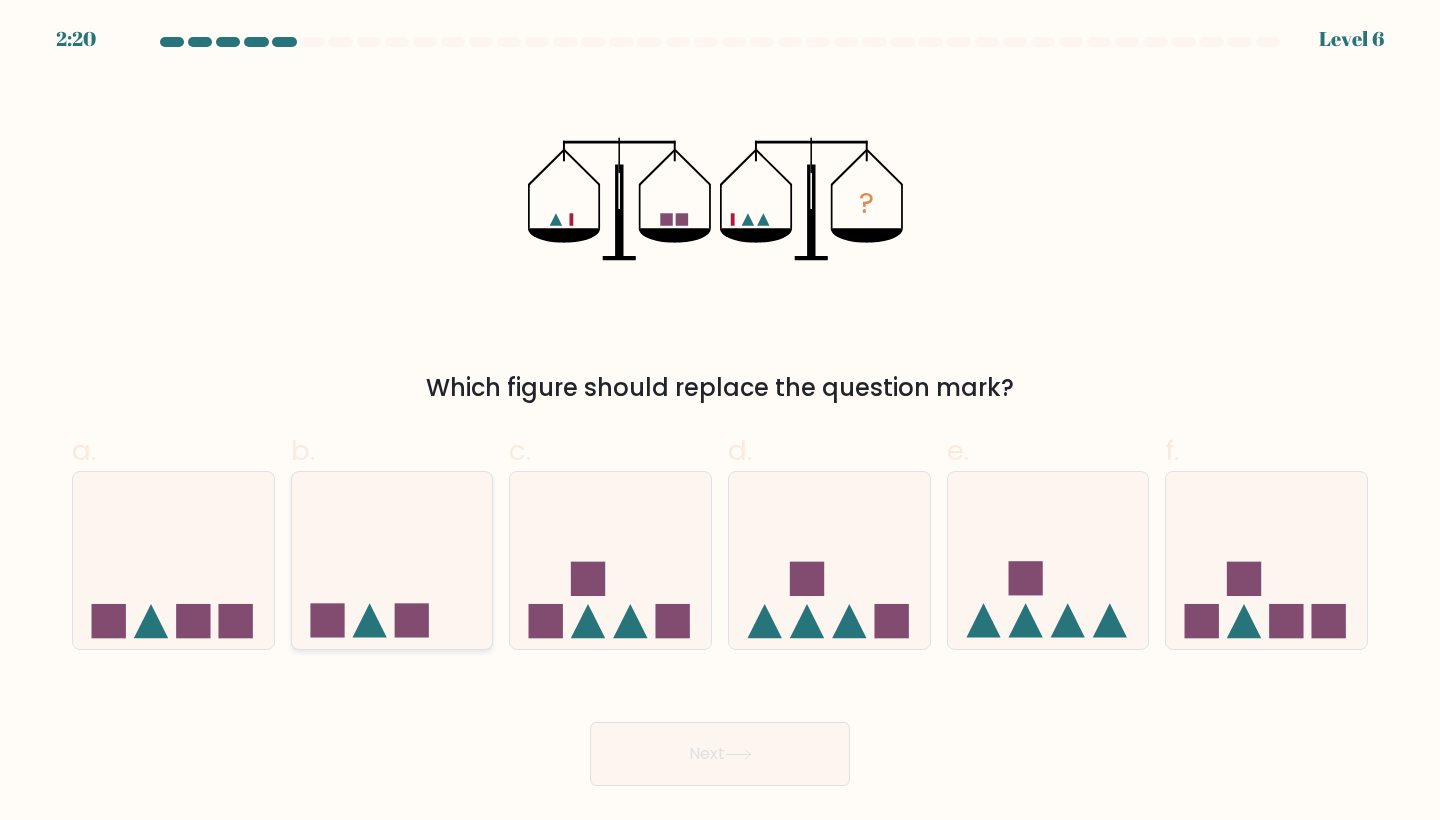 click 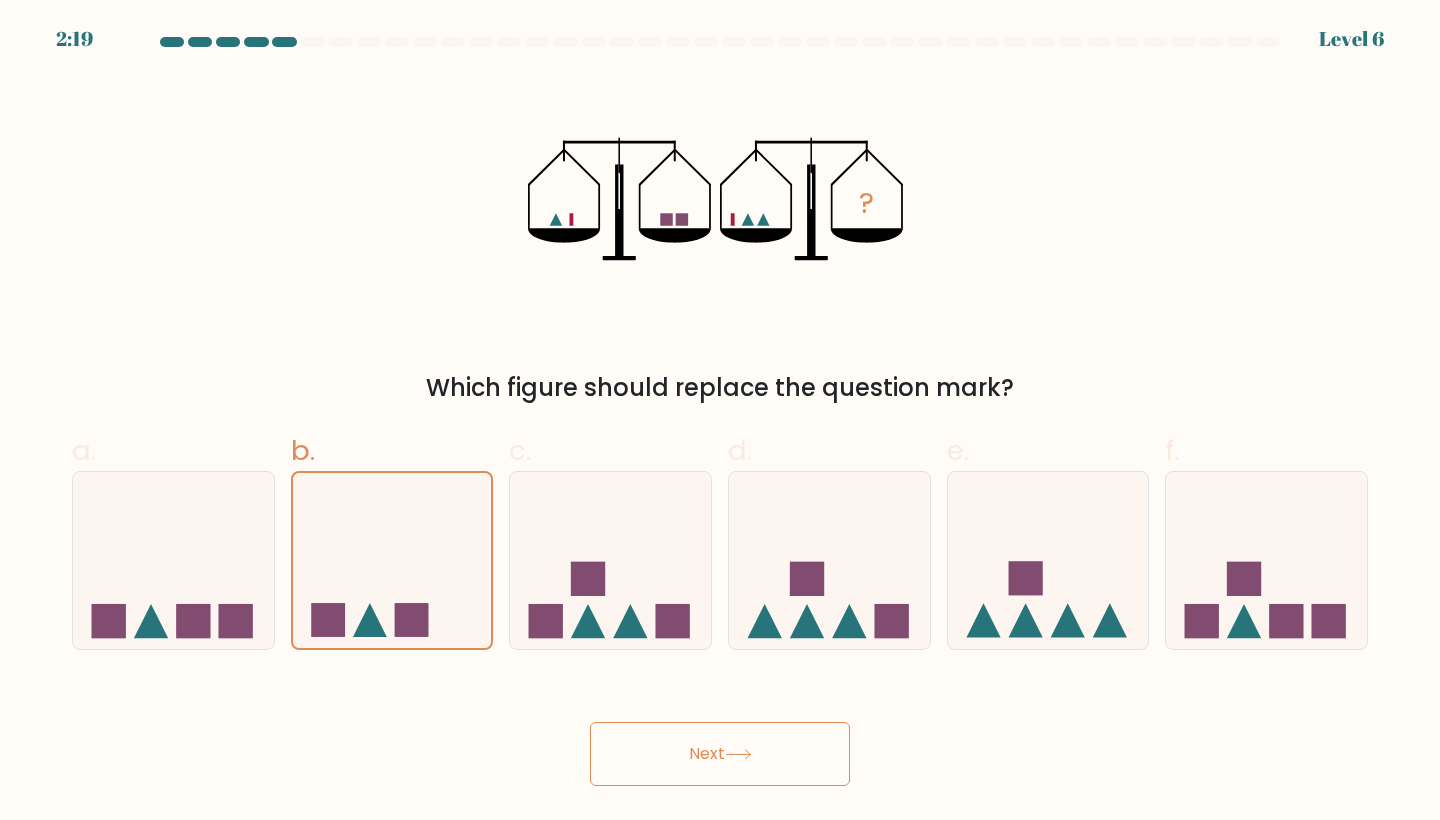 click on "Next" at bounding box center [720, 754] 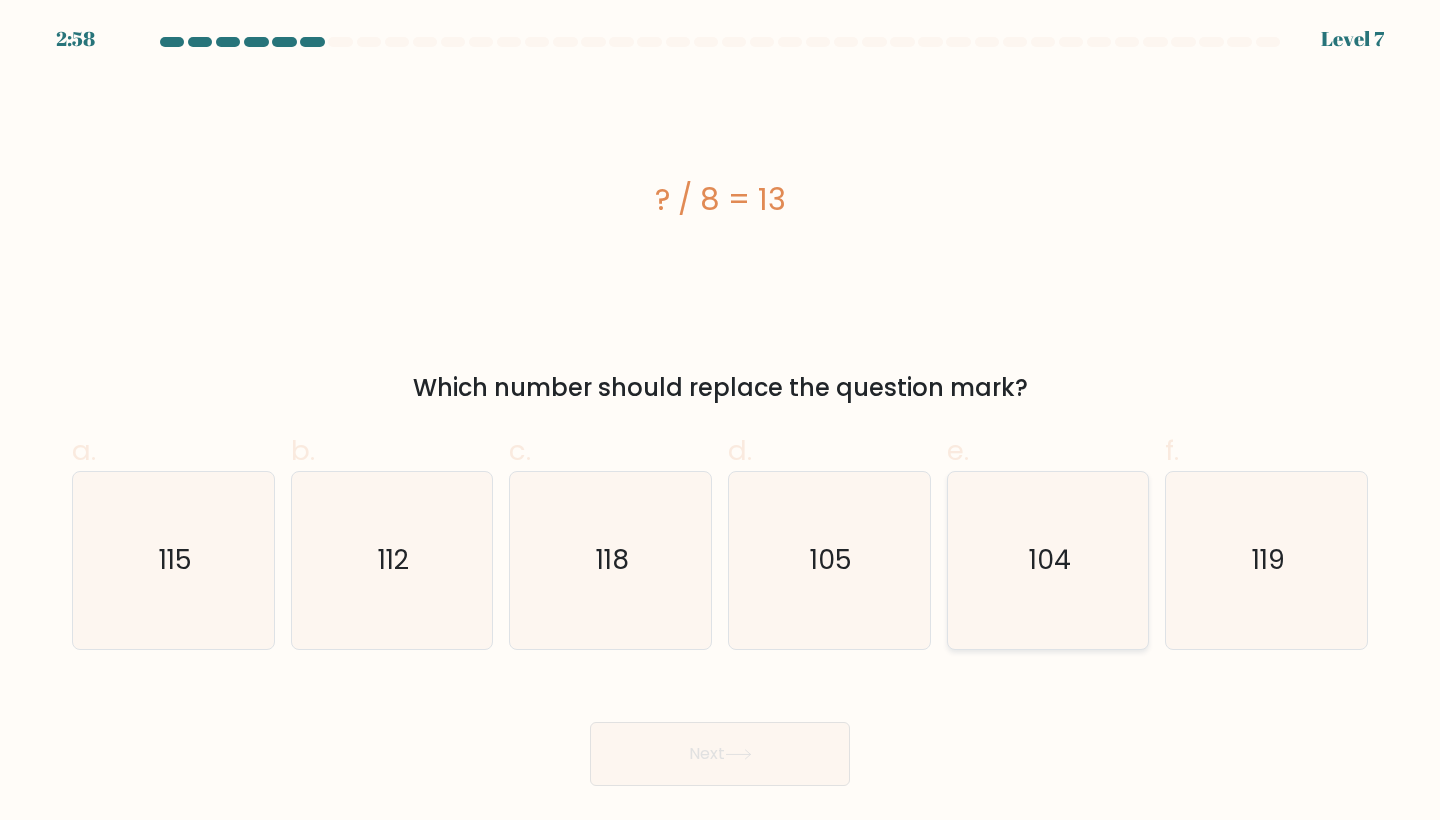 click on "104" 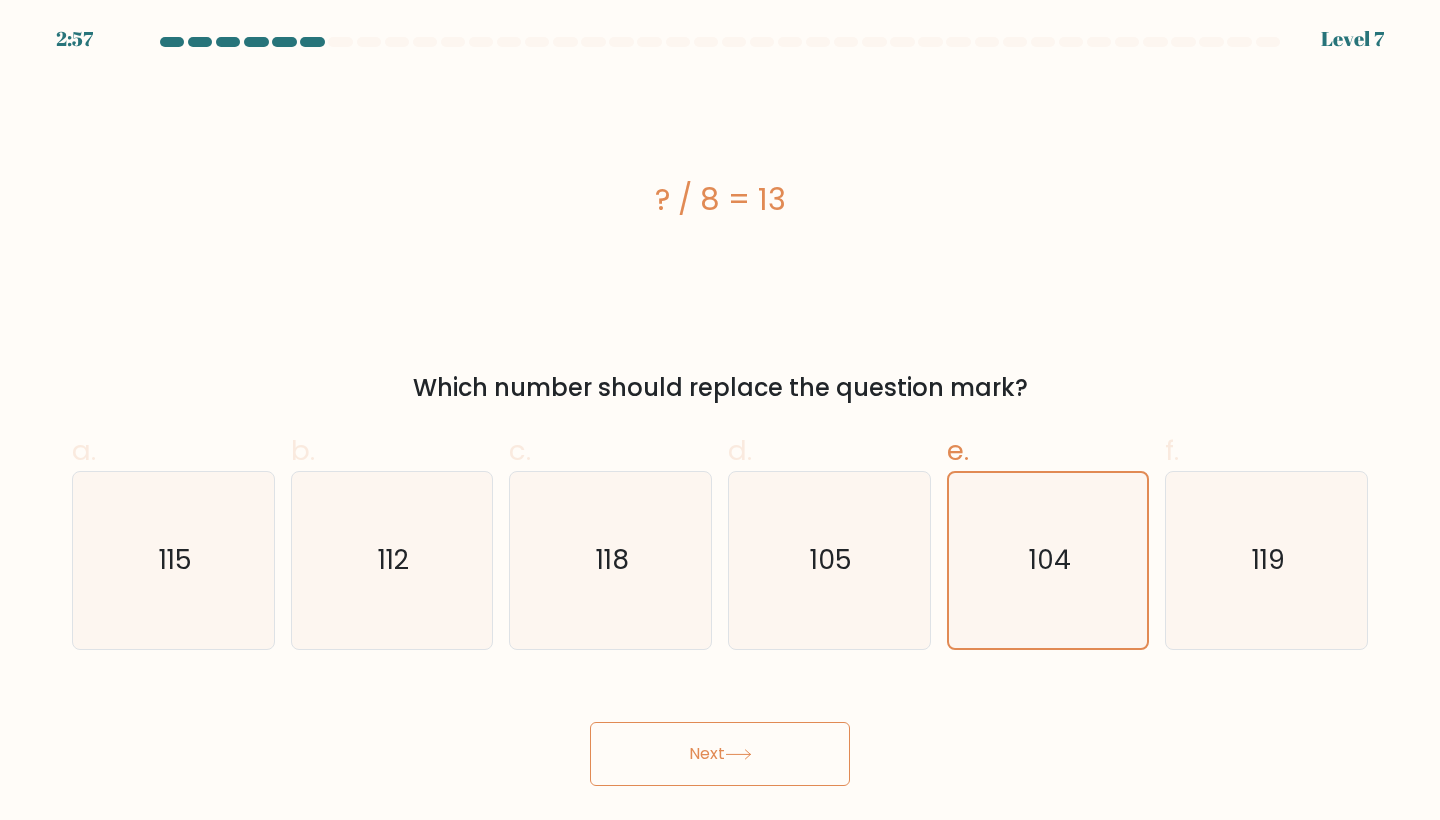 click 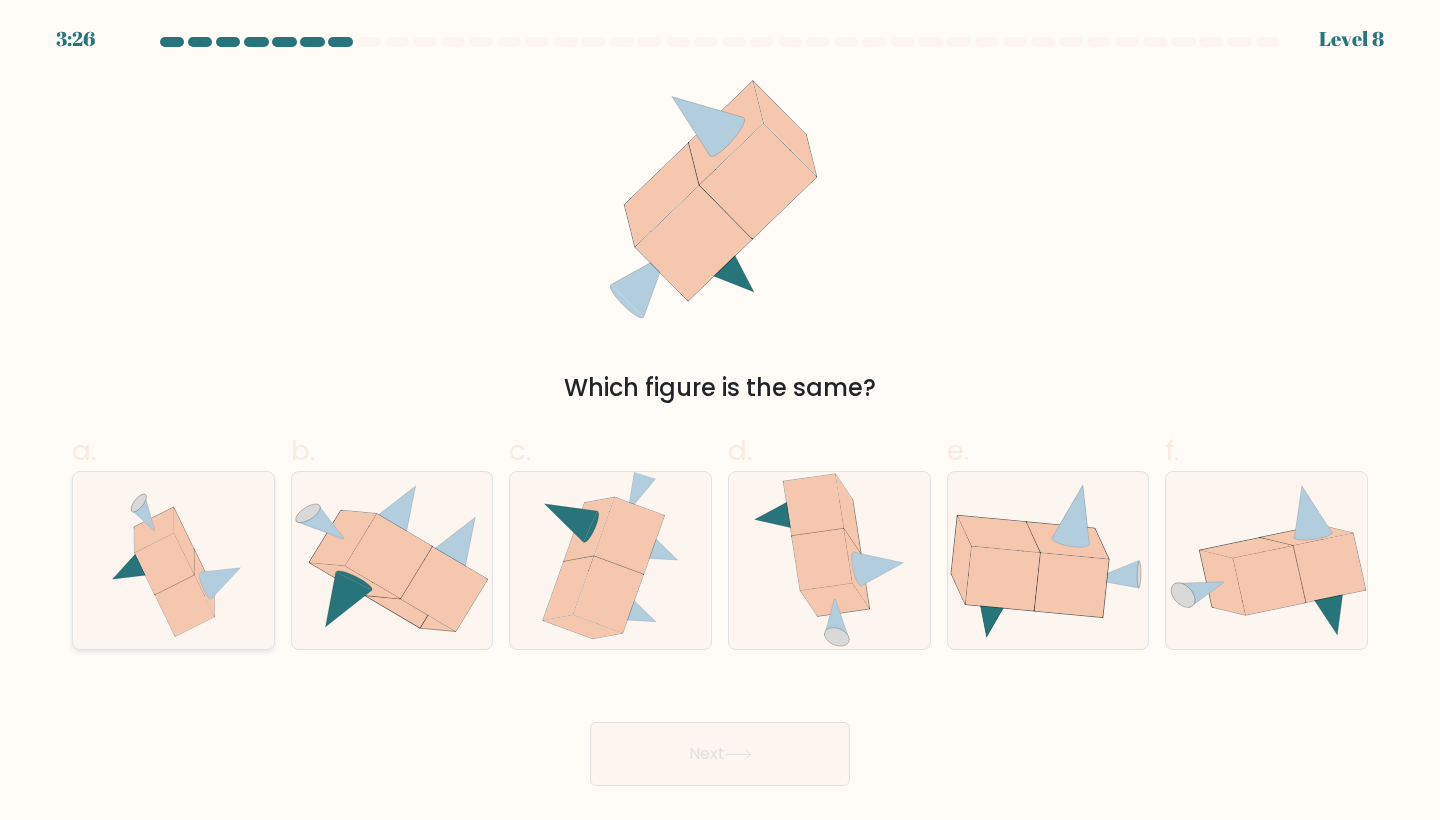 click 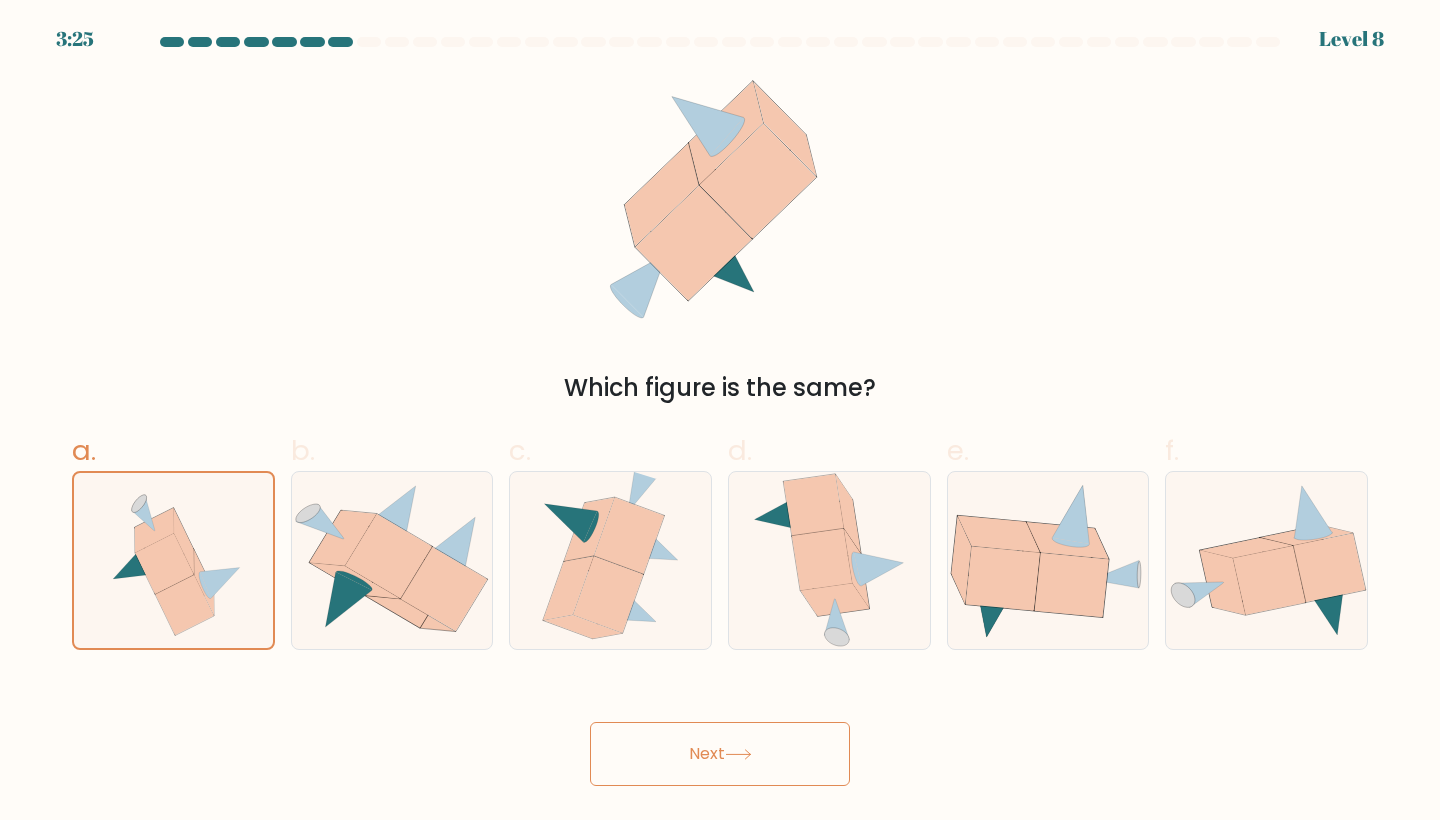 click on "Next" at bounding box center [720, 754] 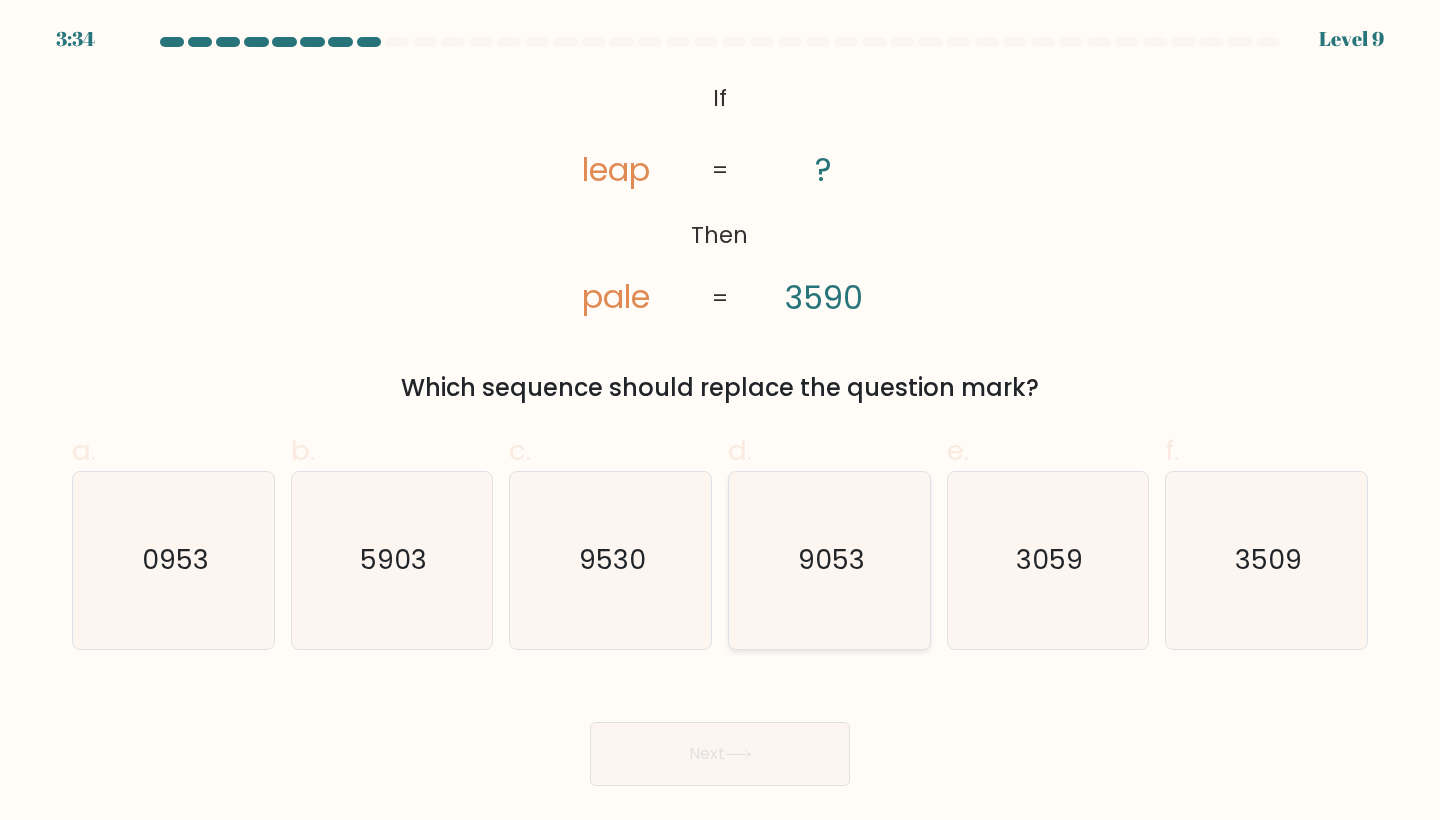 click on "9053" 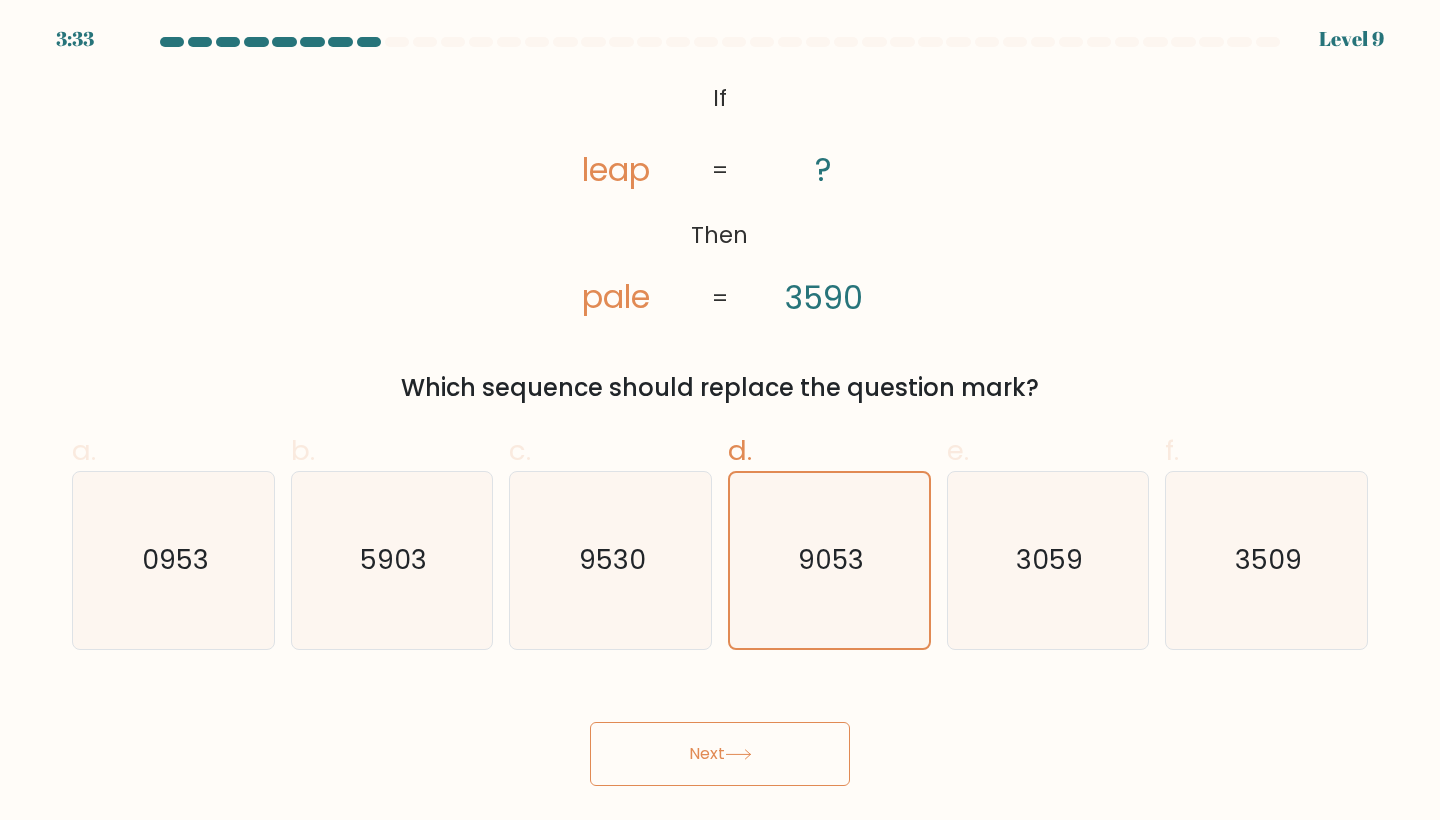 click on "Next" at bounding box center [720, 754] 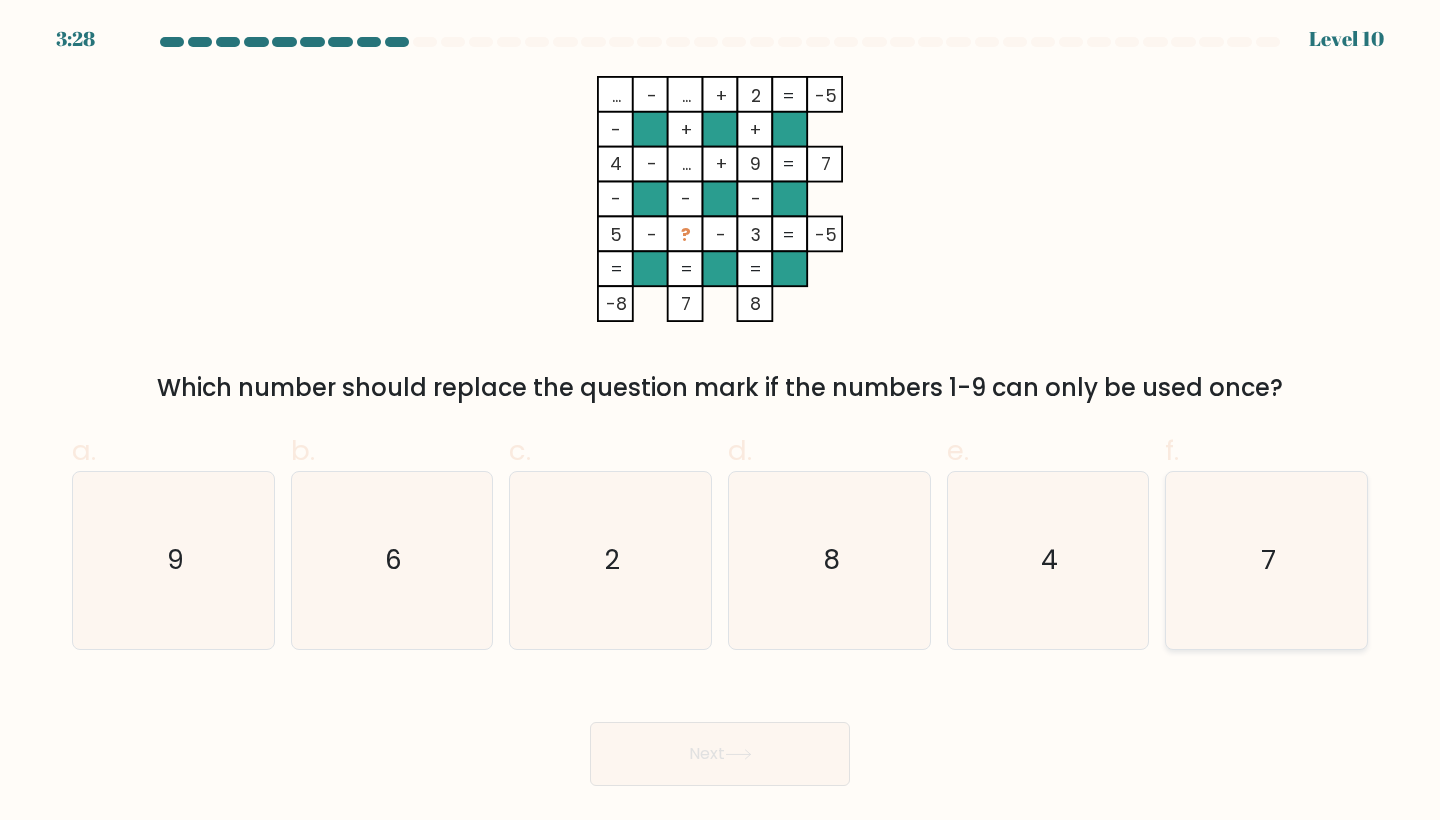click on "7" 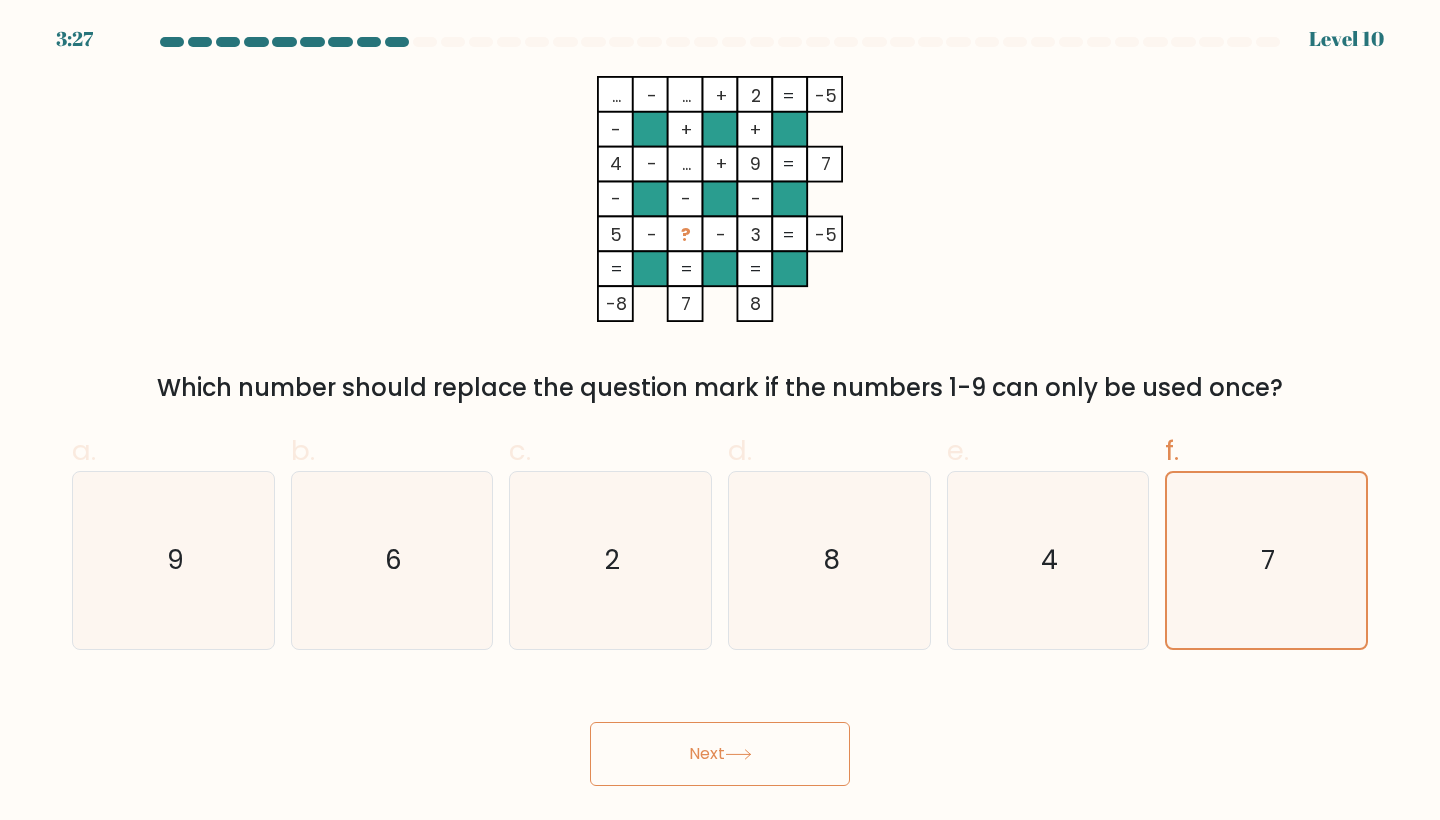 click on "Next" at bounding box center [720, 754] 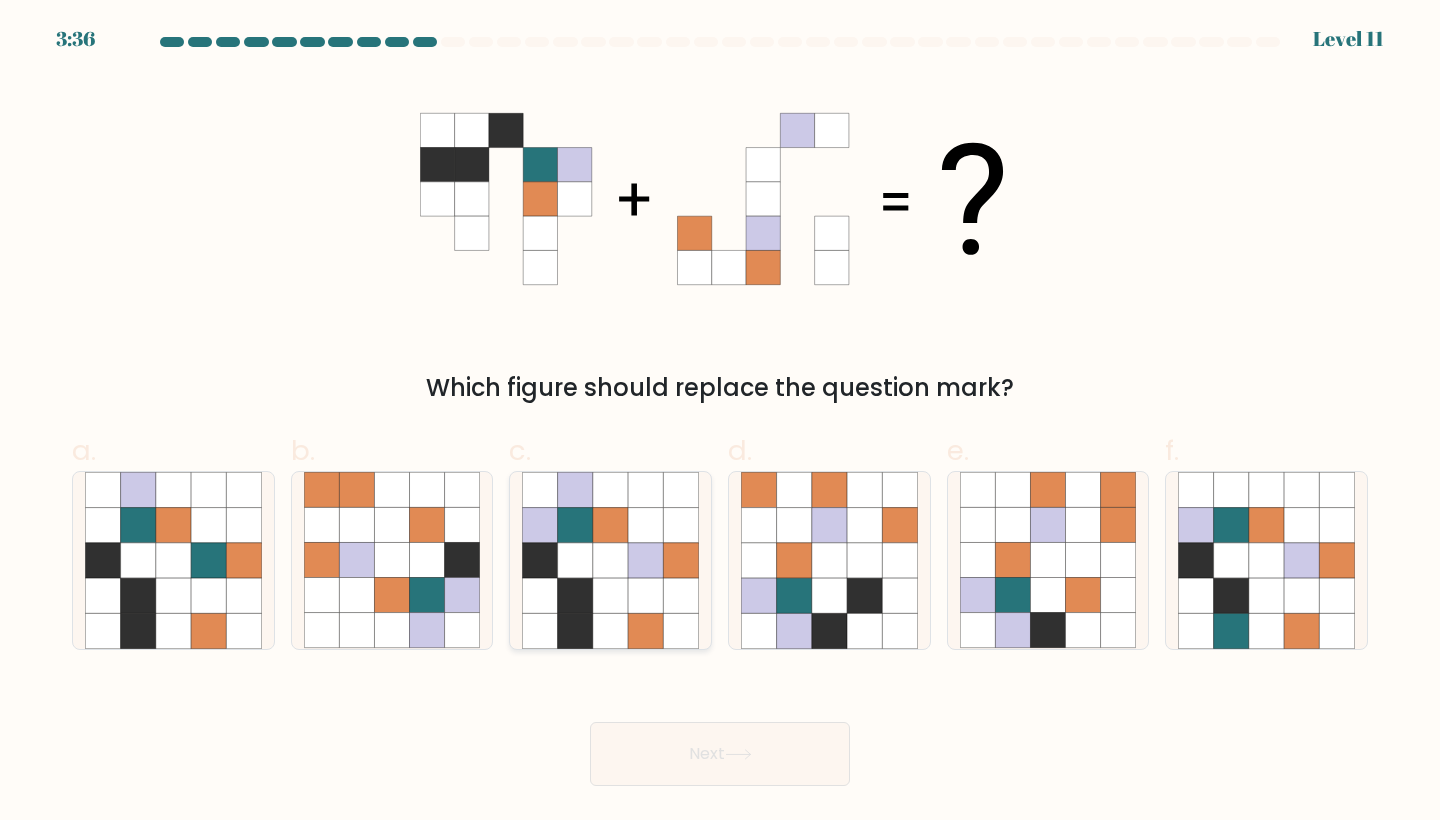 click 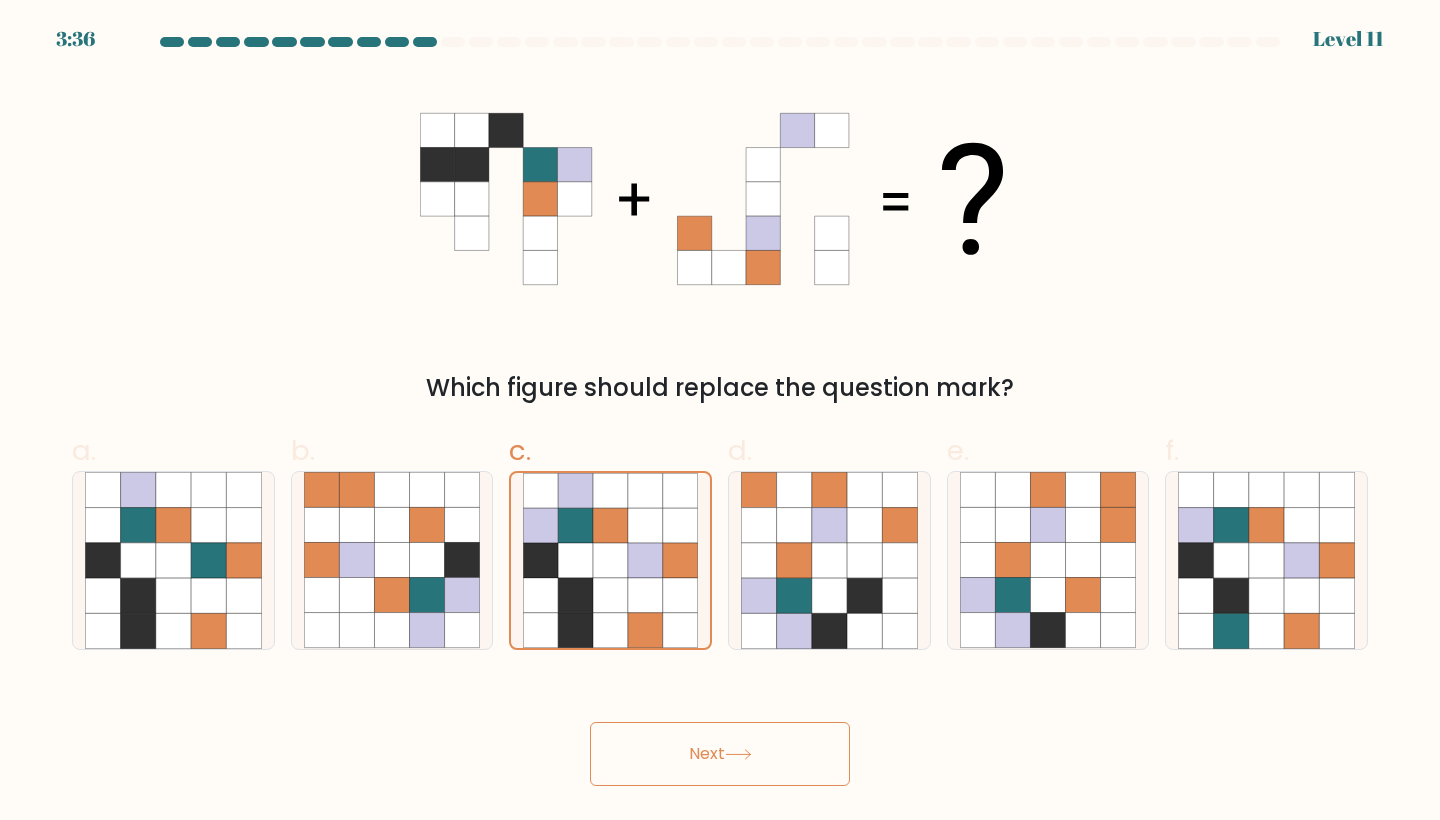 click on "Next" at bounding box center [720, 754] 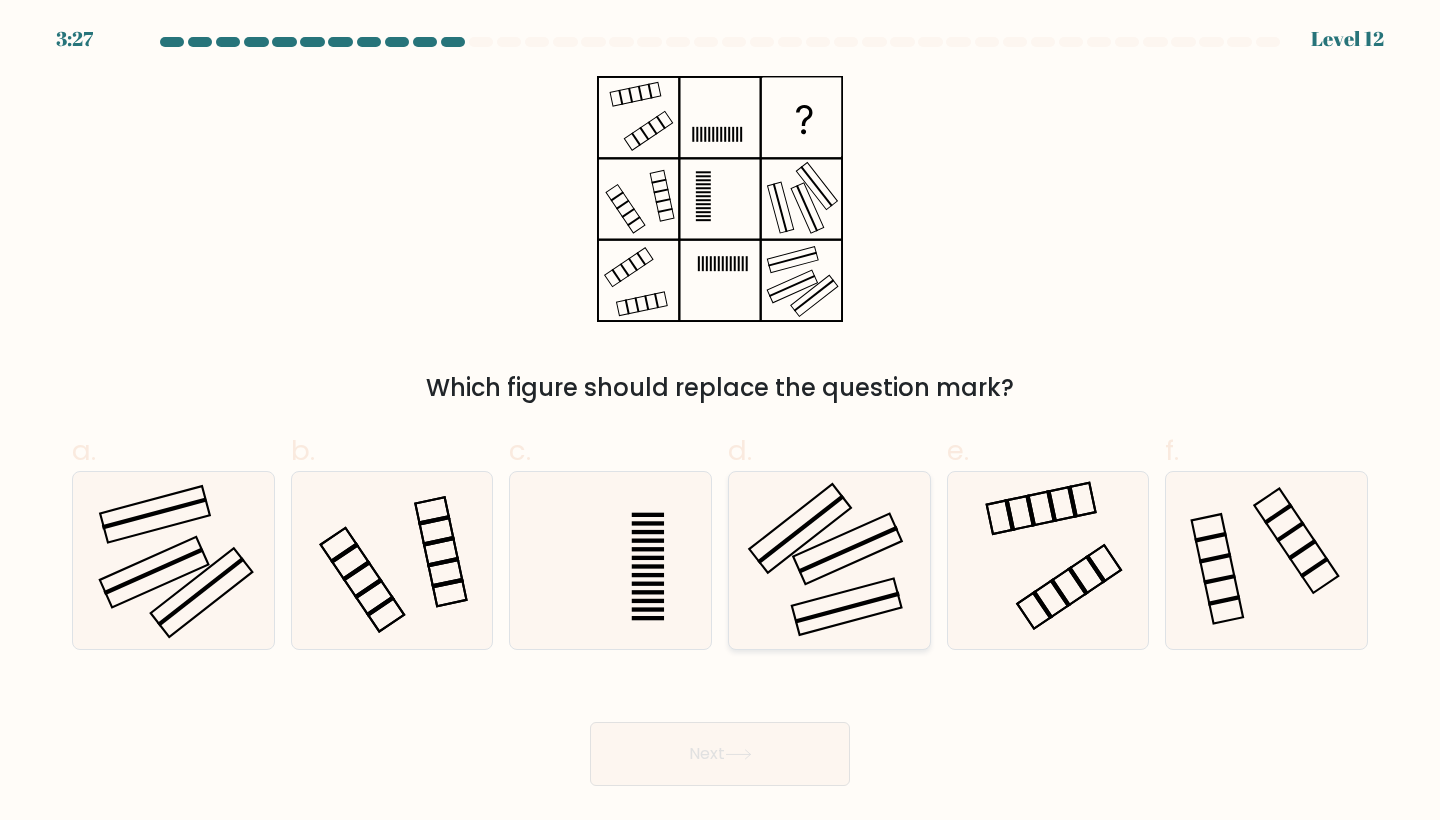 click 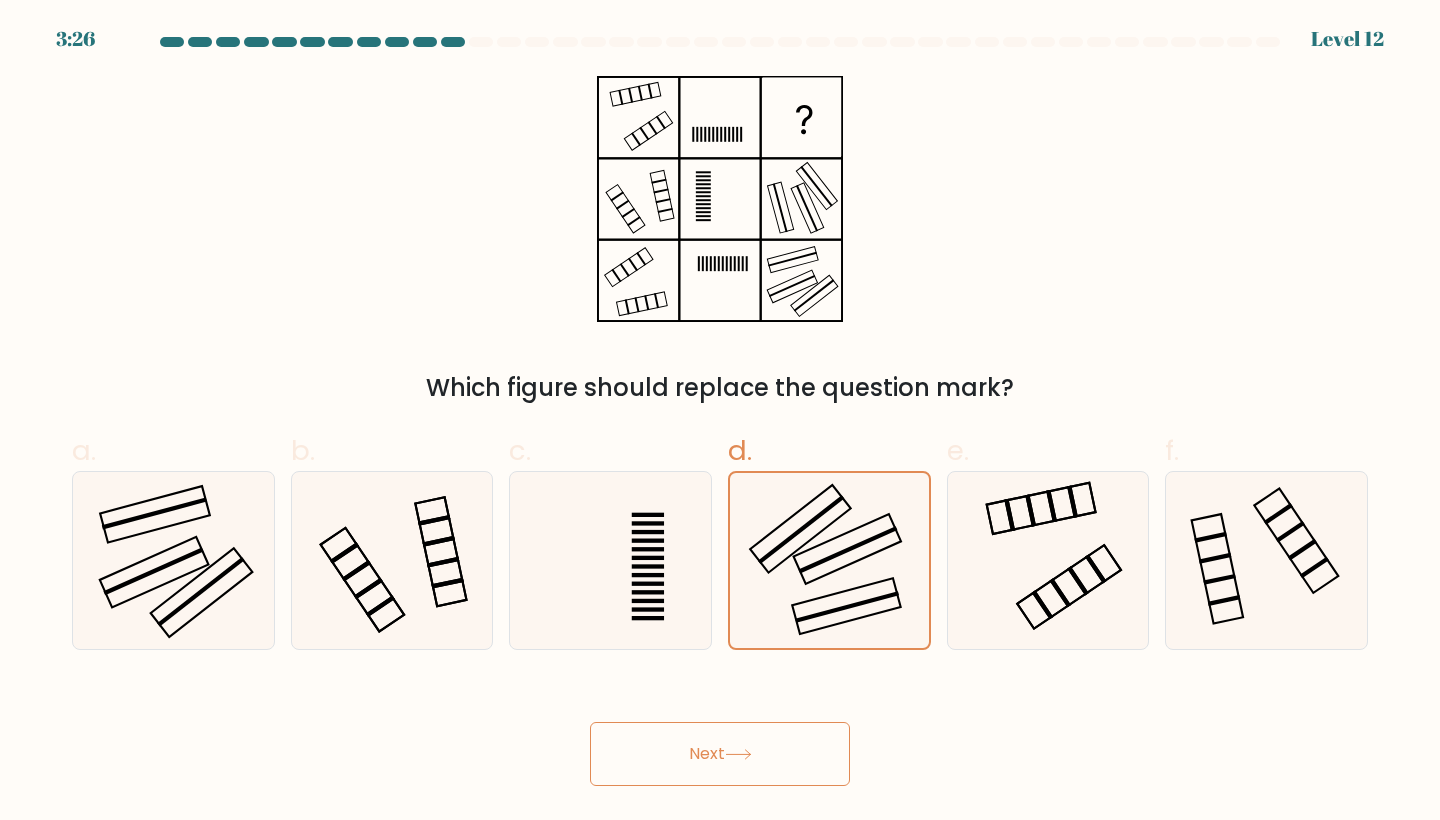 click on "Next" at bounding box center (720, 754) 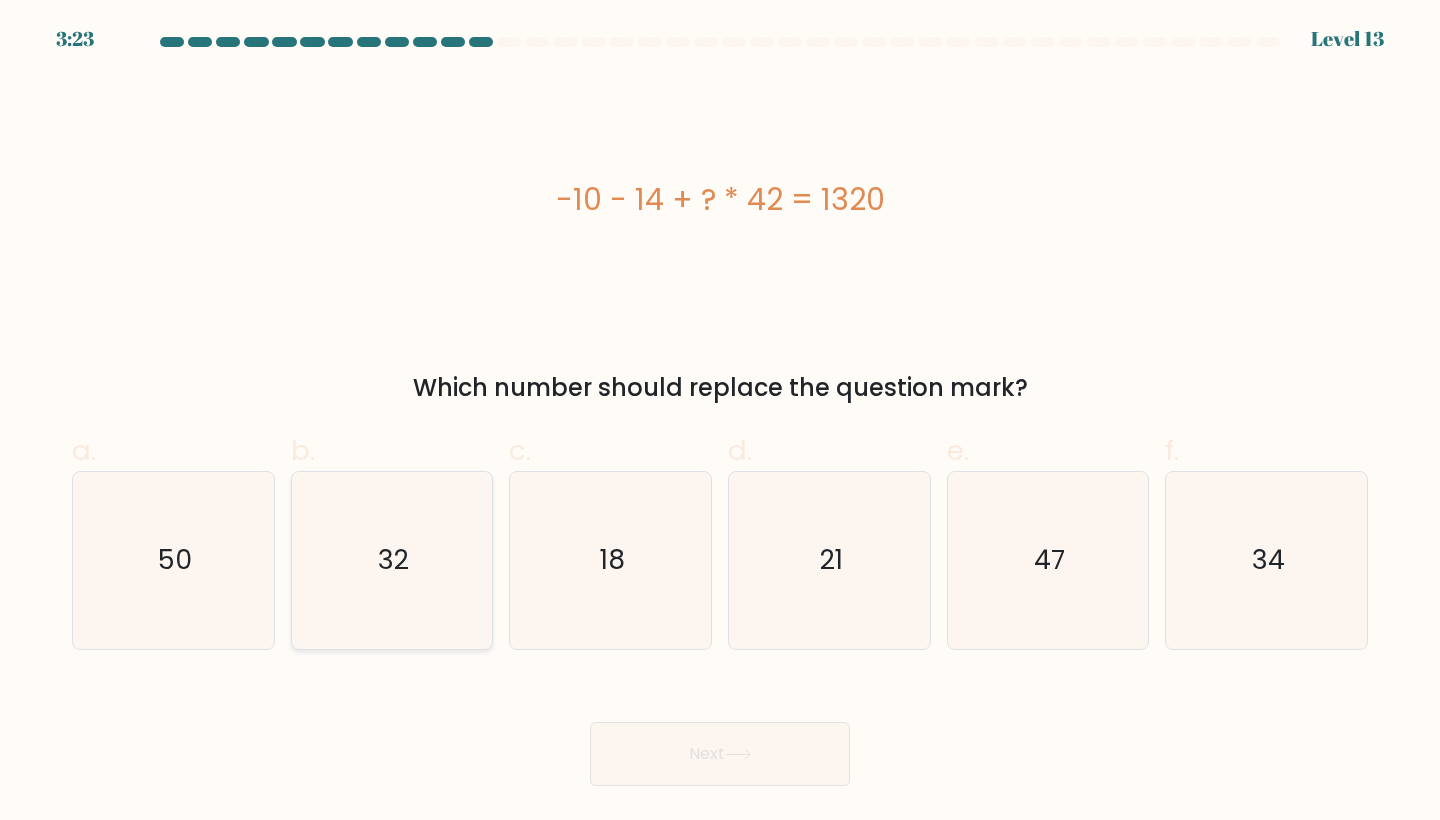 click on "32" 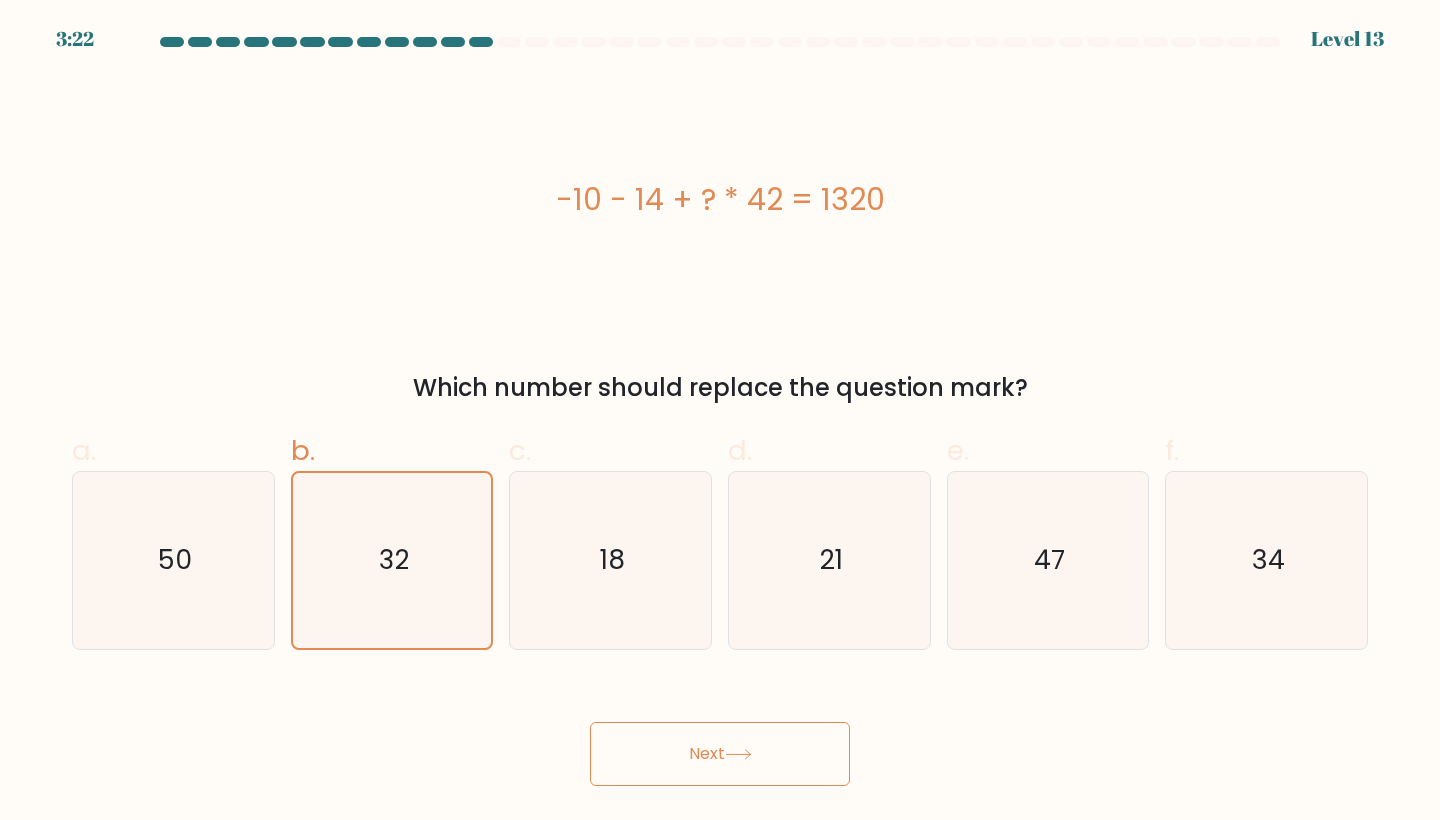 click on "Next" at bounding box center [720, 754] 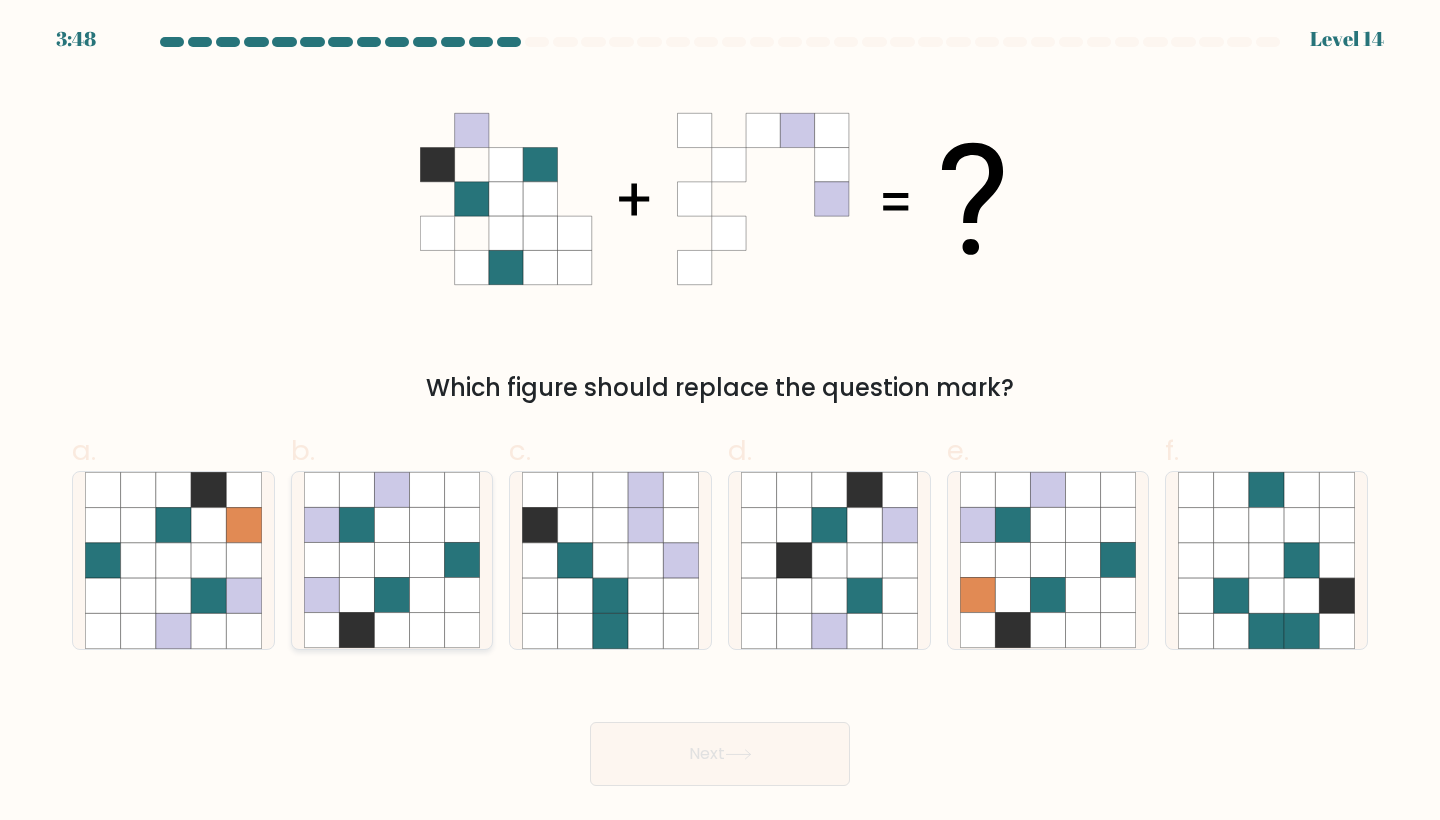 click 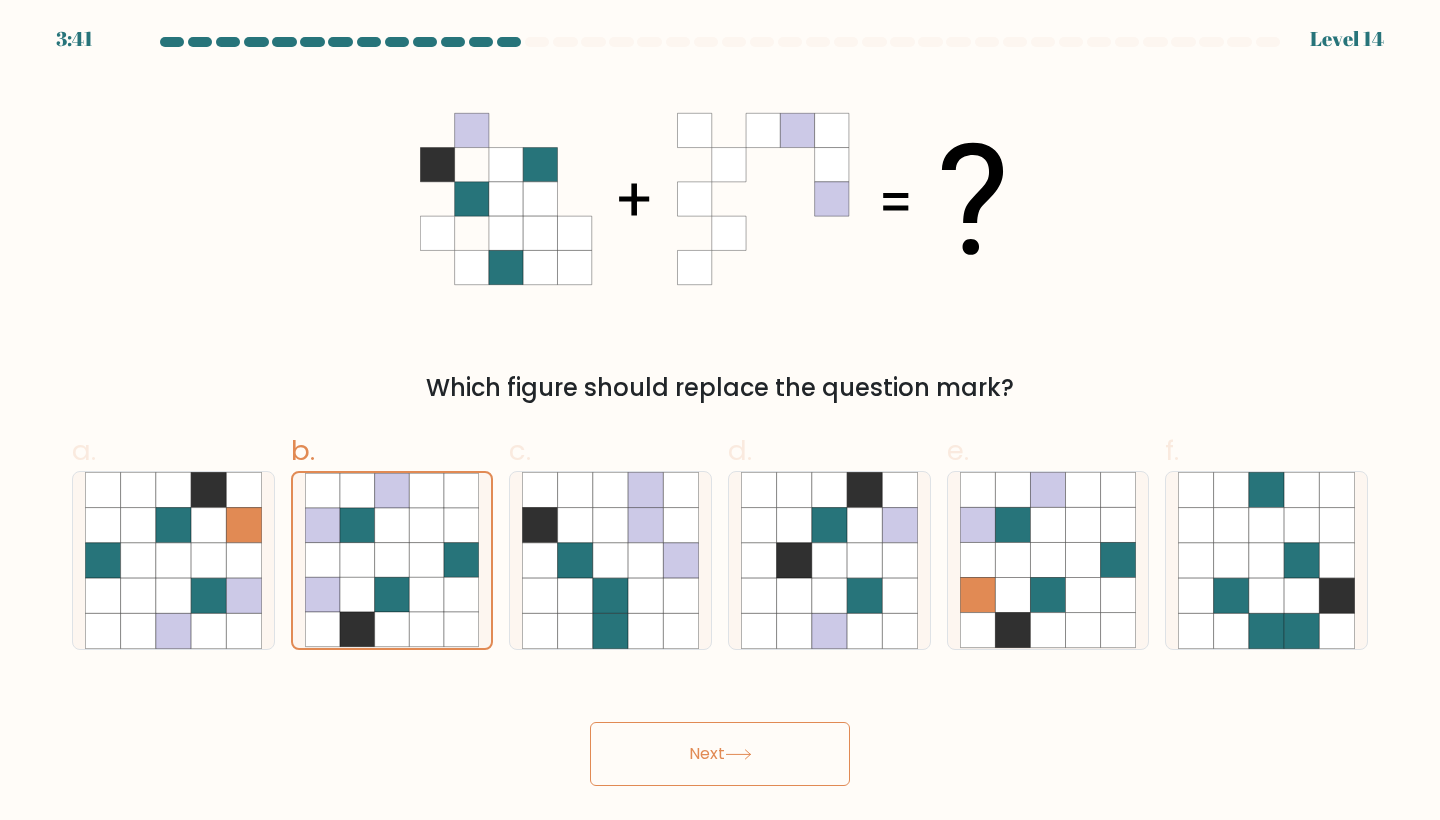 click 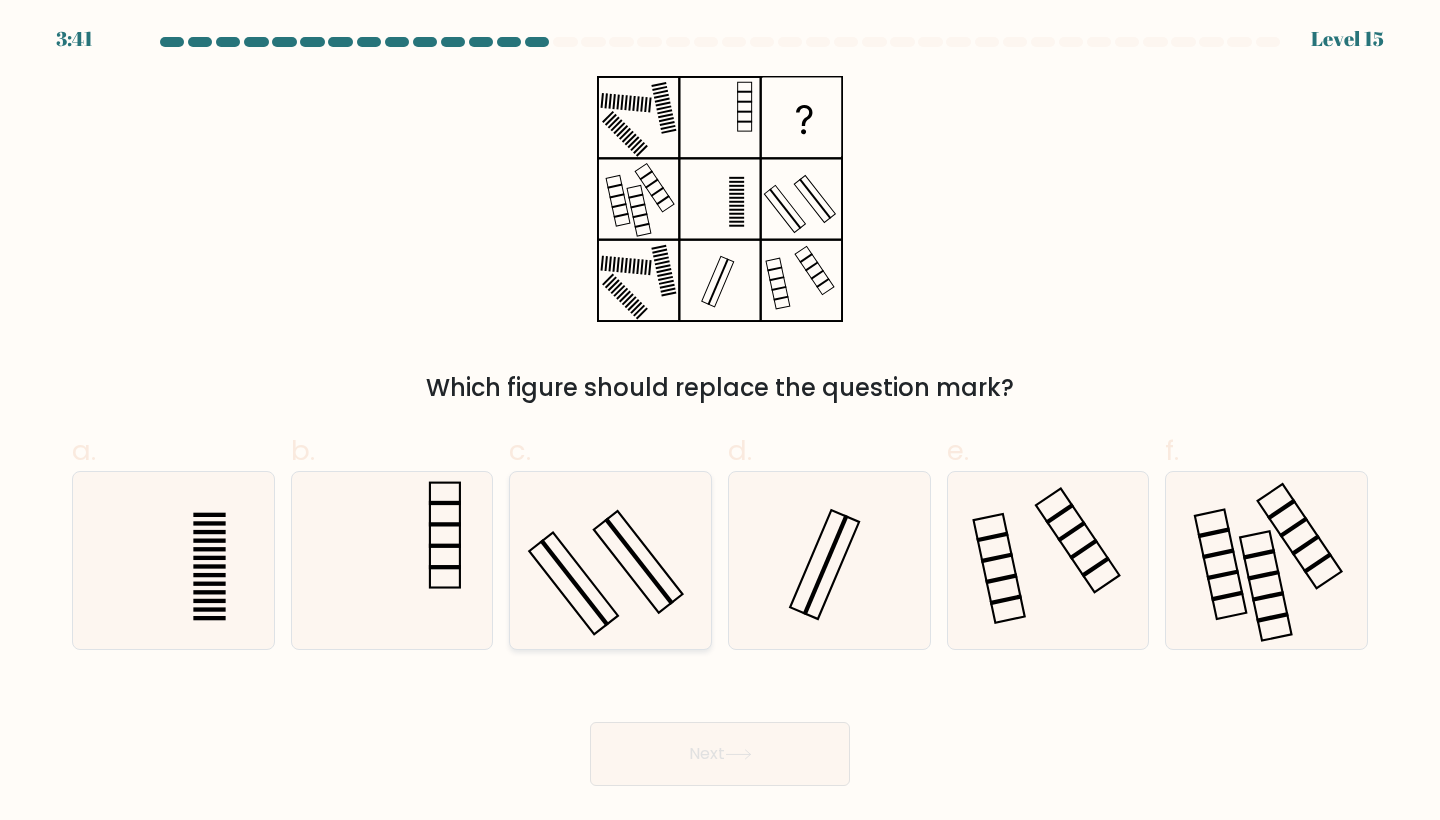 click 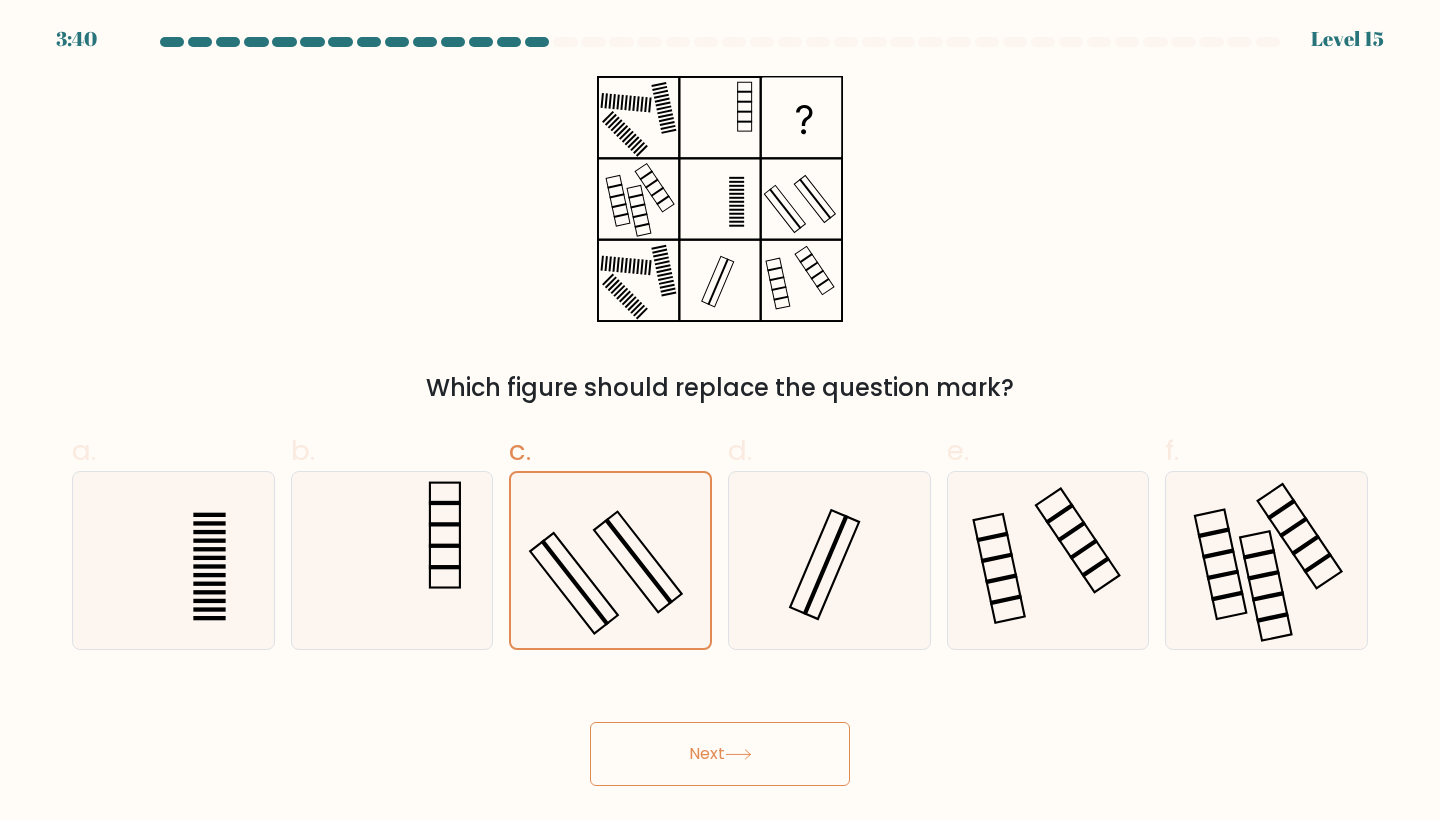 click on "Next" at bounding box center (720, 754) 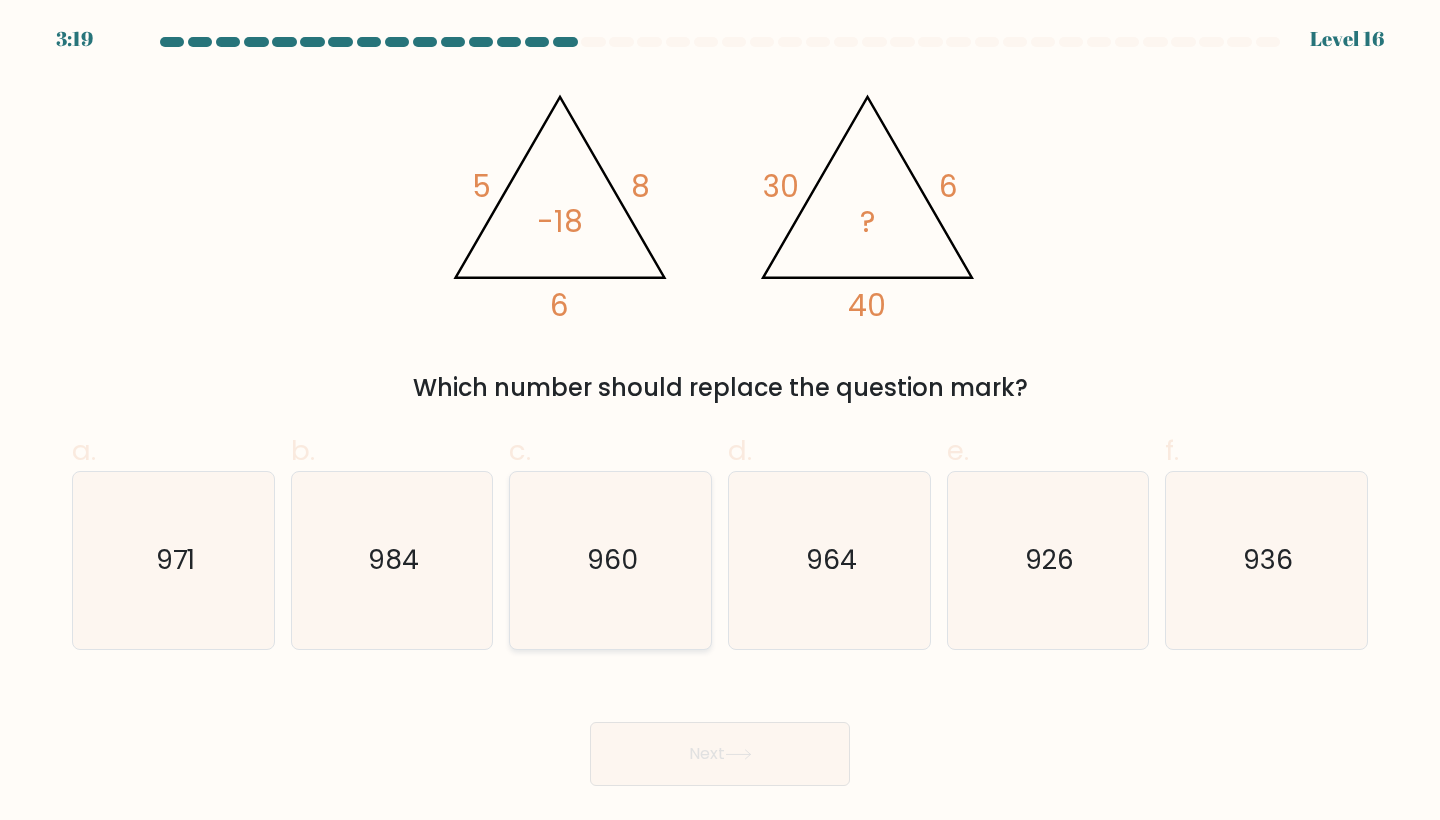 click on "960" 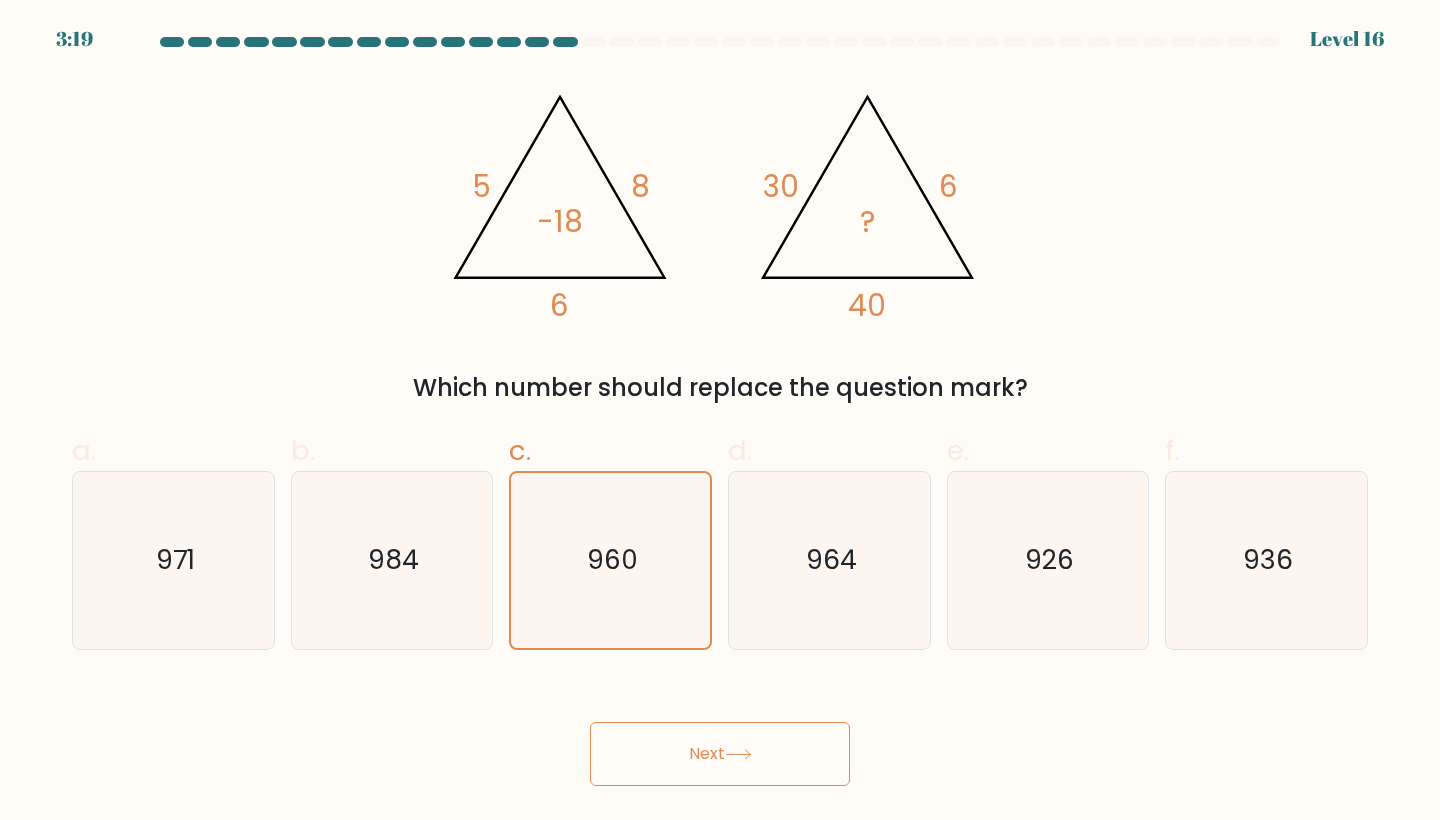 click on "Next" at bounding box center [720, 754] 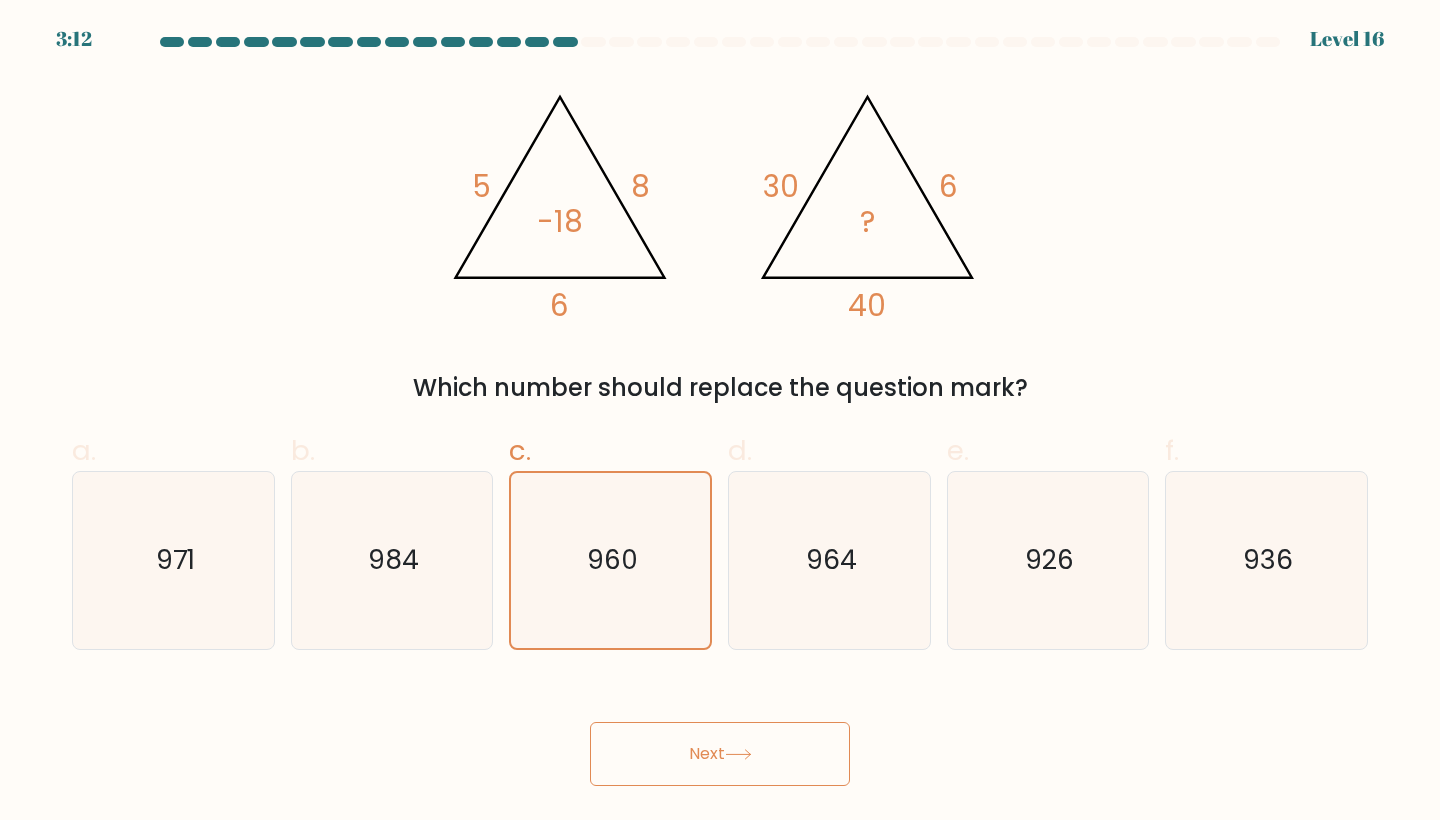 click on "Next" at bounding box center [720, 754] 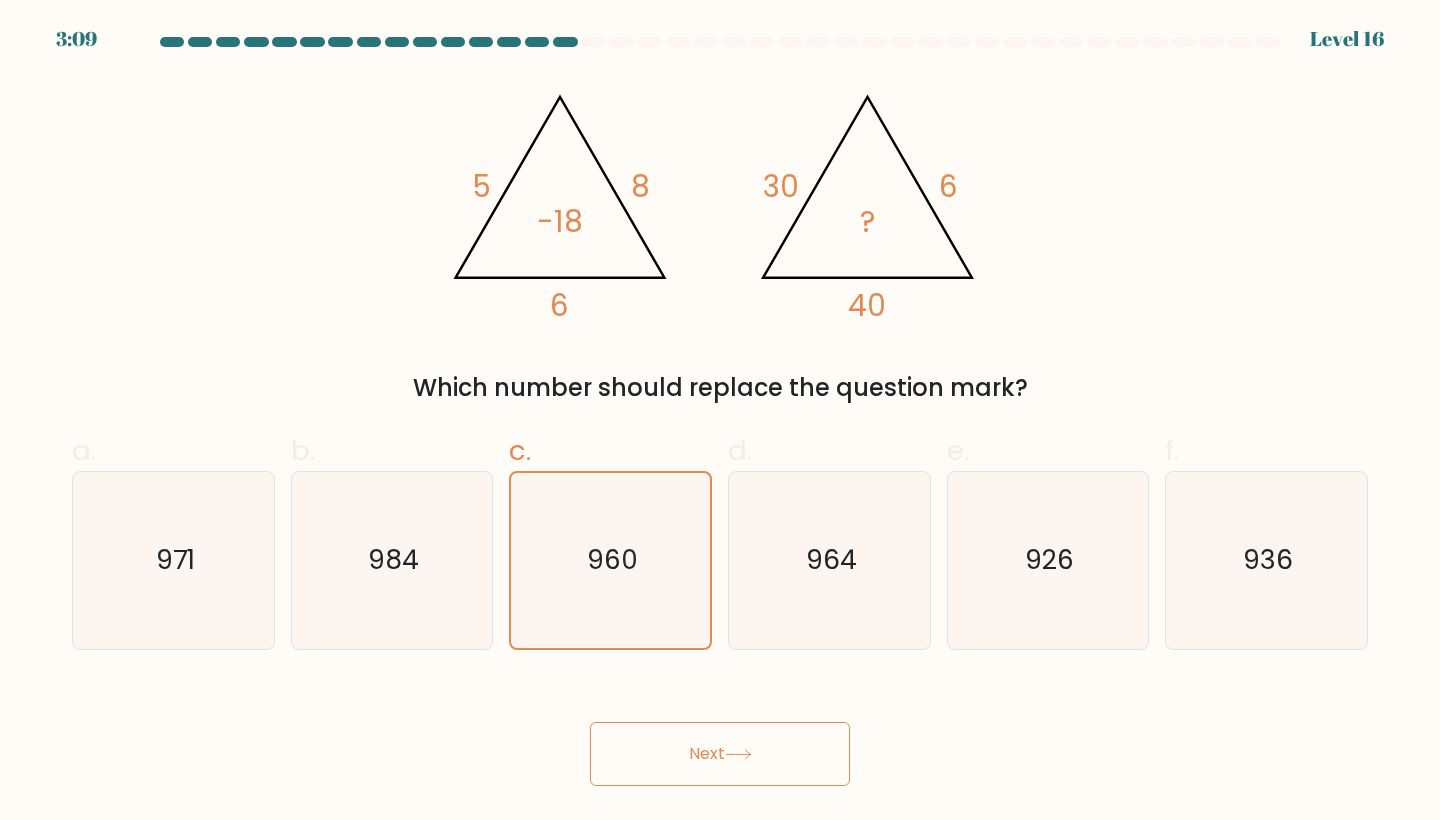 click on "Next" at bounding box center [720, 754] 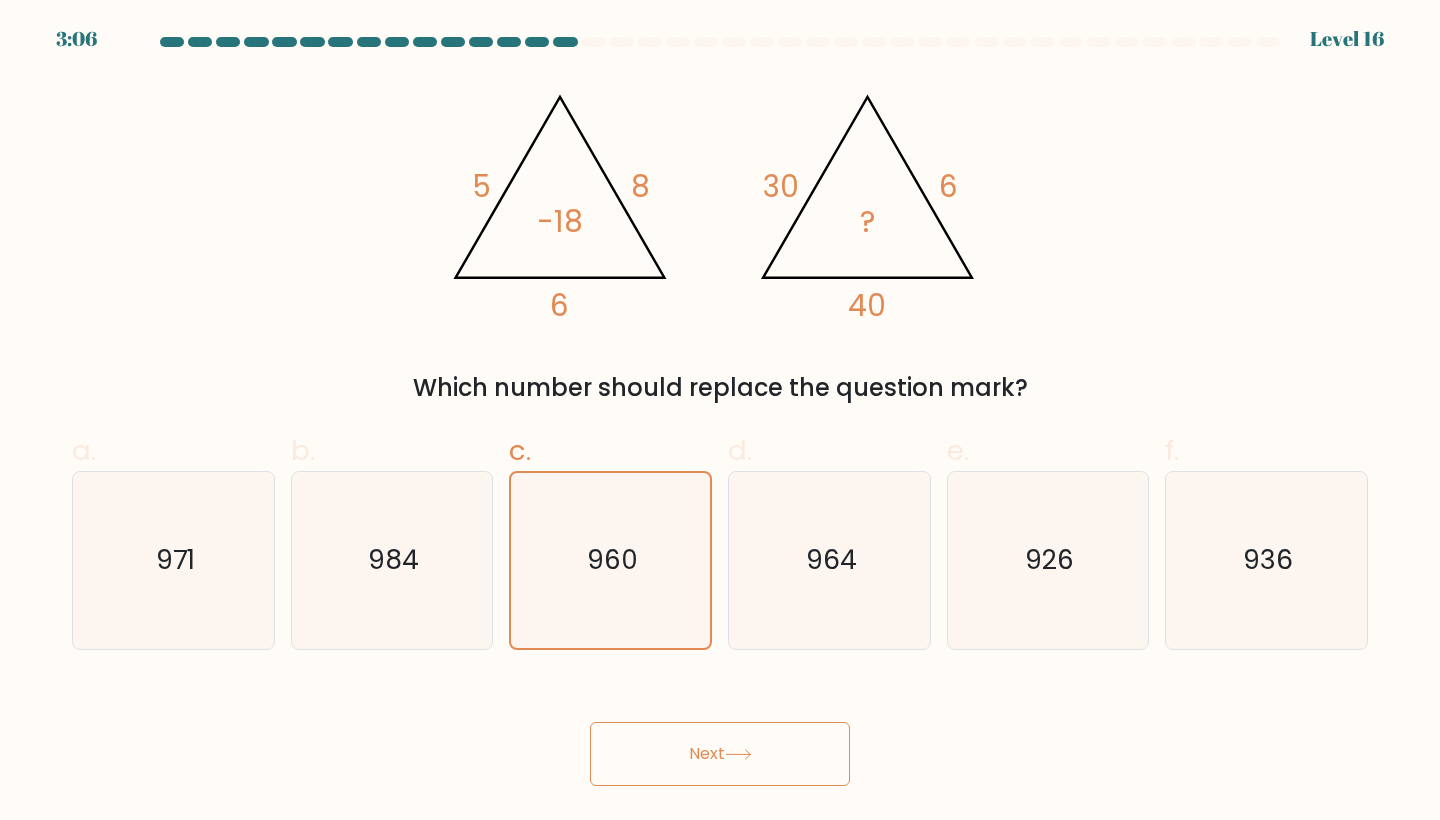click on "Next" at bounding box center (720, 754) 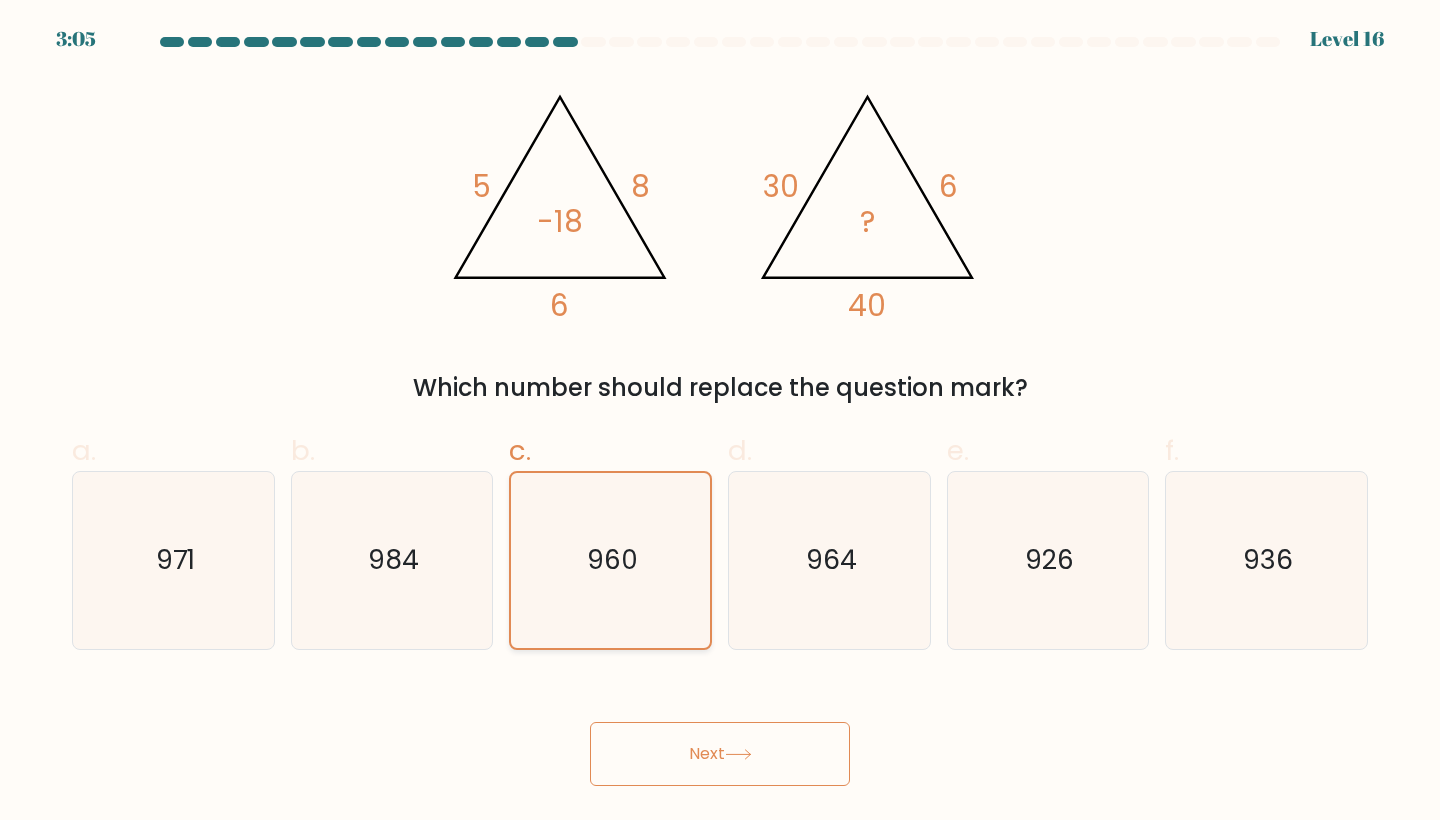 click on "960" 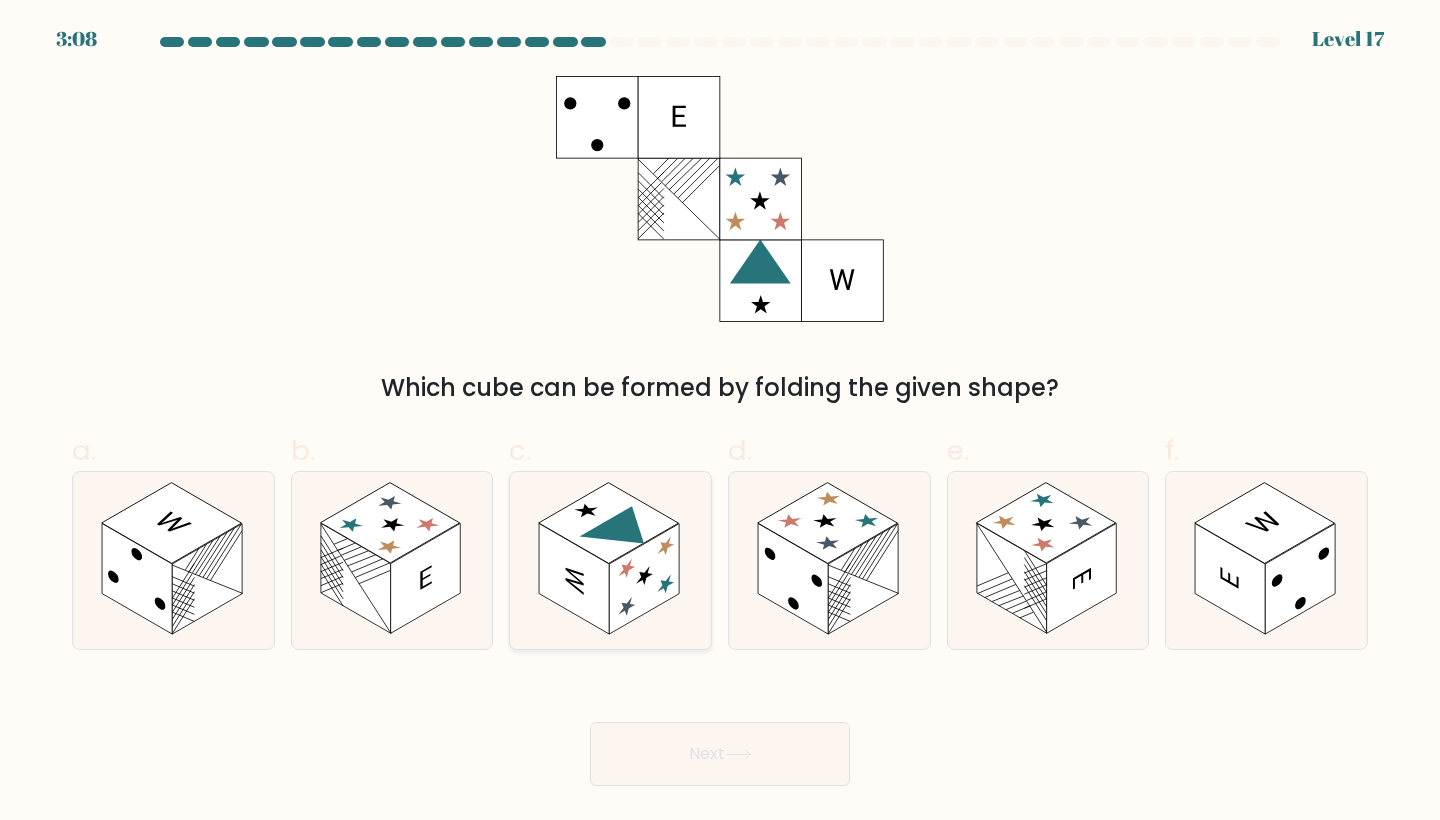 click 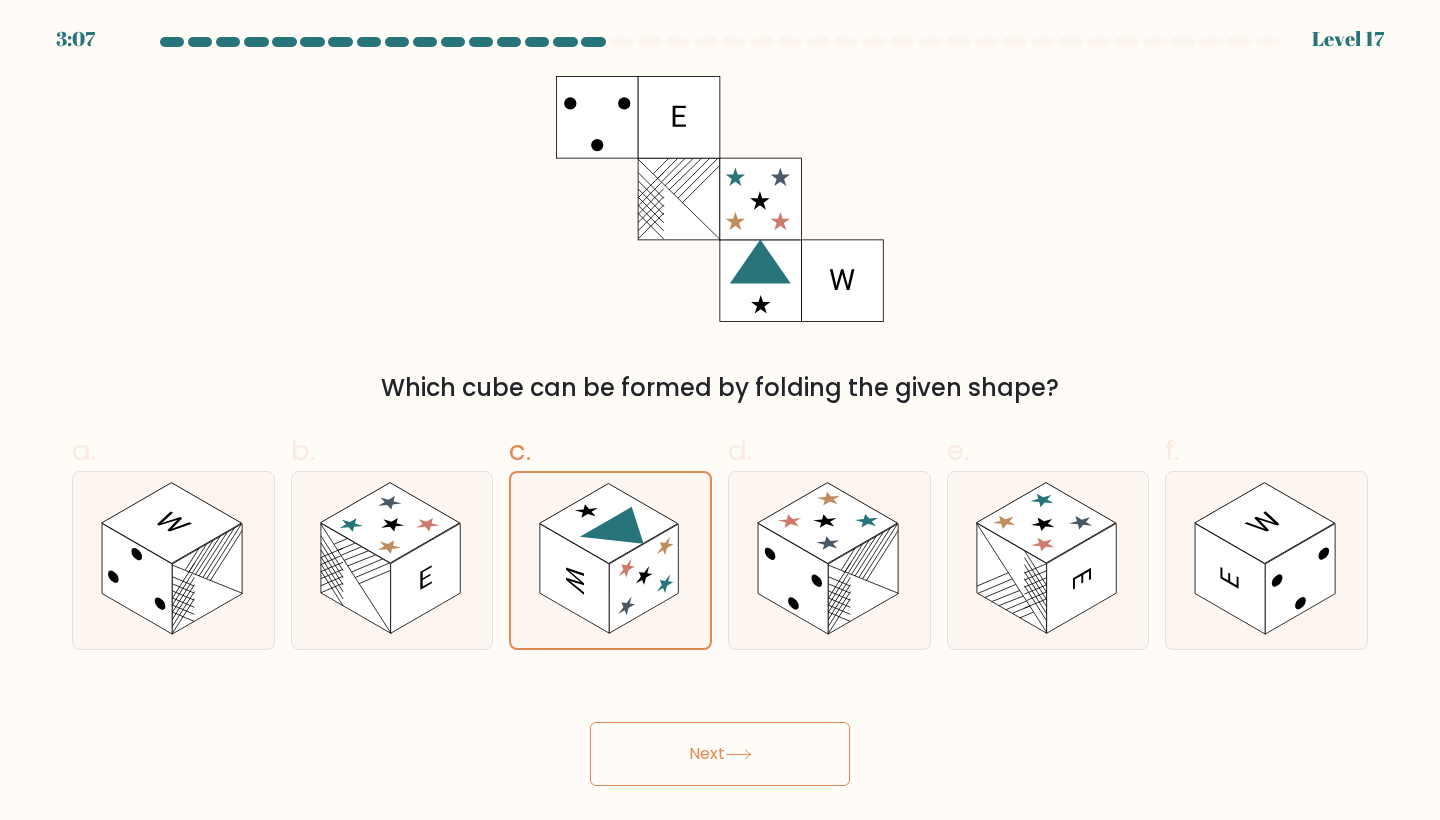 click on "Next" at bounding box center (720, 754) 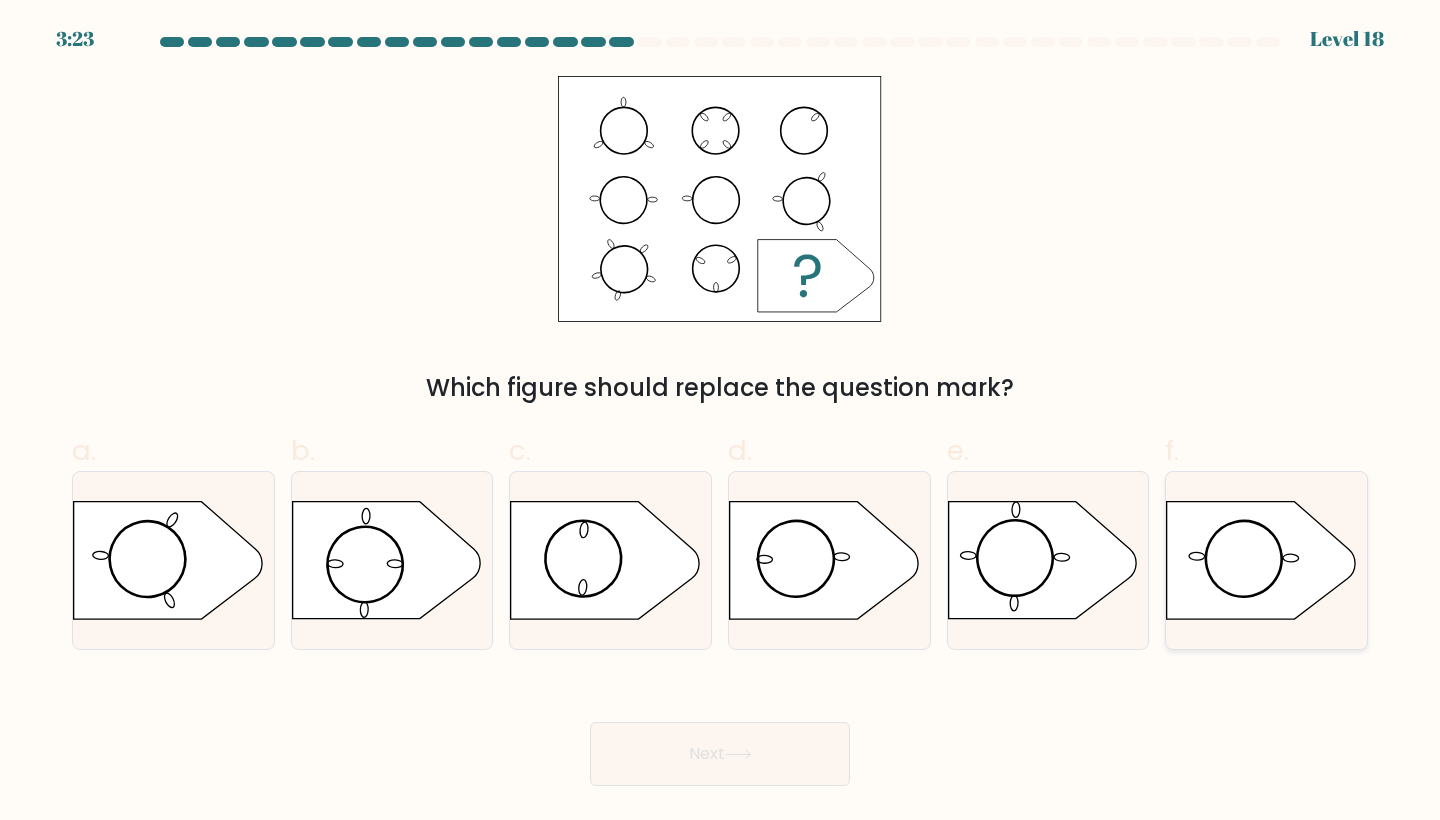 click 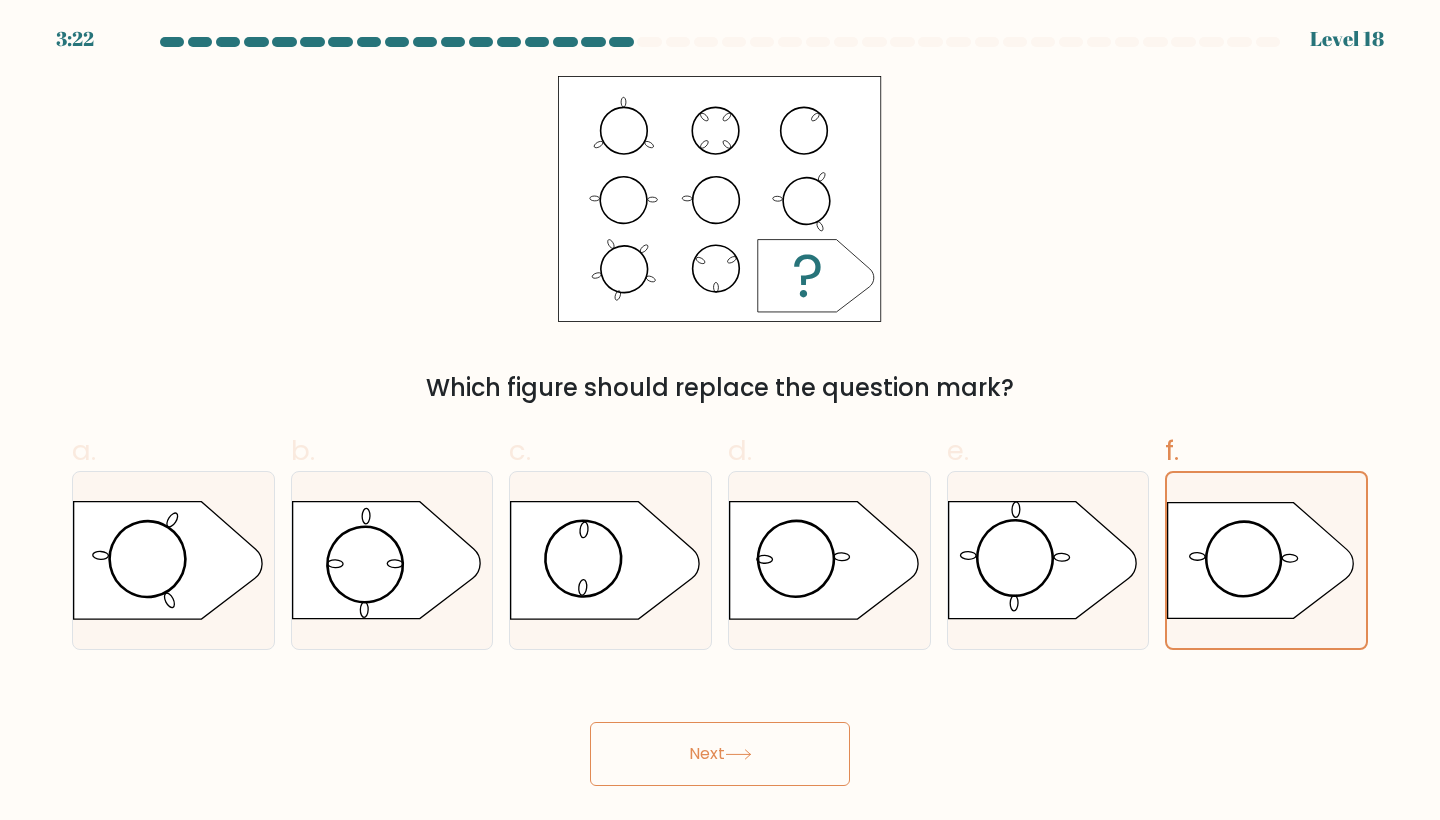 click on "Next" at bounding box center (720, 754) 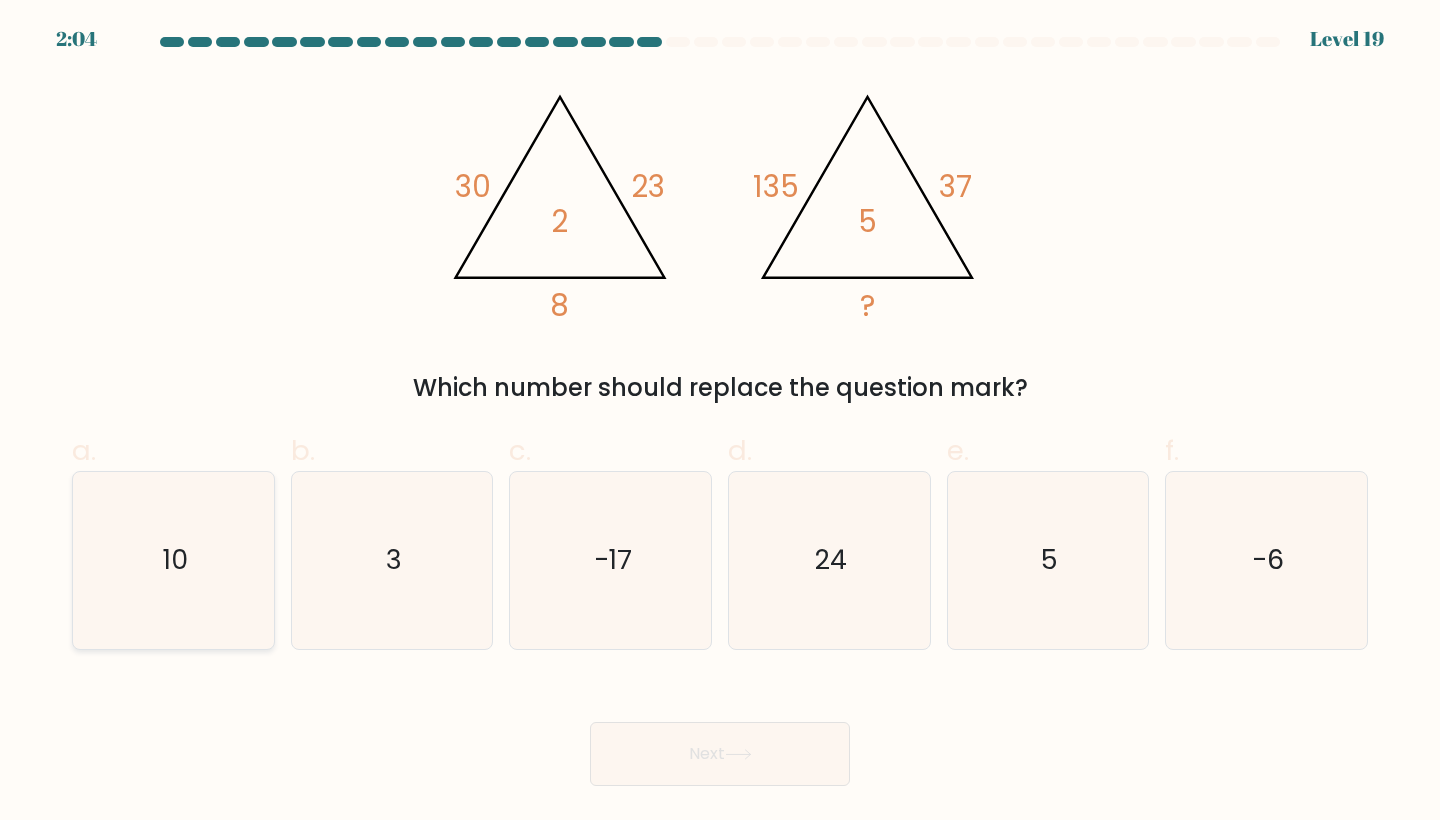 click on "10" 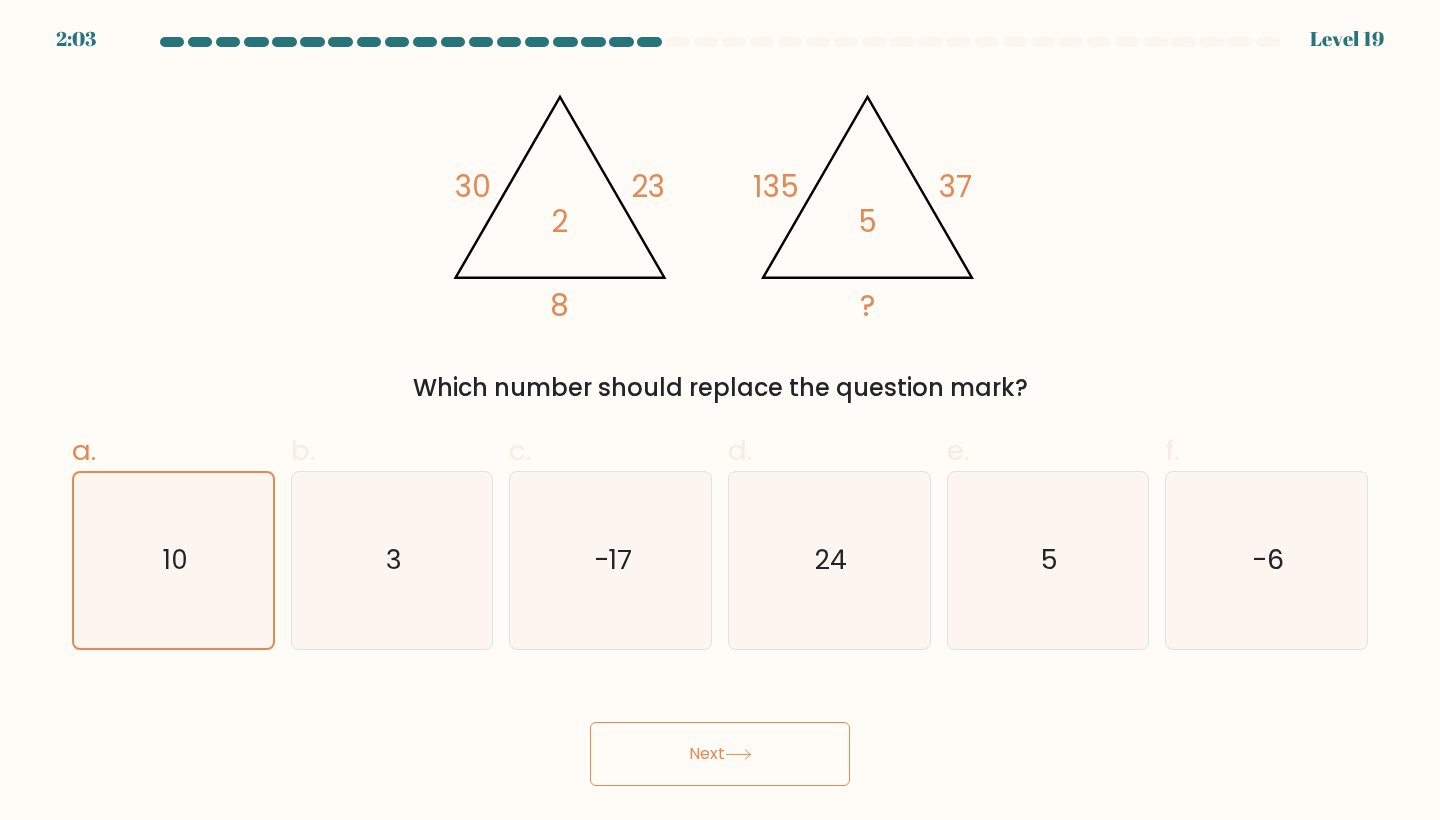 click 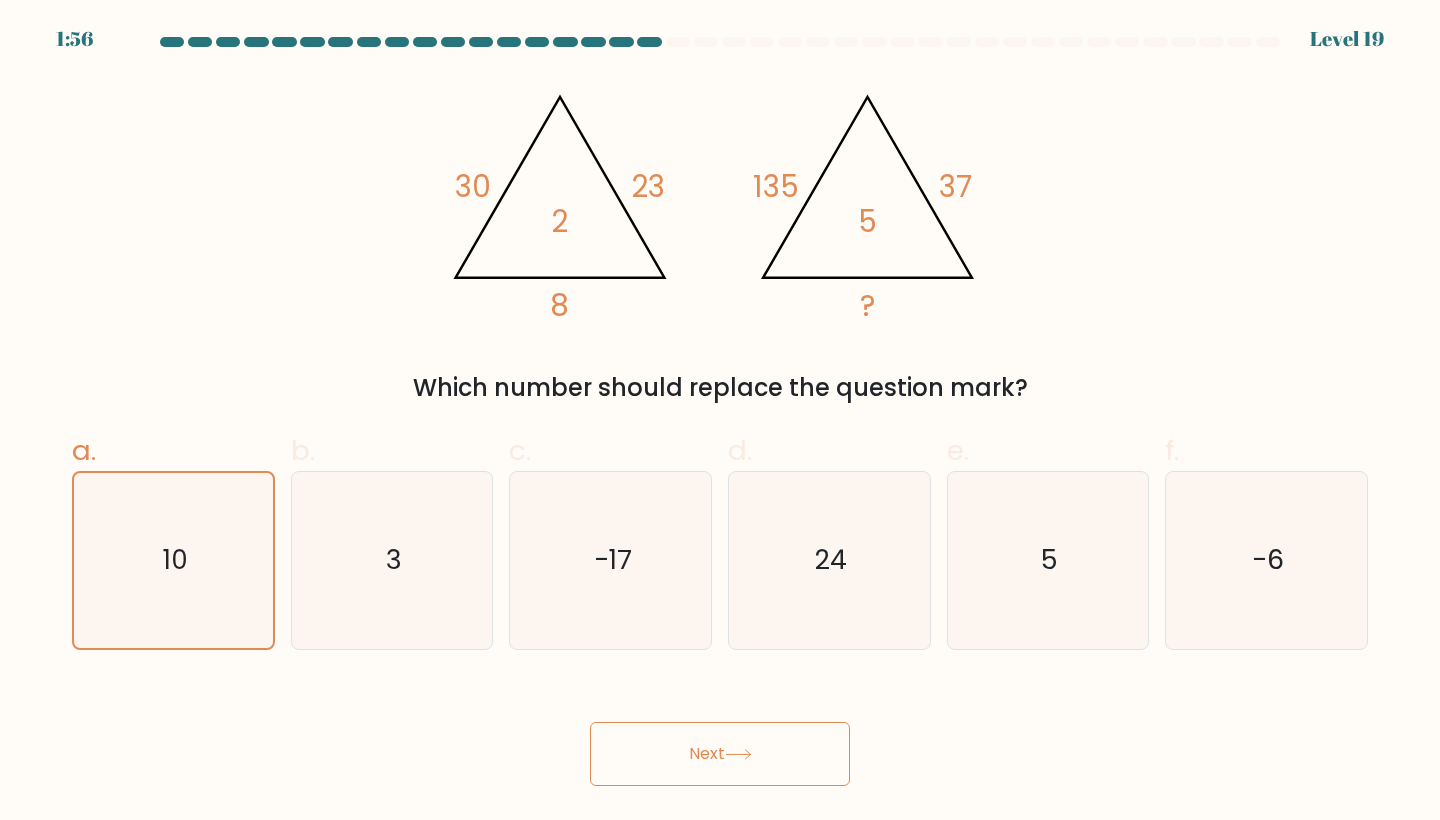 click on "Next" at bounding box center (720, 754) 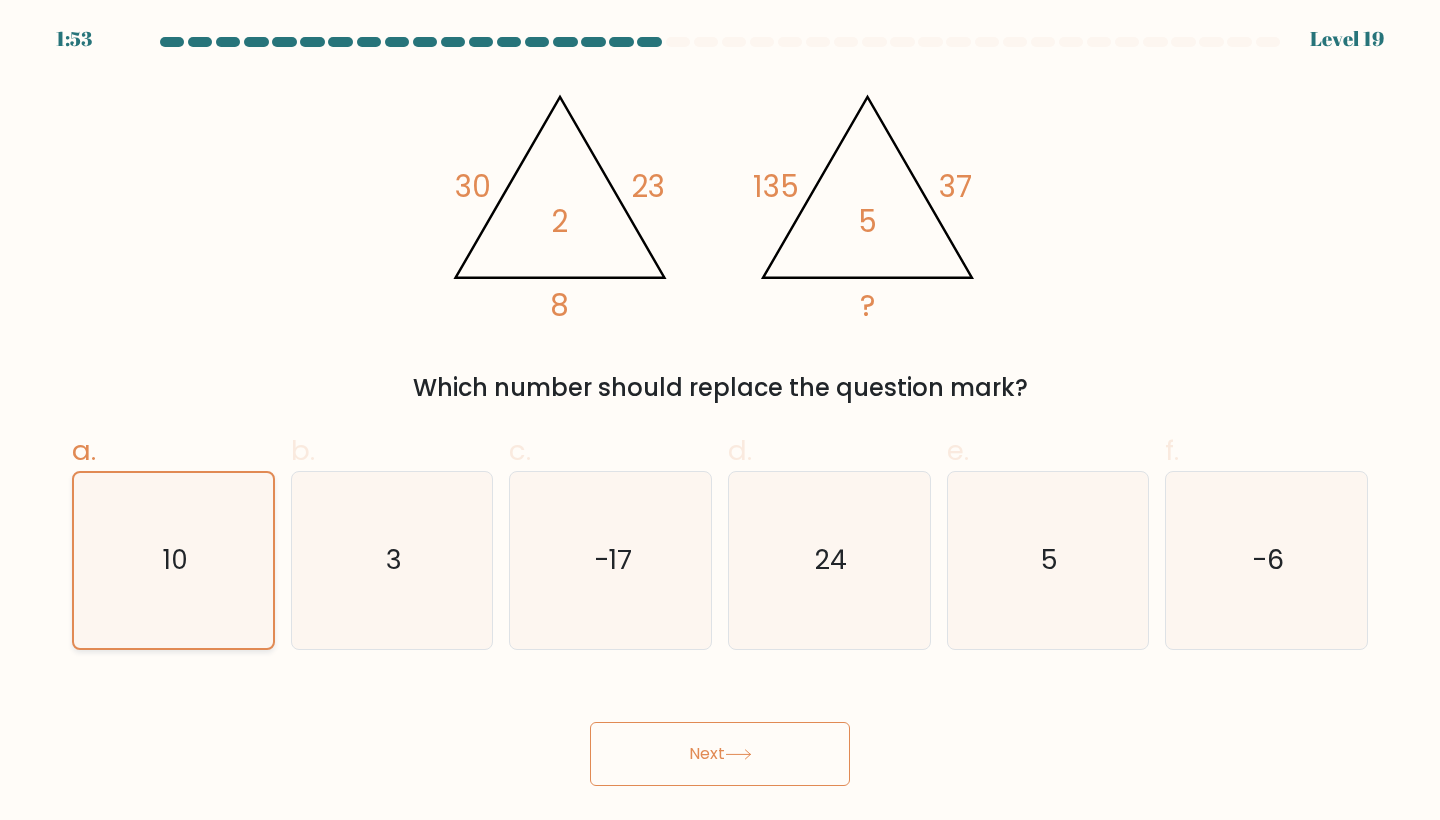 click on "10" 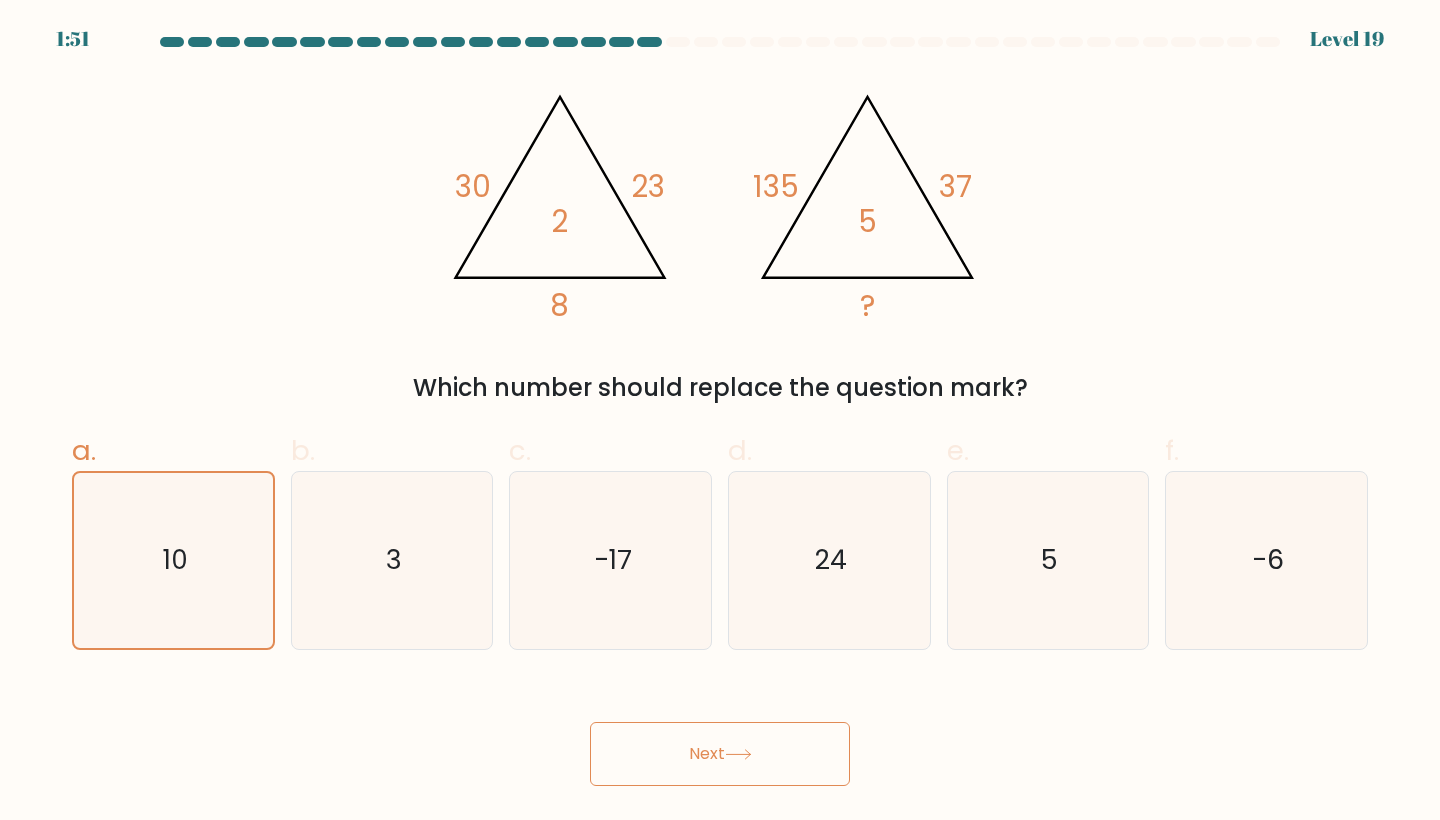 click on "Next" at bounding box center [720, 754] 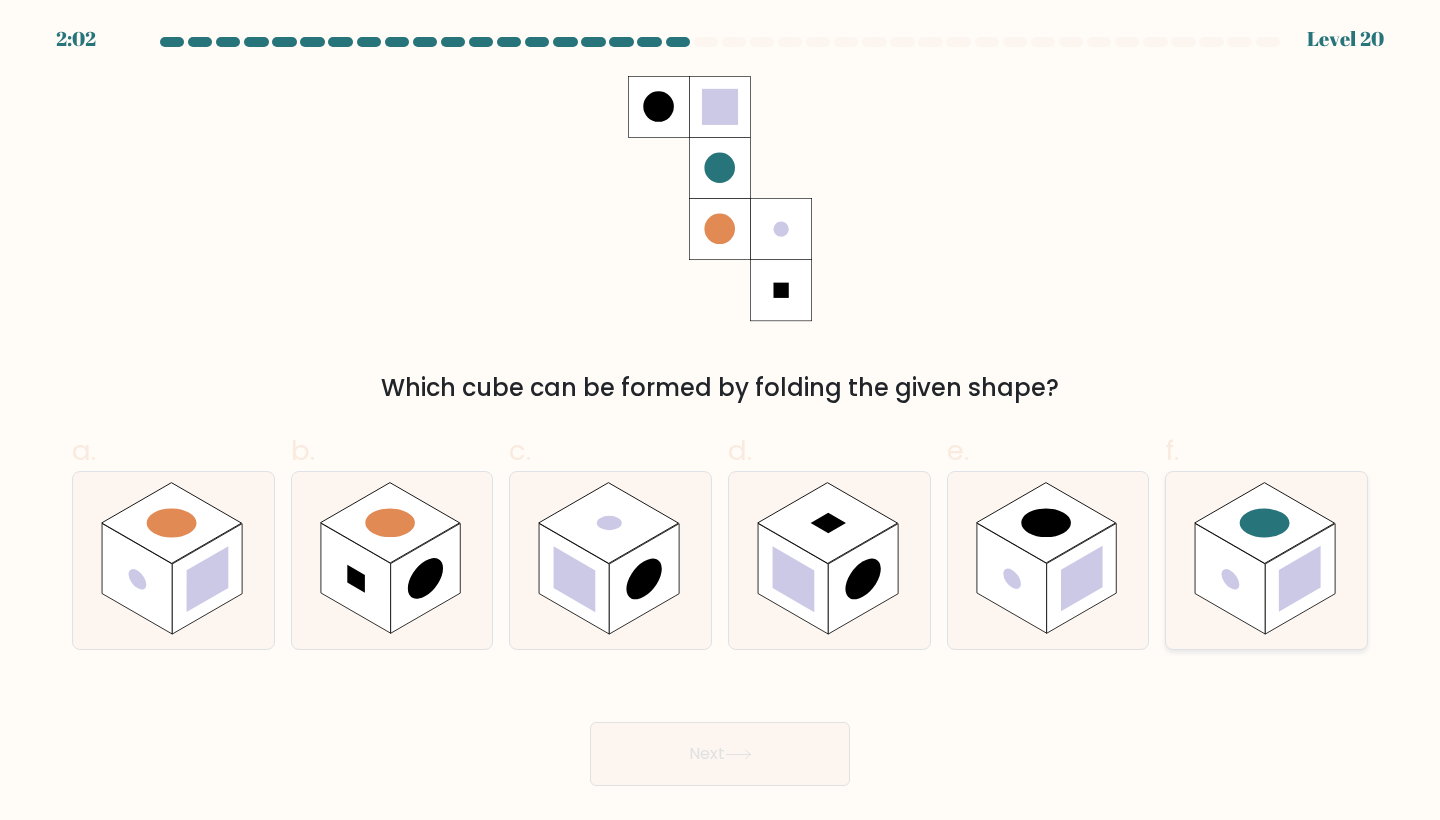 click 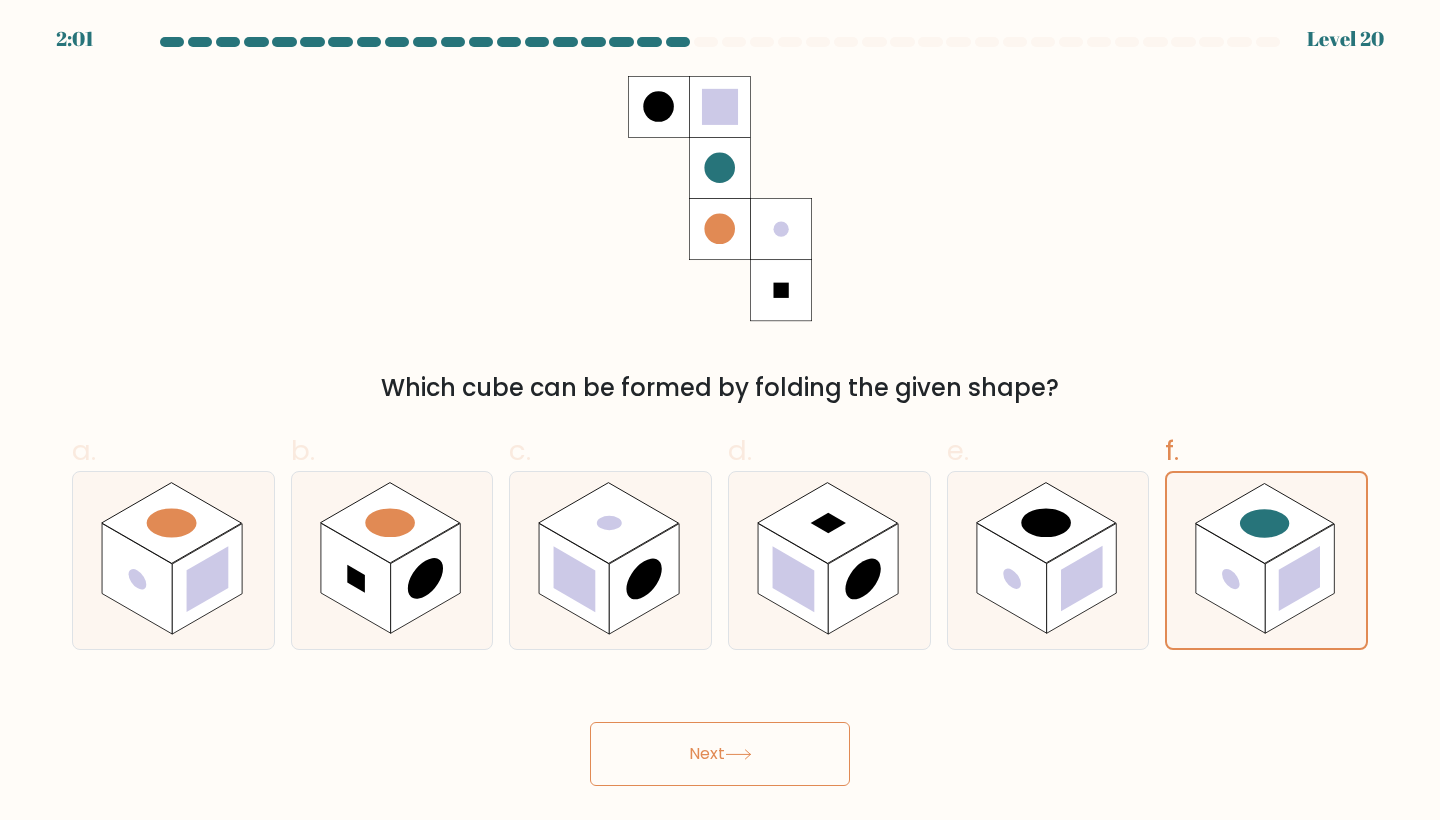 click on "Next" at bounding box center [720, 754] 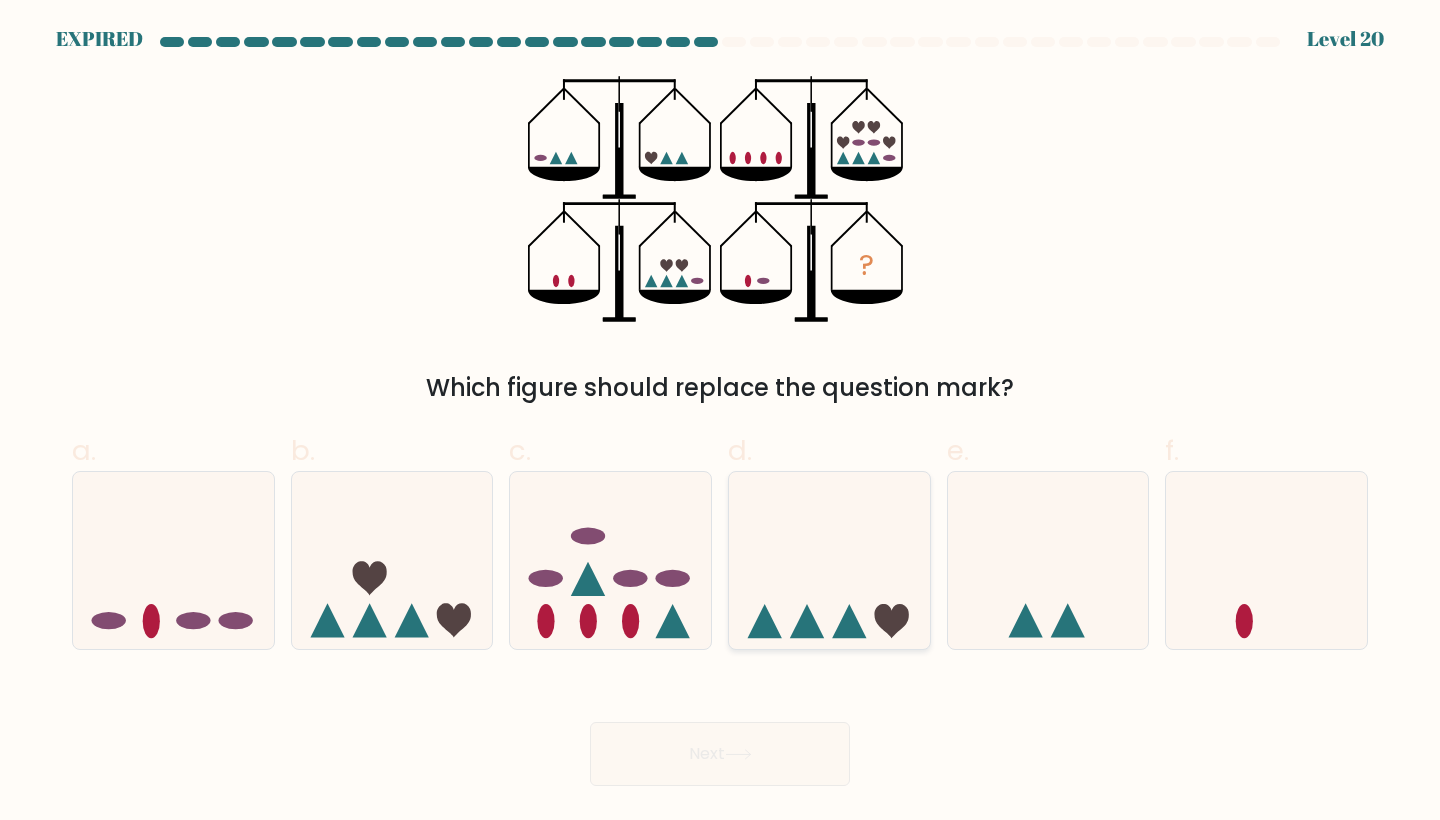click 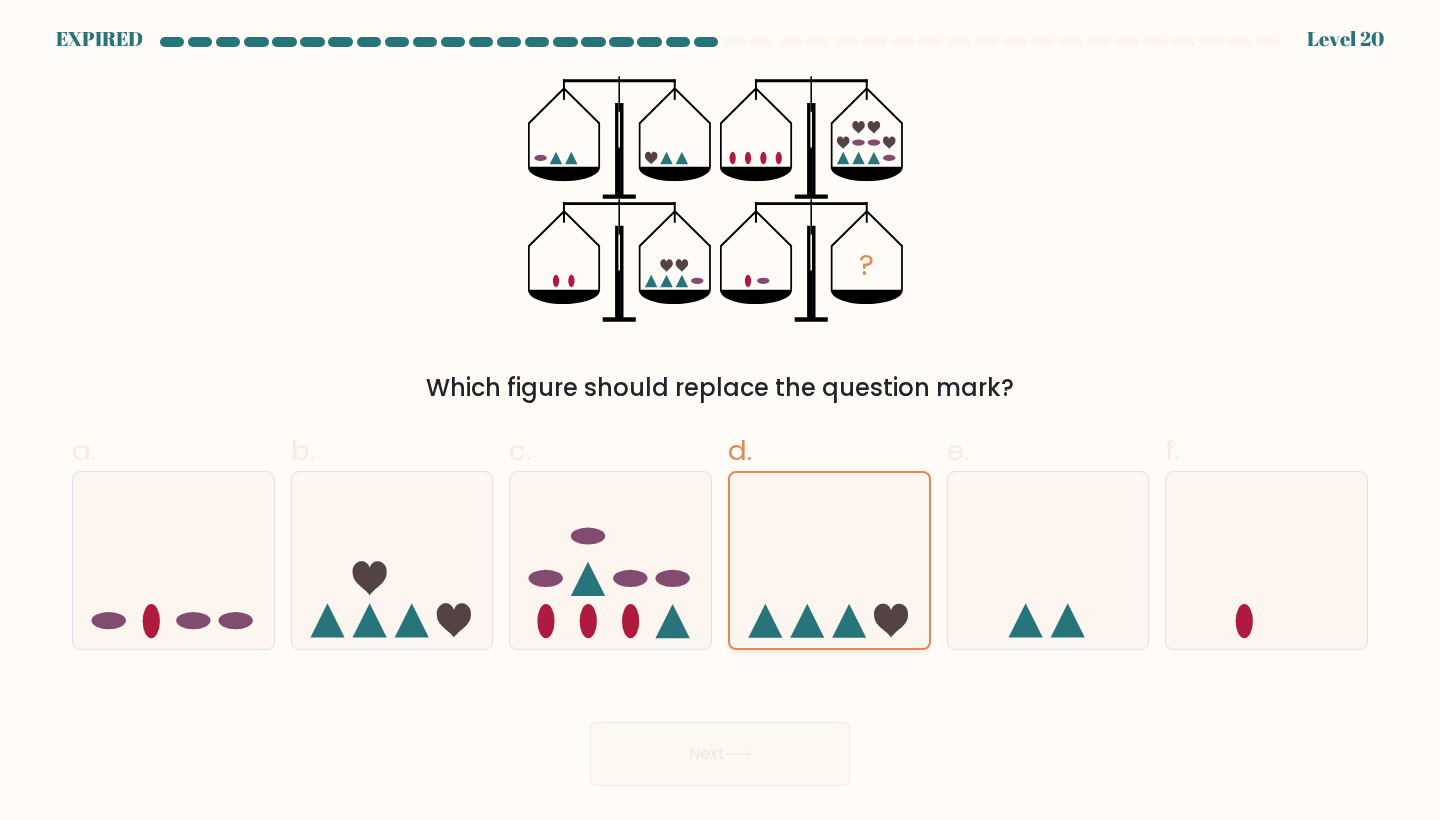 click 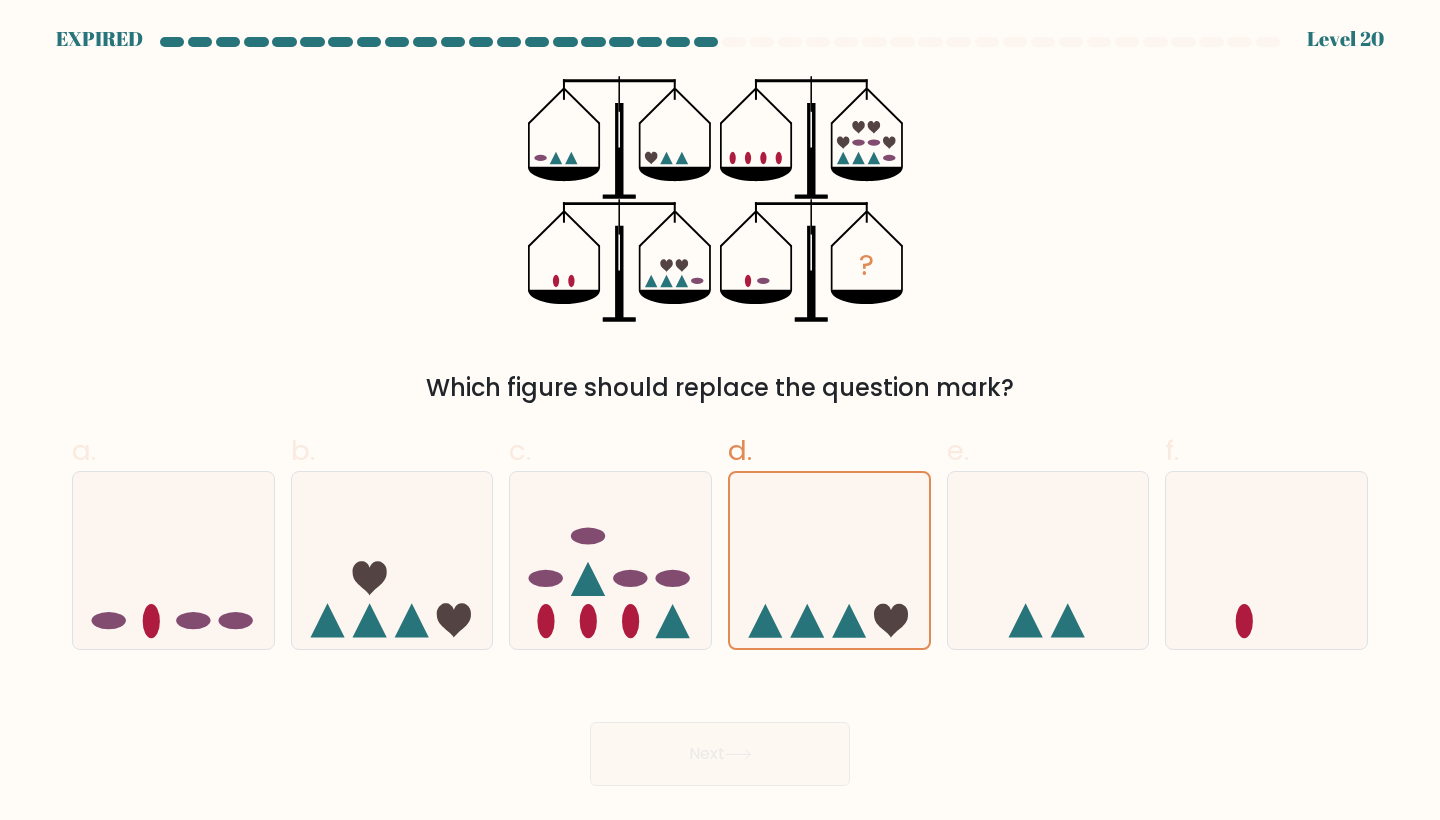 click on "Next" at bounding box center [720, 730] 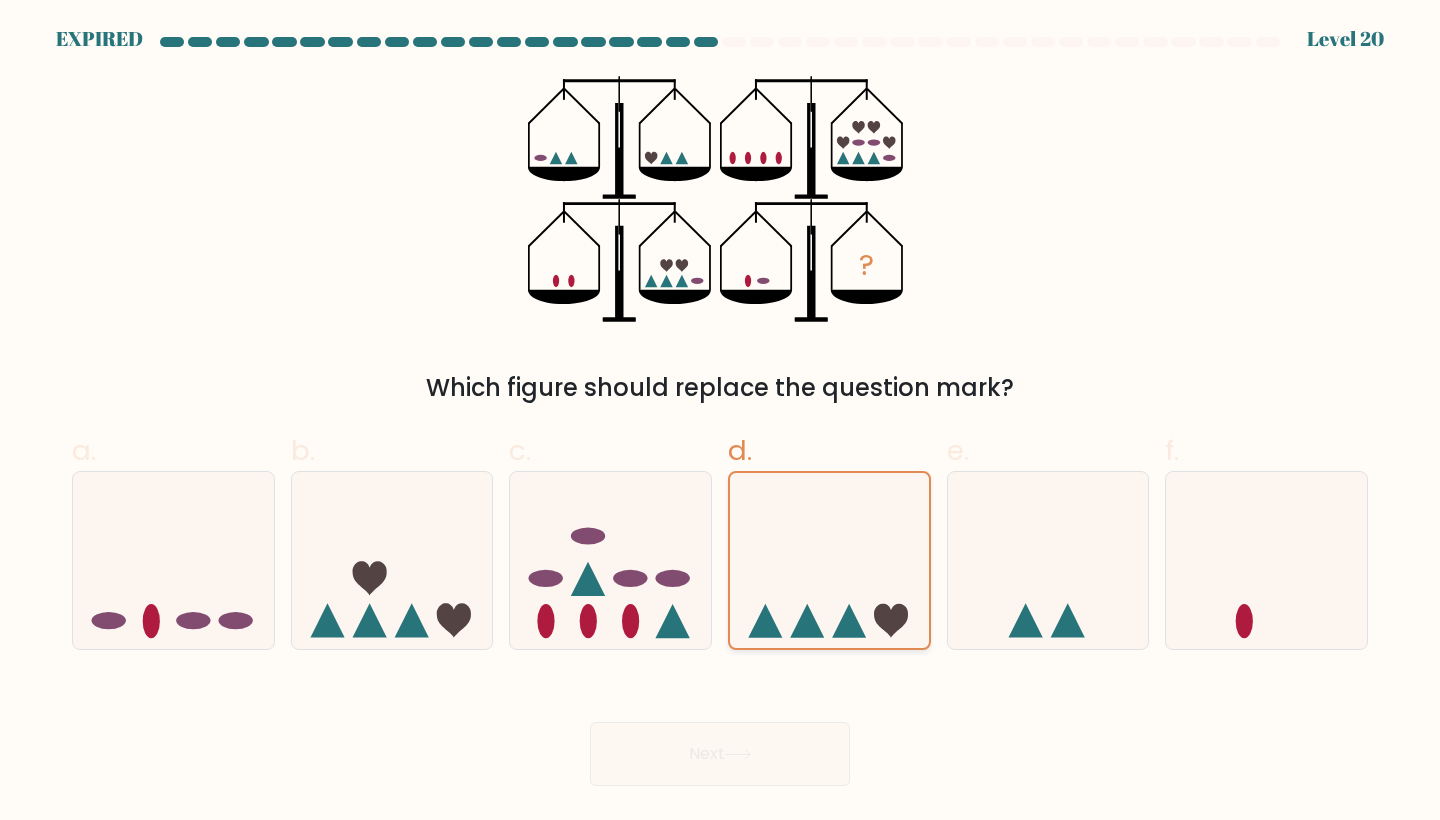 click 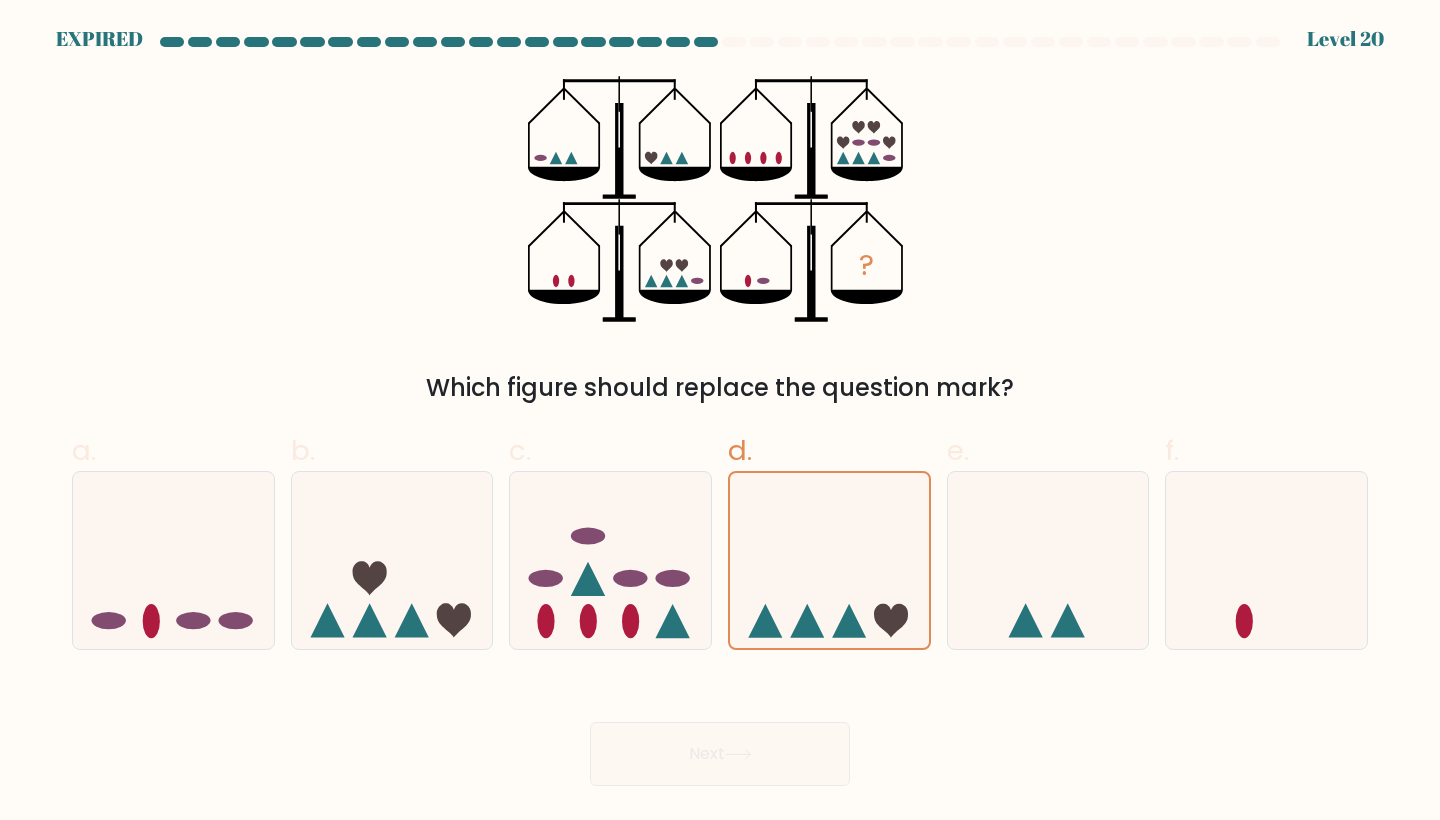 click on "Next" at bounding box center [720, 730] 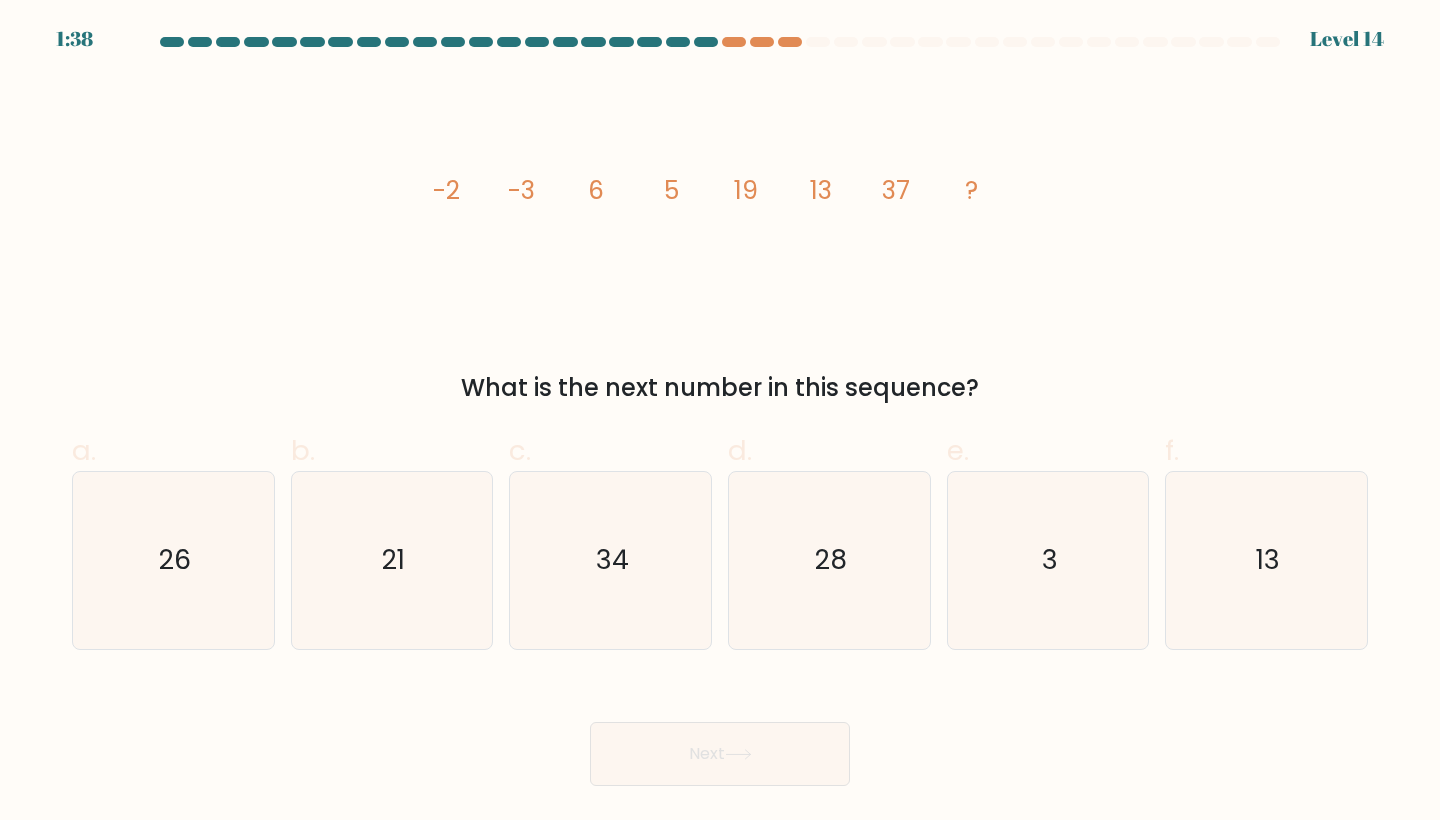 scroll, scrollTop: 0, scrollLeft: 0, axis: both 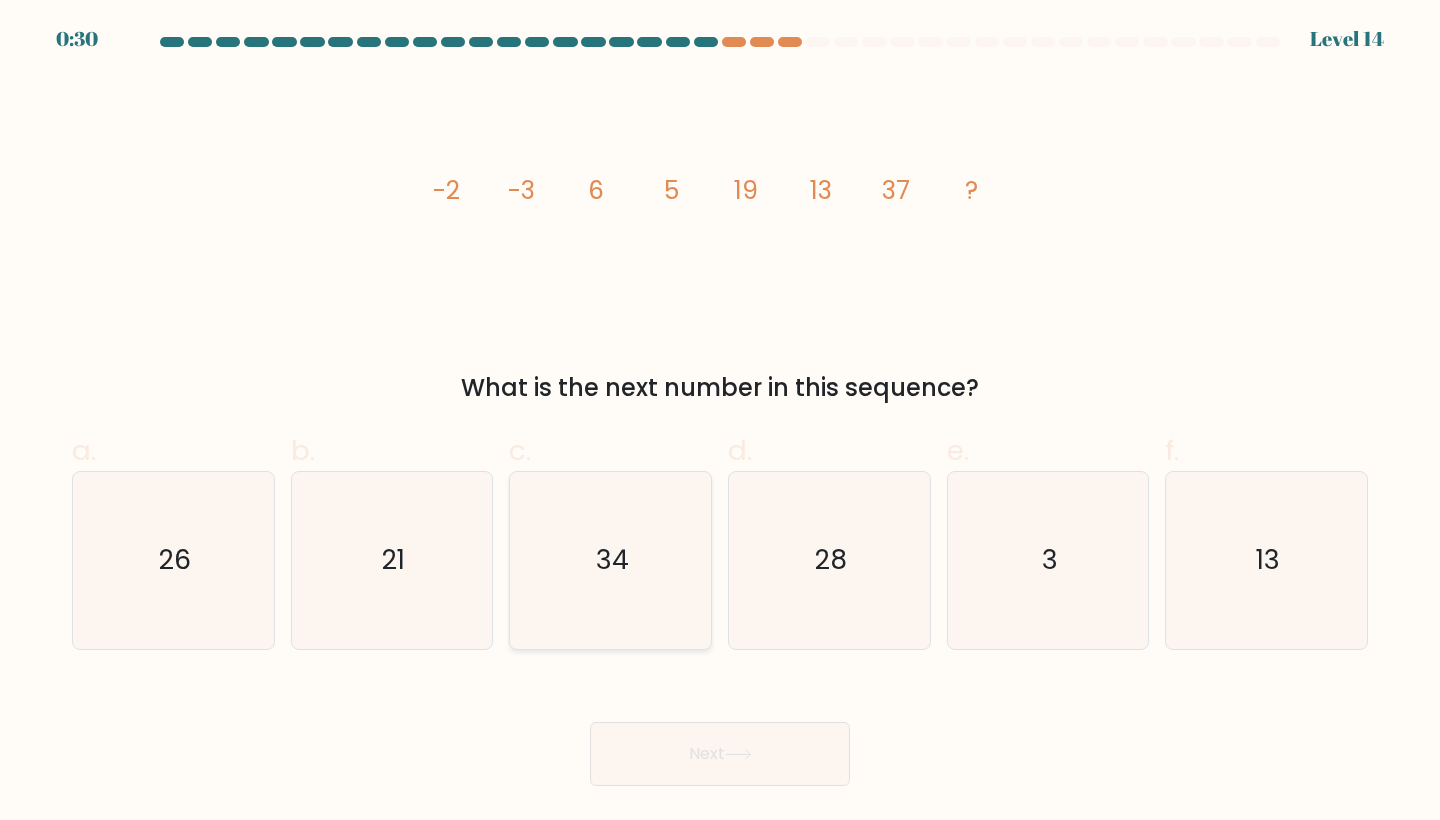 click on "34" 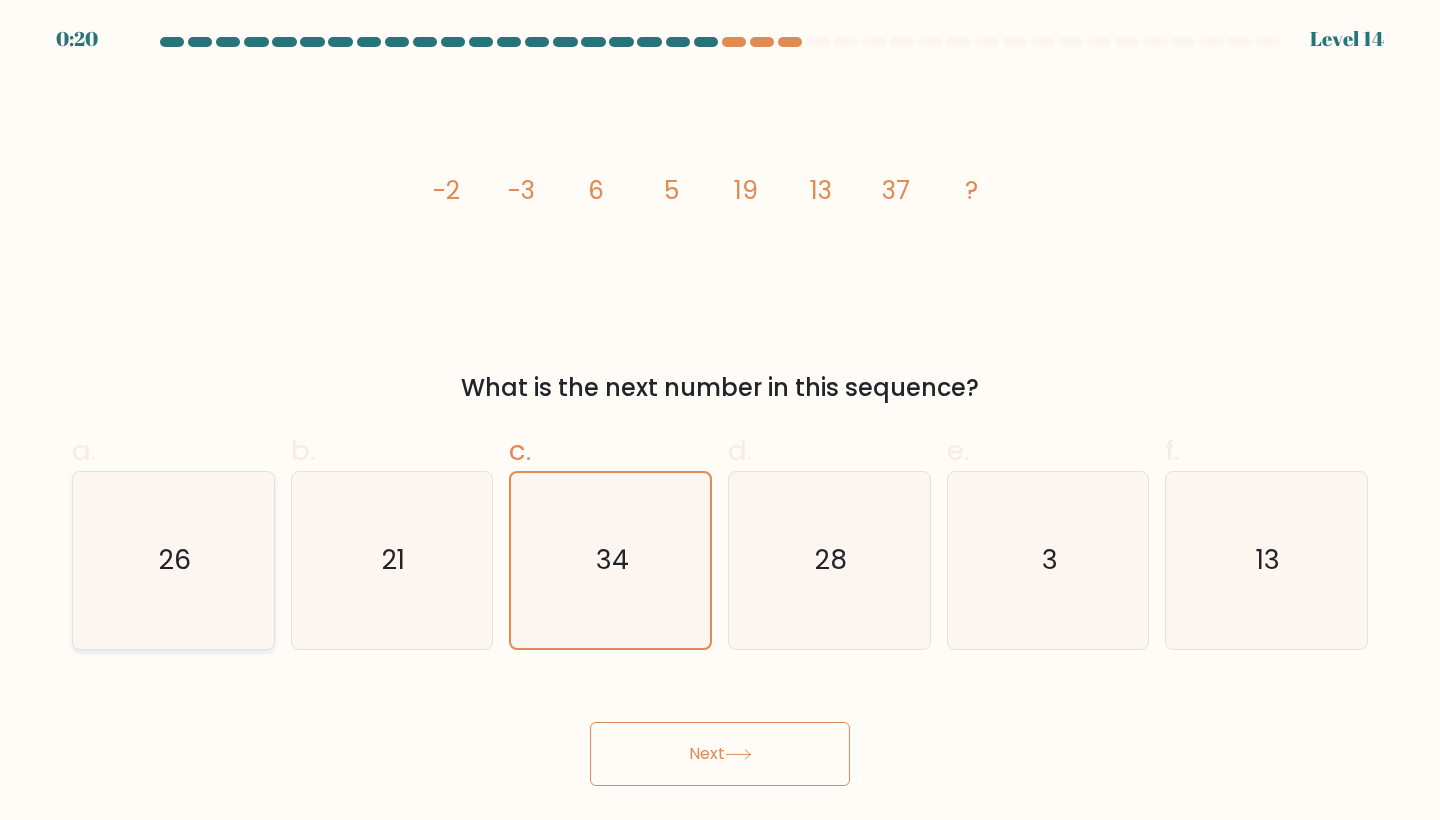 click on "26" 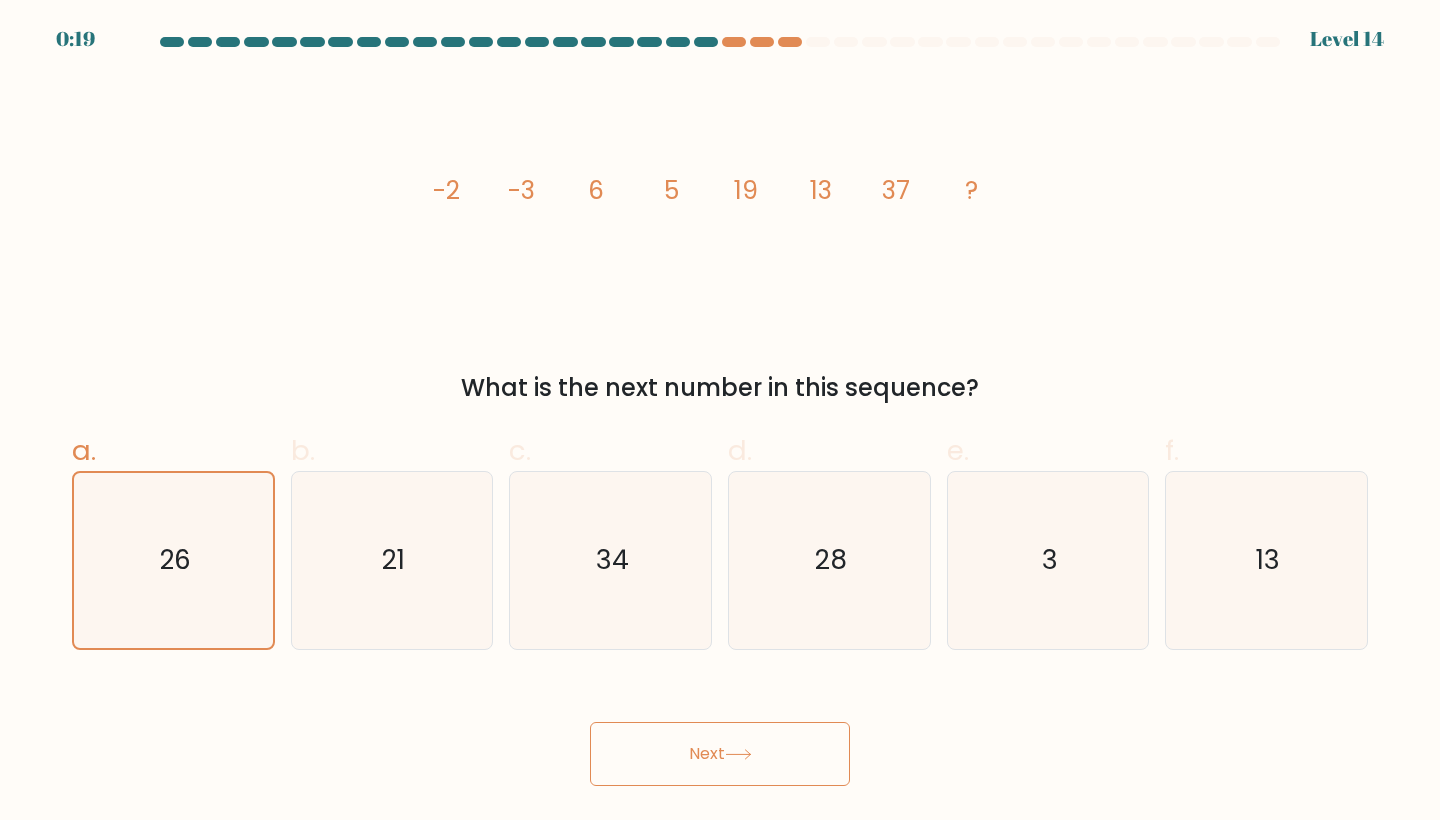 click on "Next" at bounding box center [720, 754] 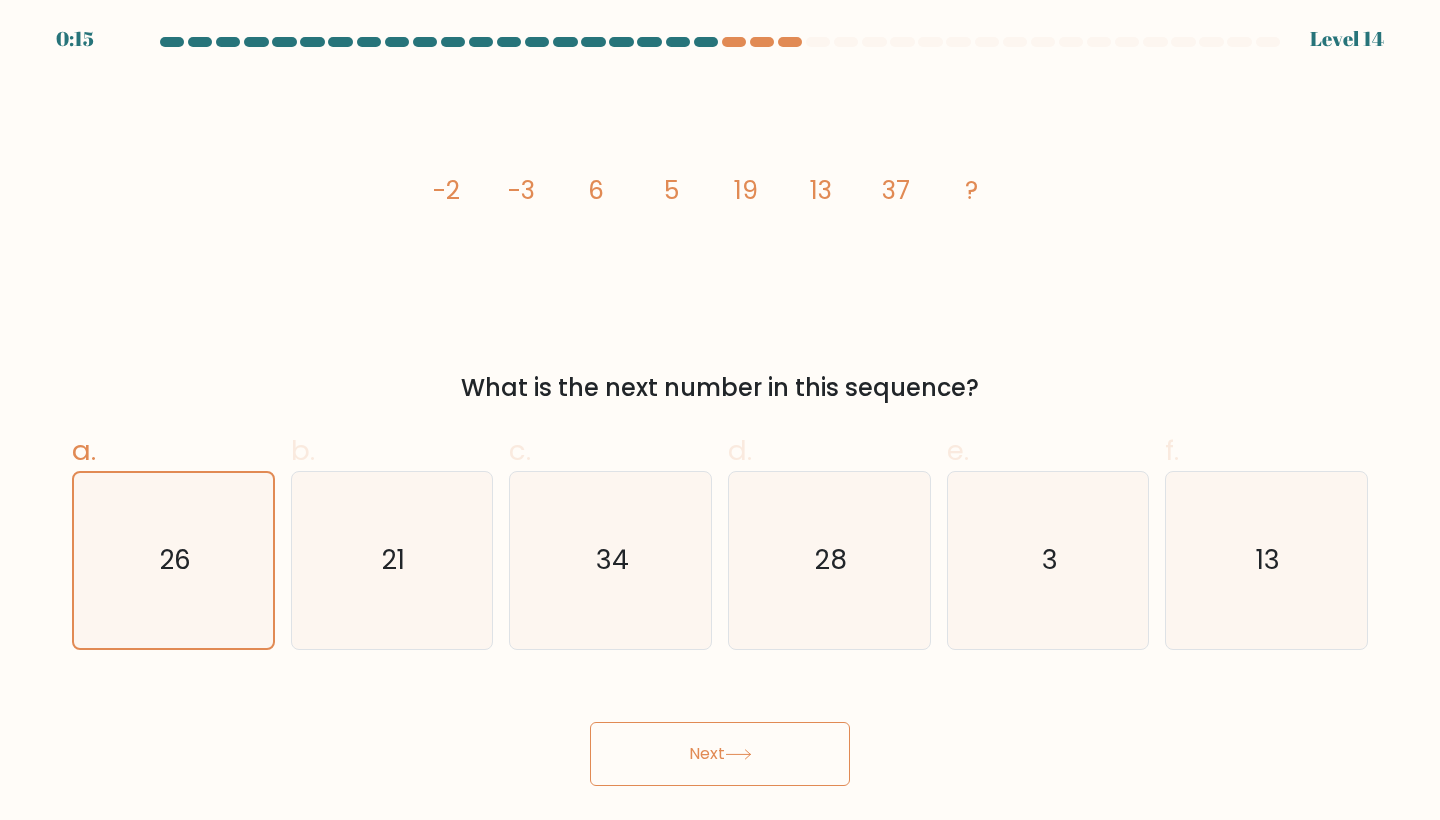 click on "Next" at bounding box center (720, 754) 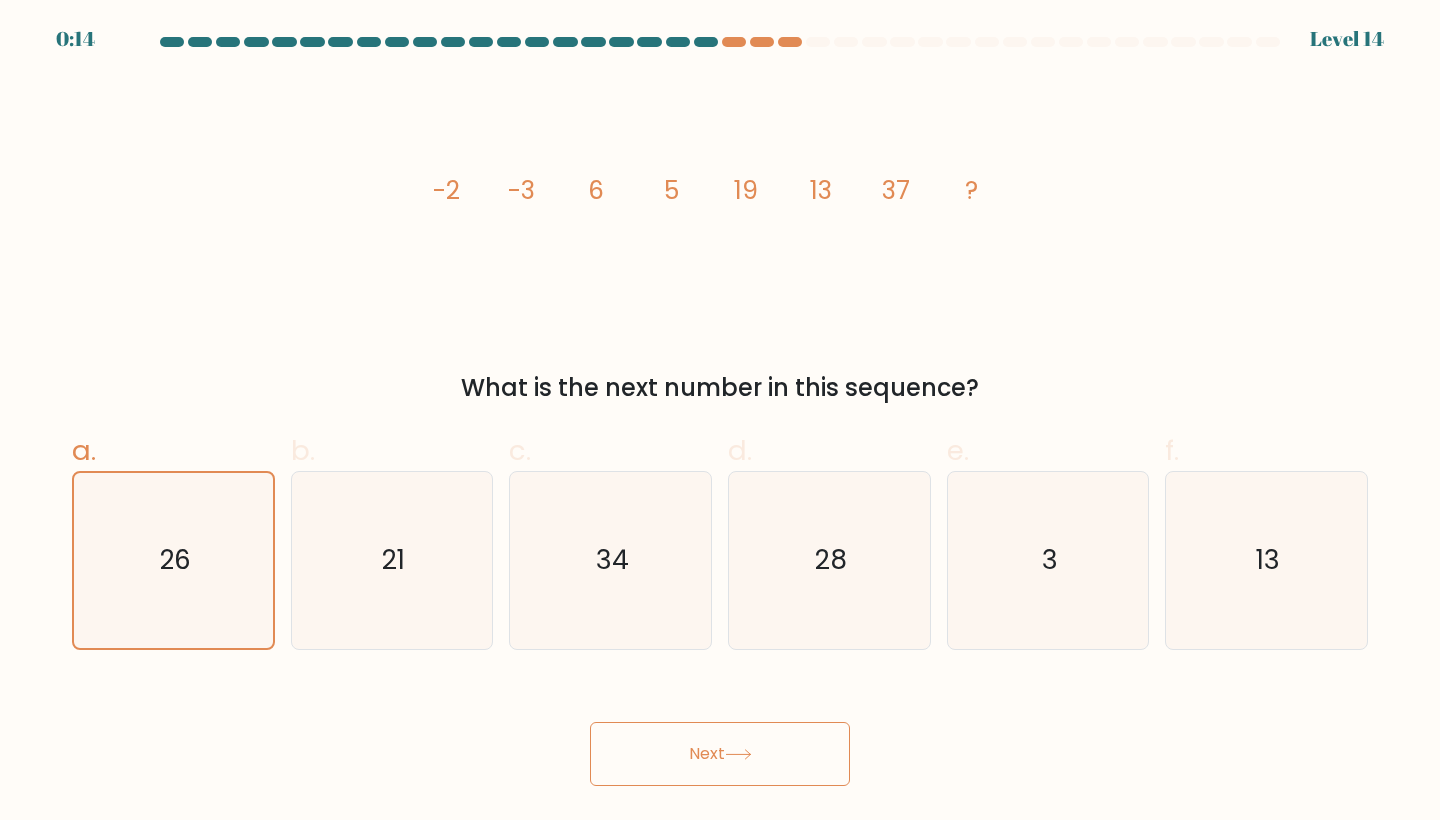 click on "Next" at bounding box center (720, 754) 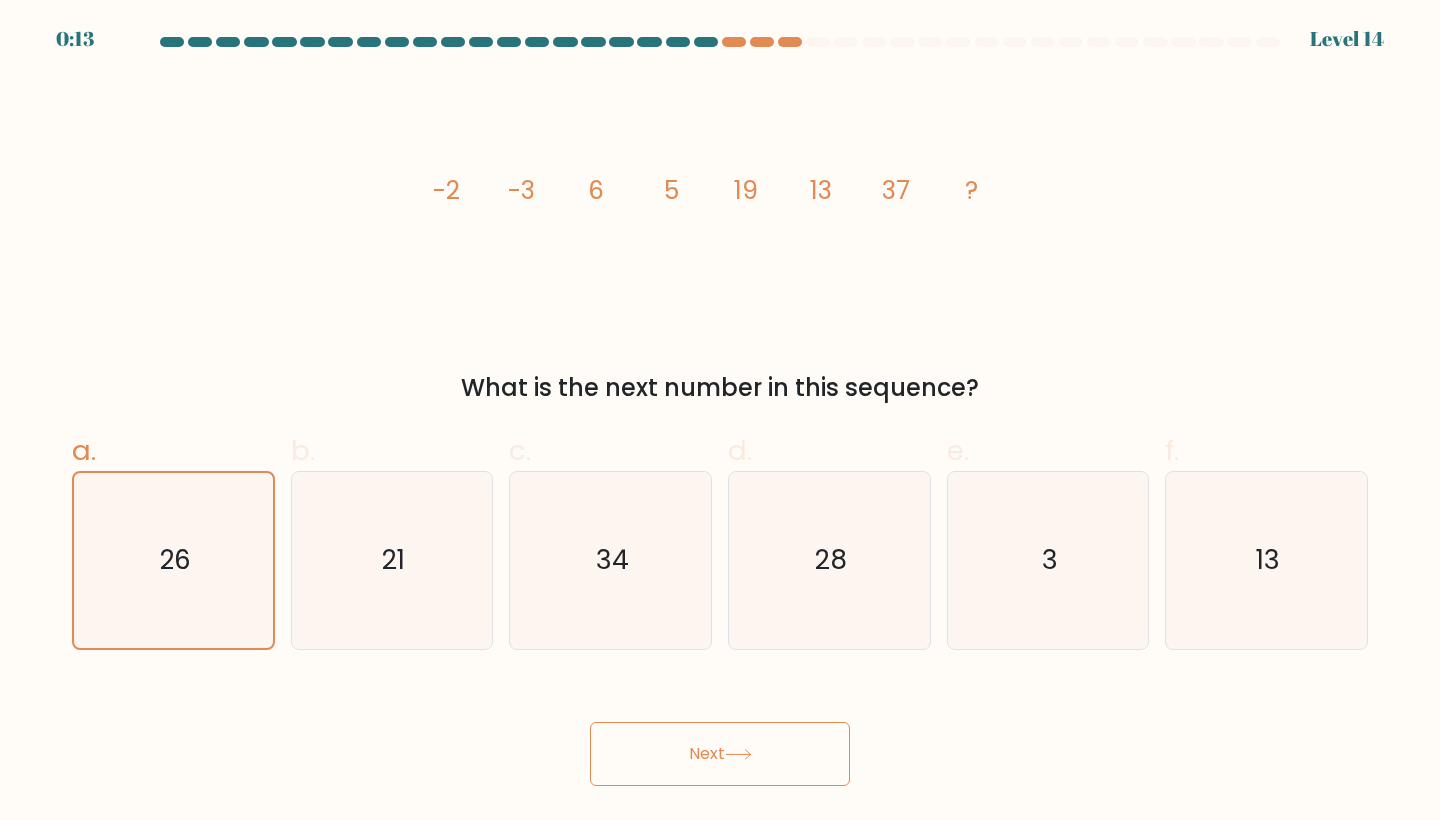 click on "Next" at bounding box center [720, 754] 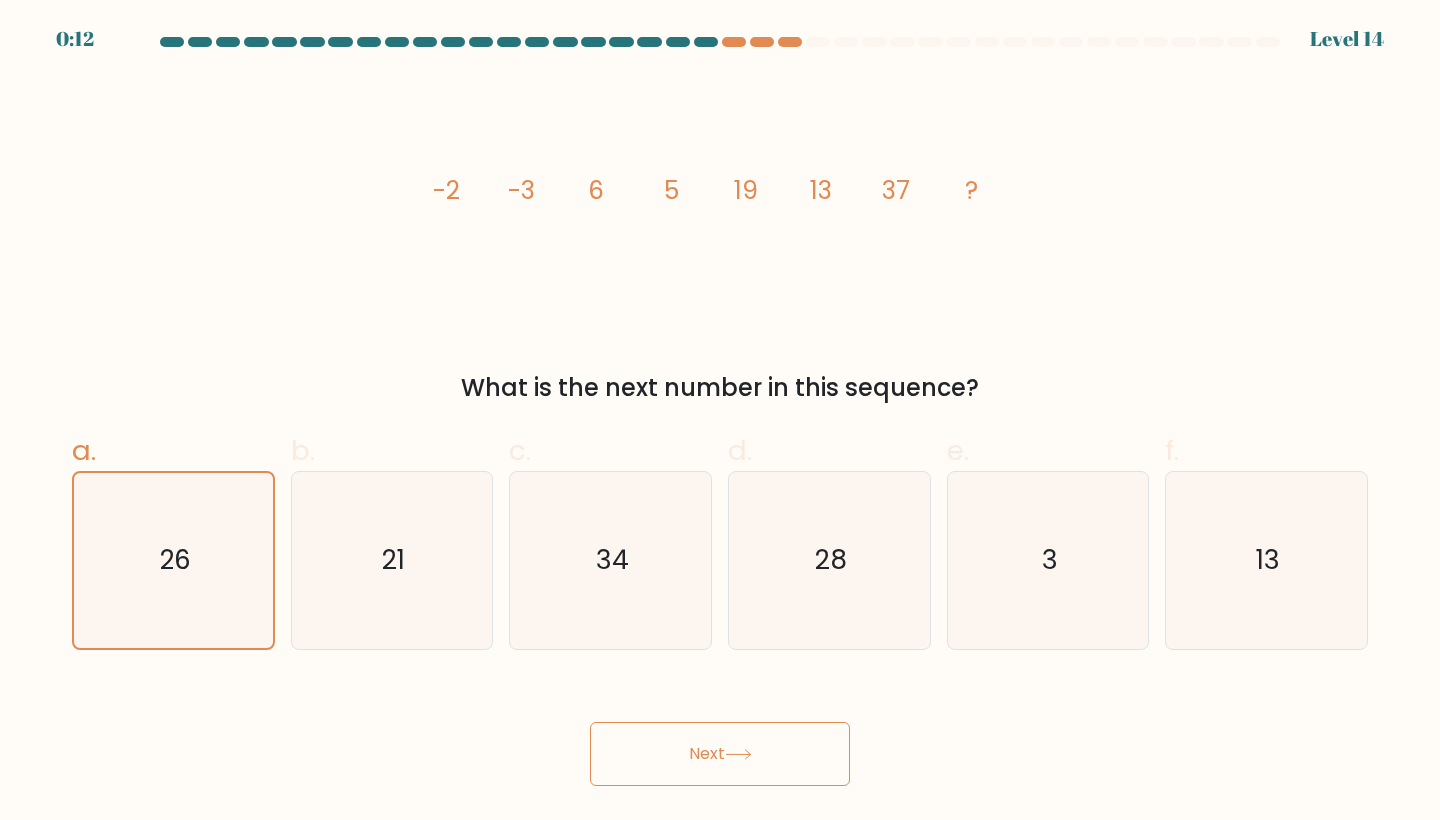 click on "Next" at bounding box center [720, 754] 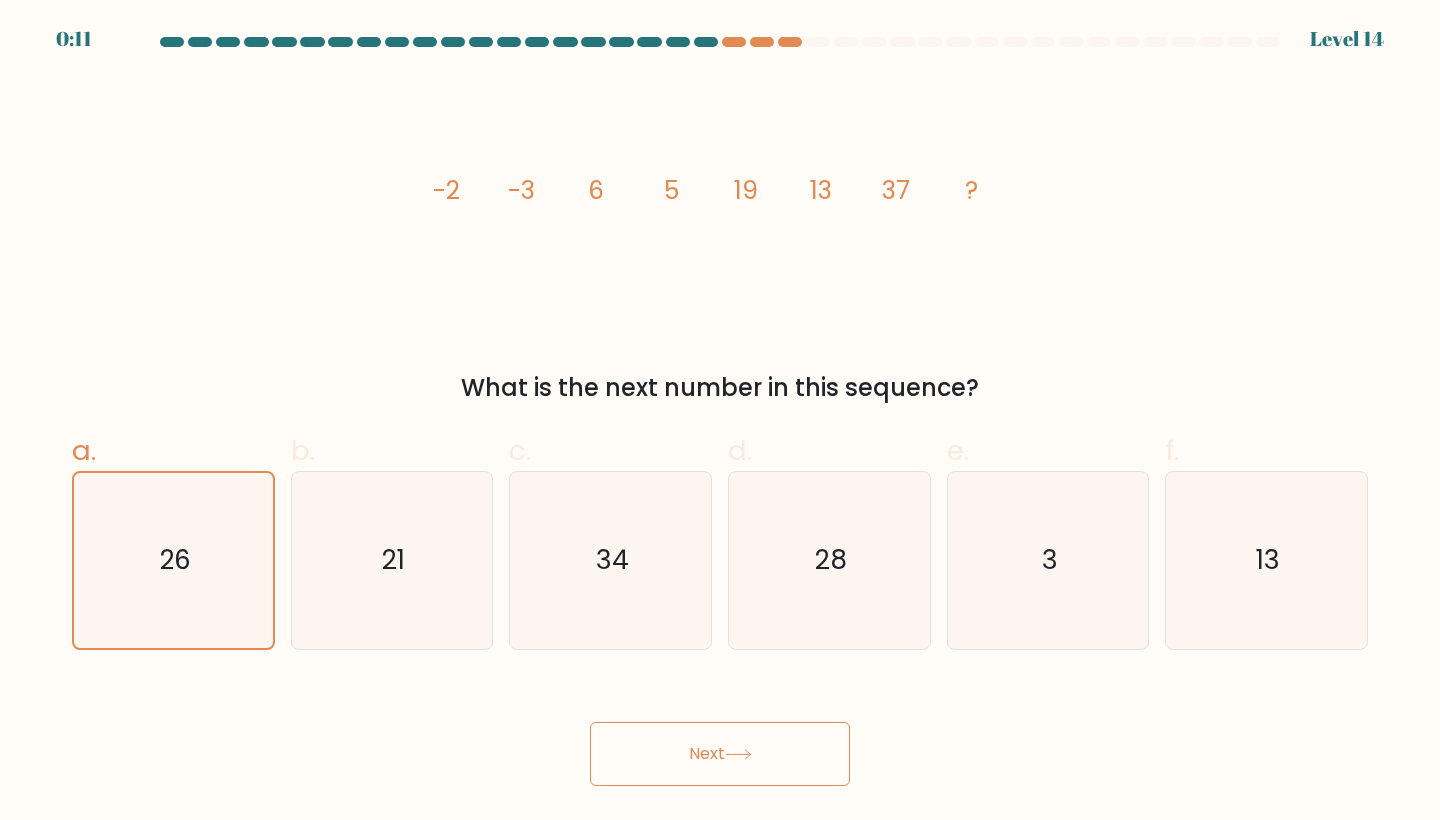 click on "Next" at bounding box center (720, 754) 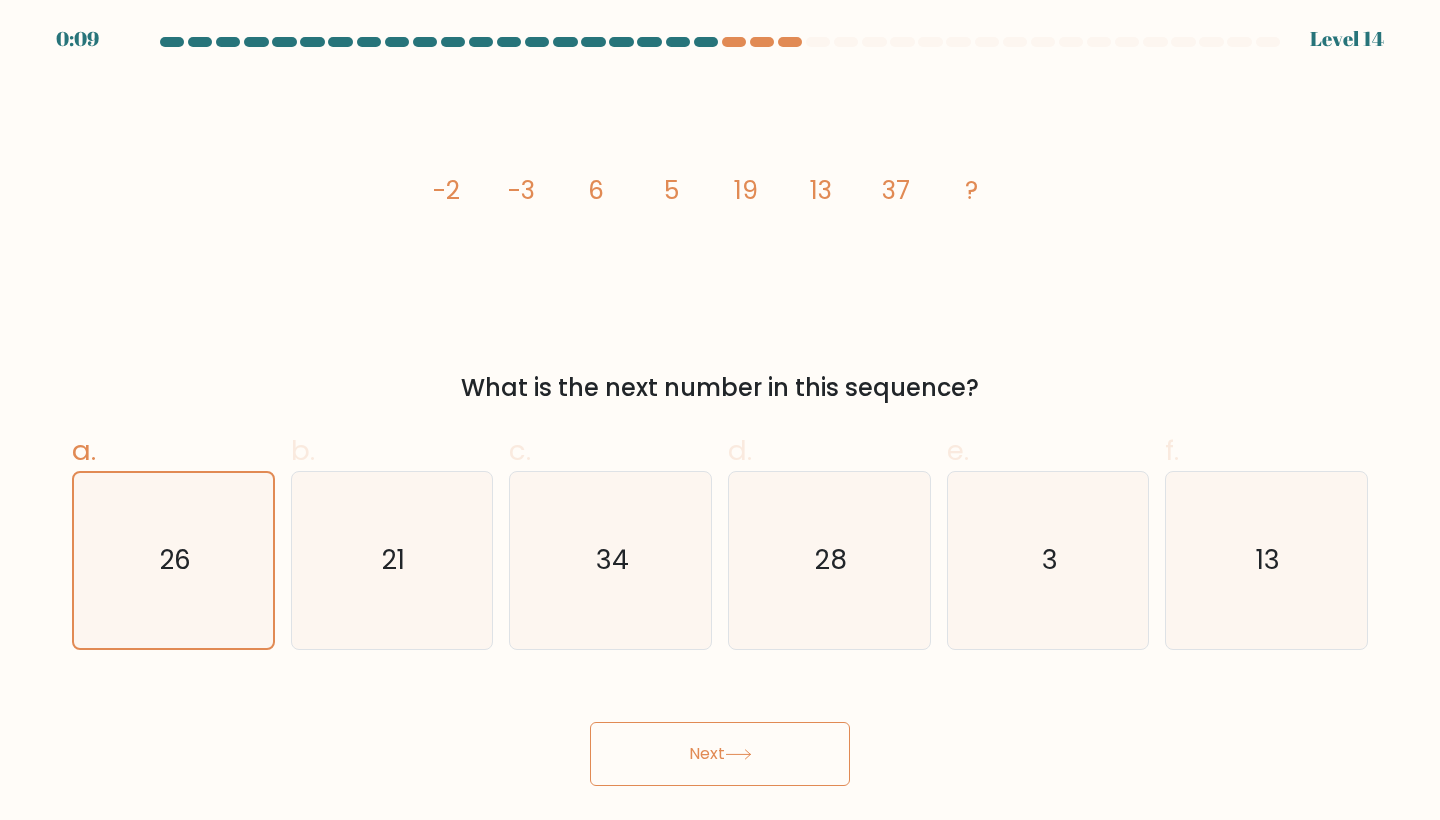 click on "Next" at bounding box center (720, 754) 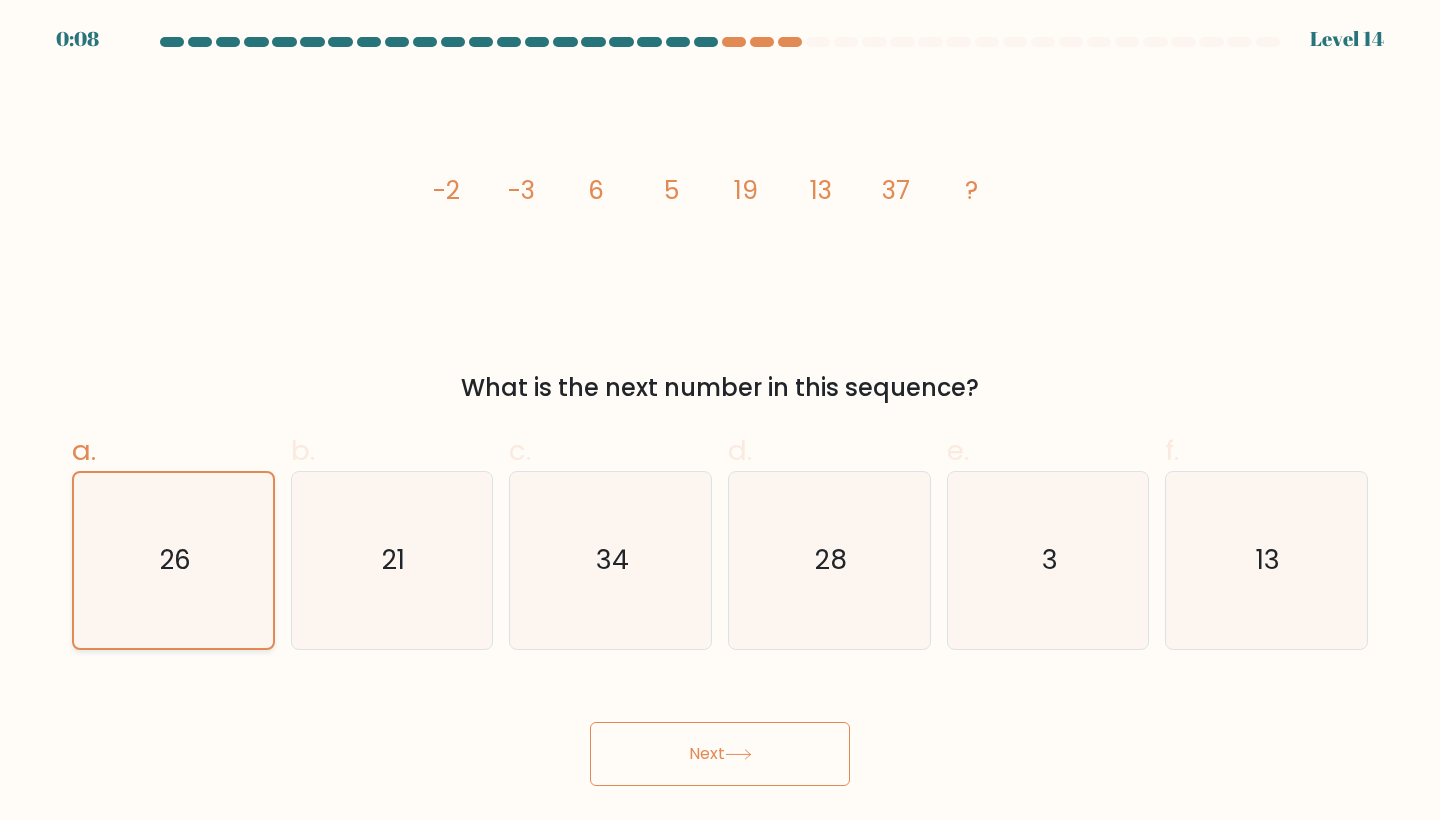 click on "26" 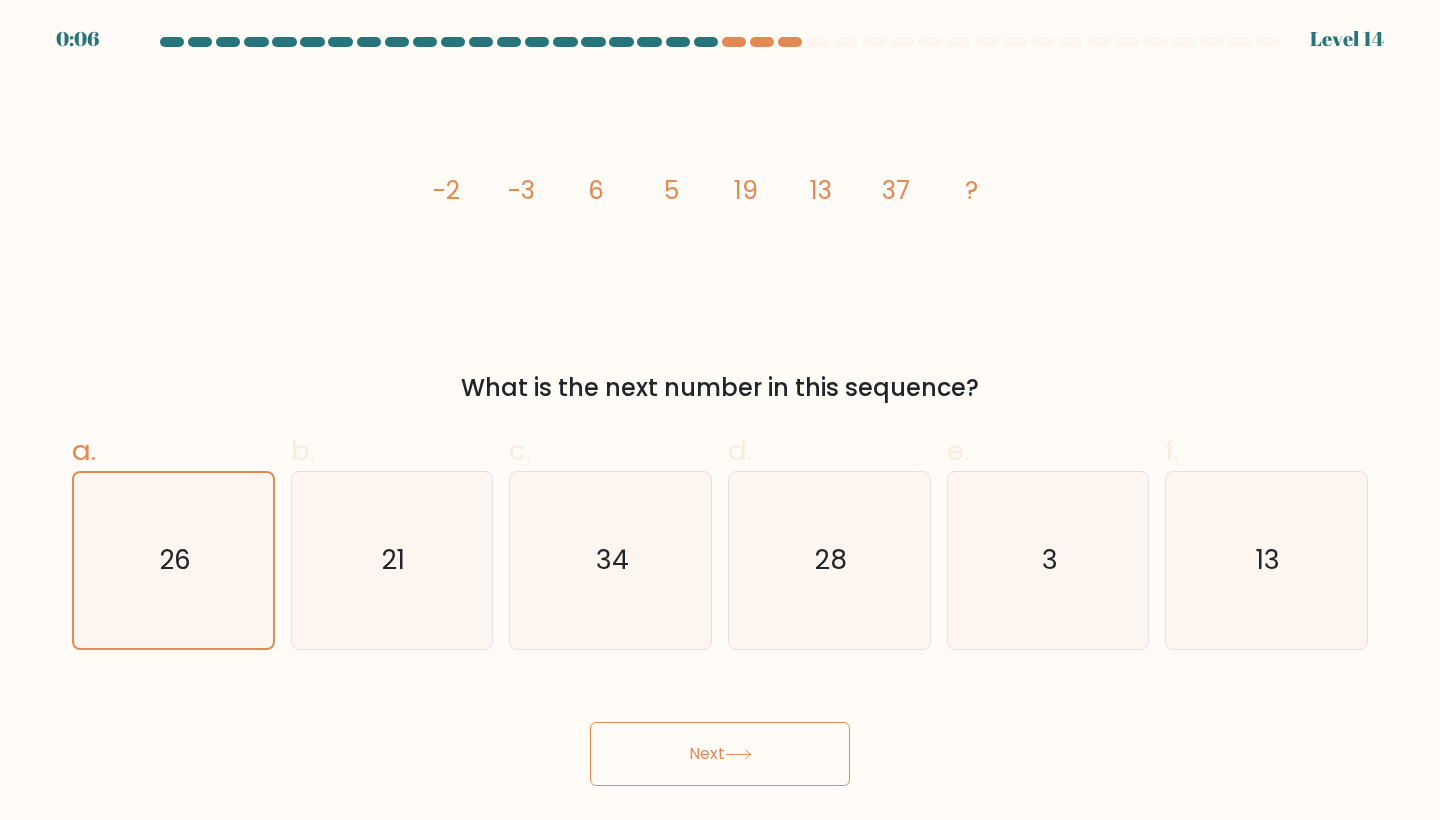 click on "Next" at bounding box center (720, 754) 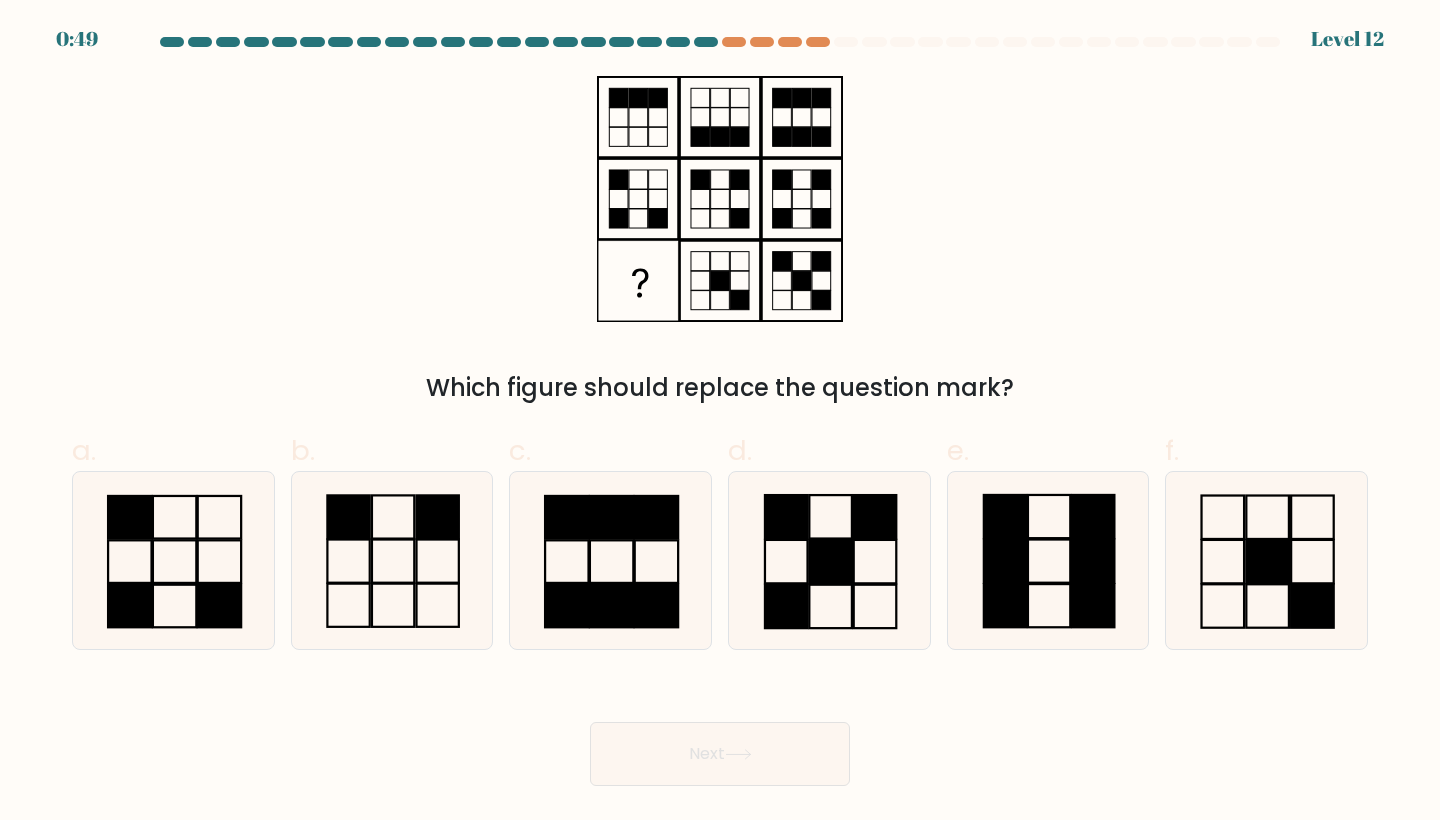 click on "Next" at bounding box center (720, 730) 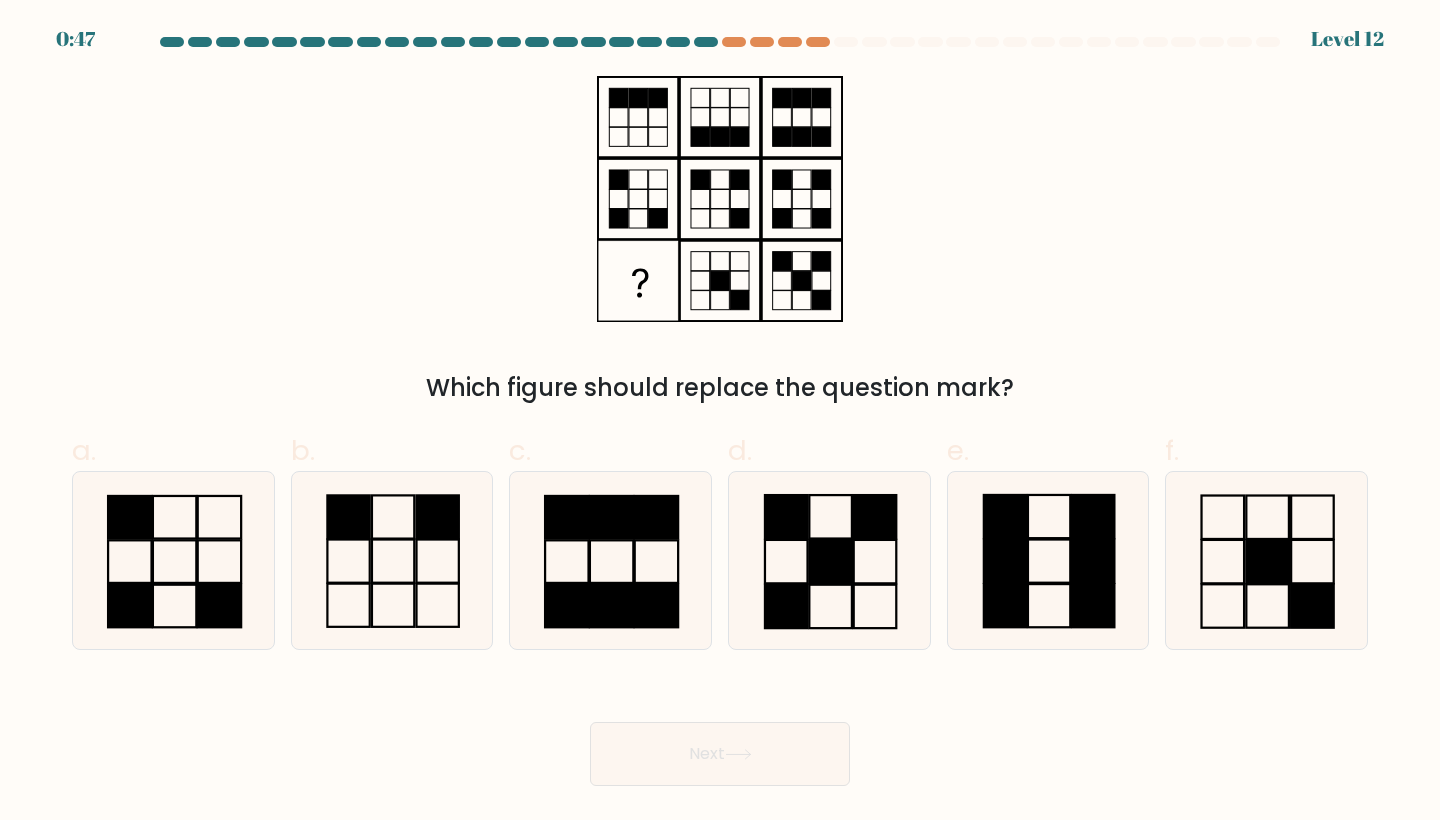 click on "Next" at bounding box center [720, 730] 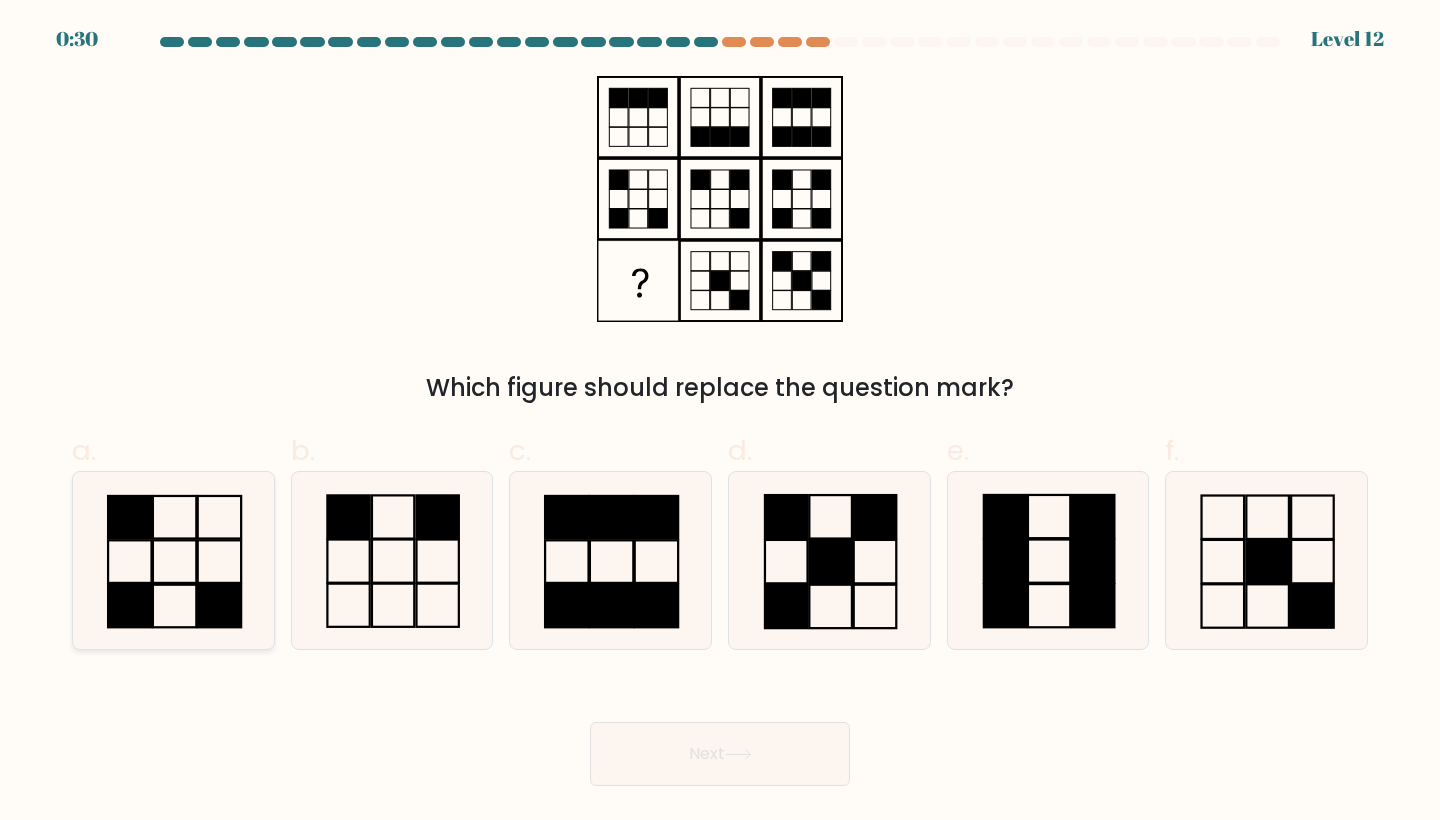 click 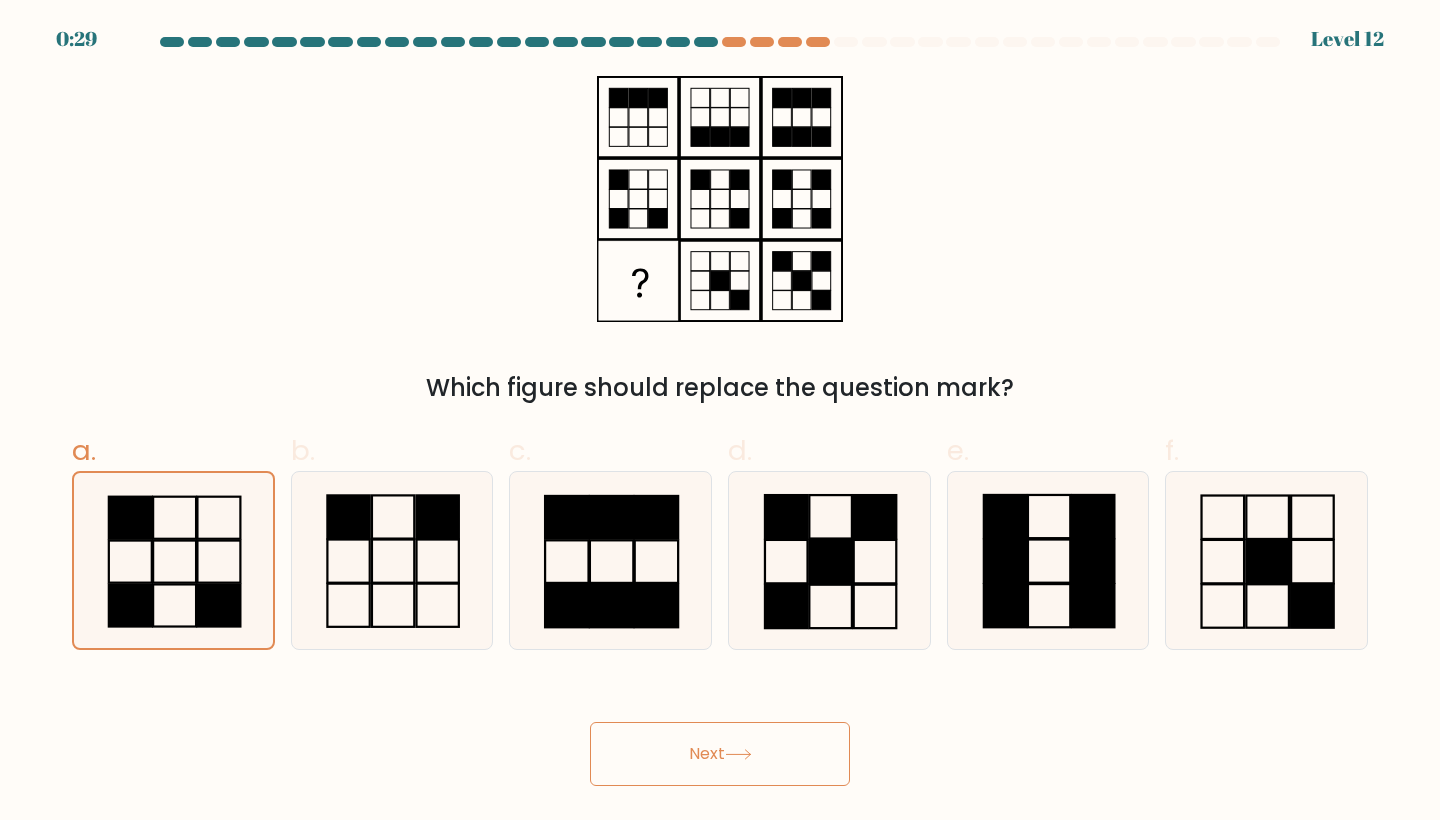 click 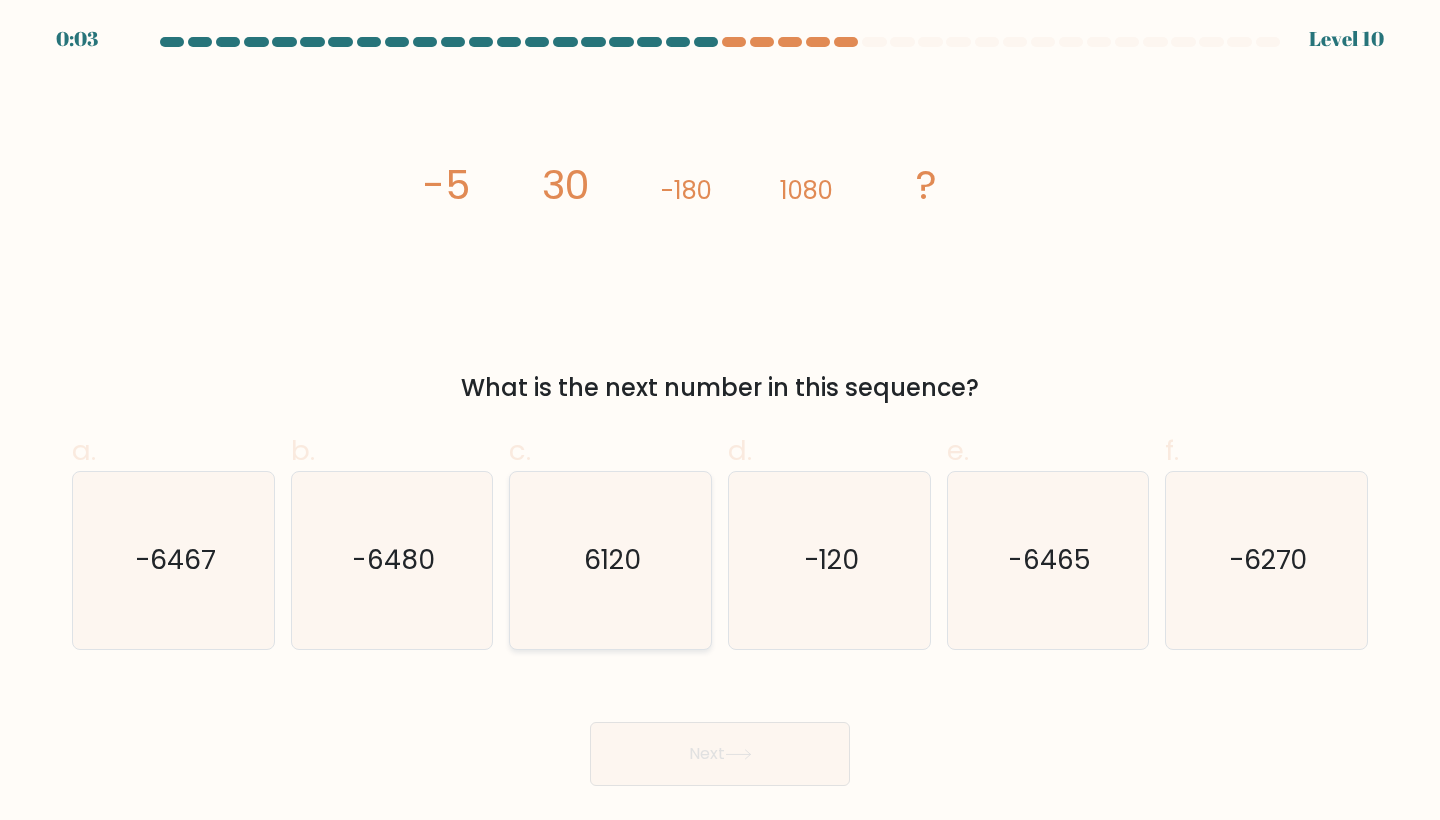 click on "6120" 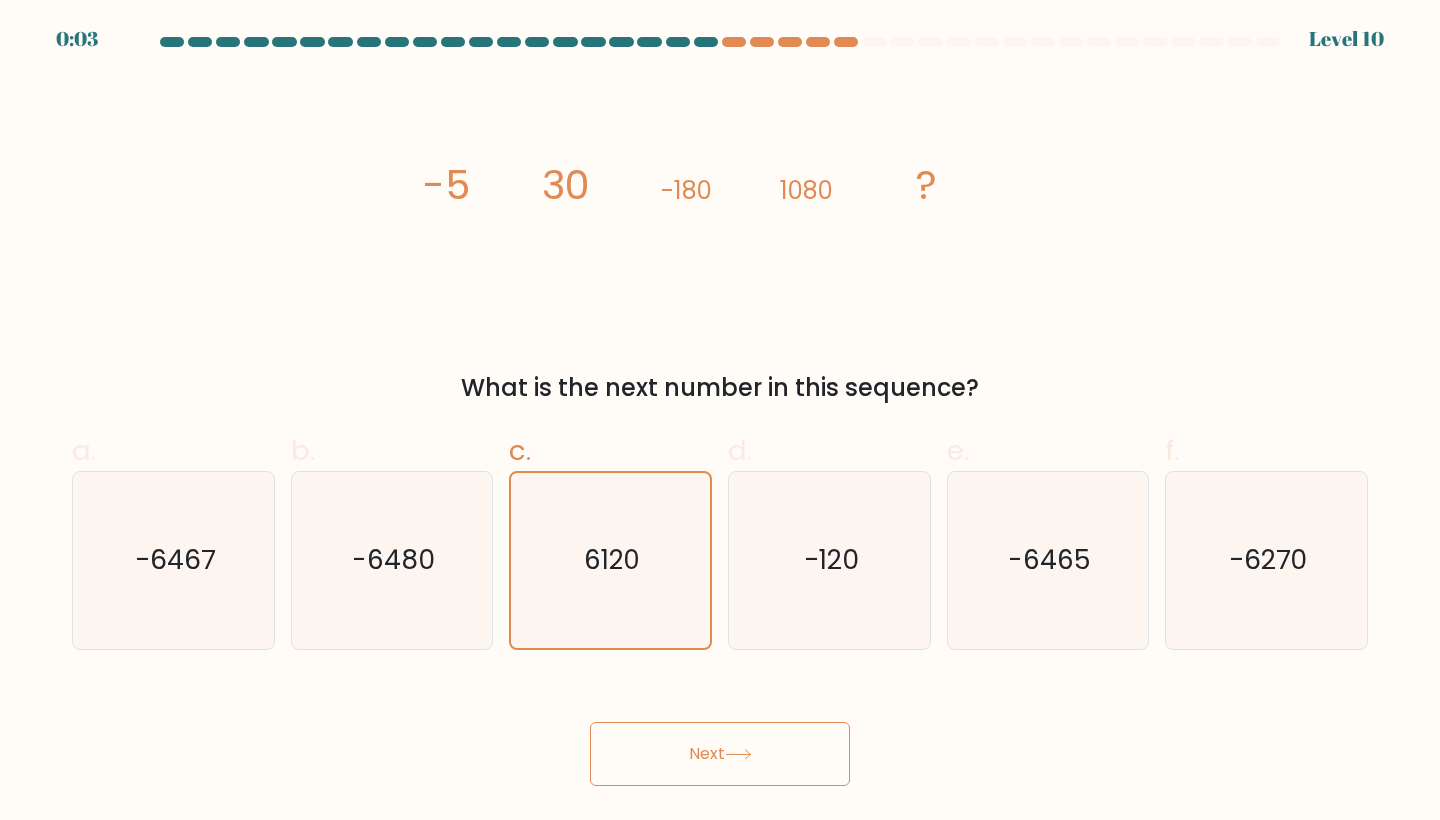 click on "Next" at bounding box center [720, 754] 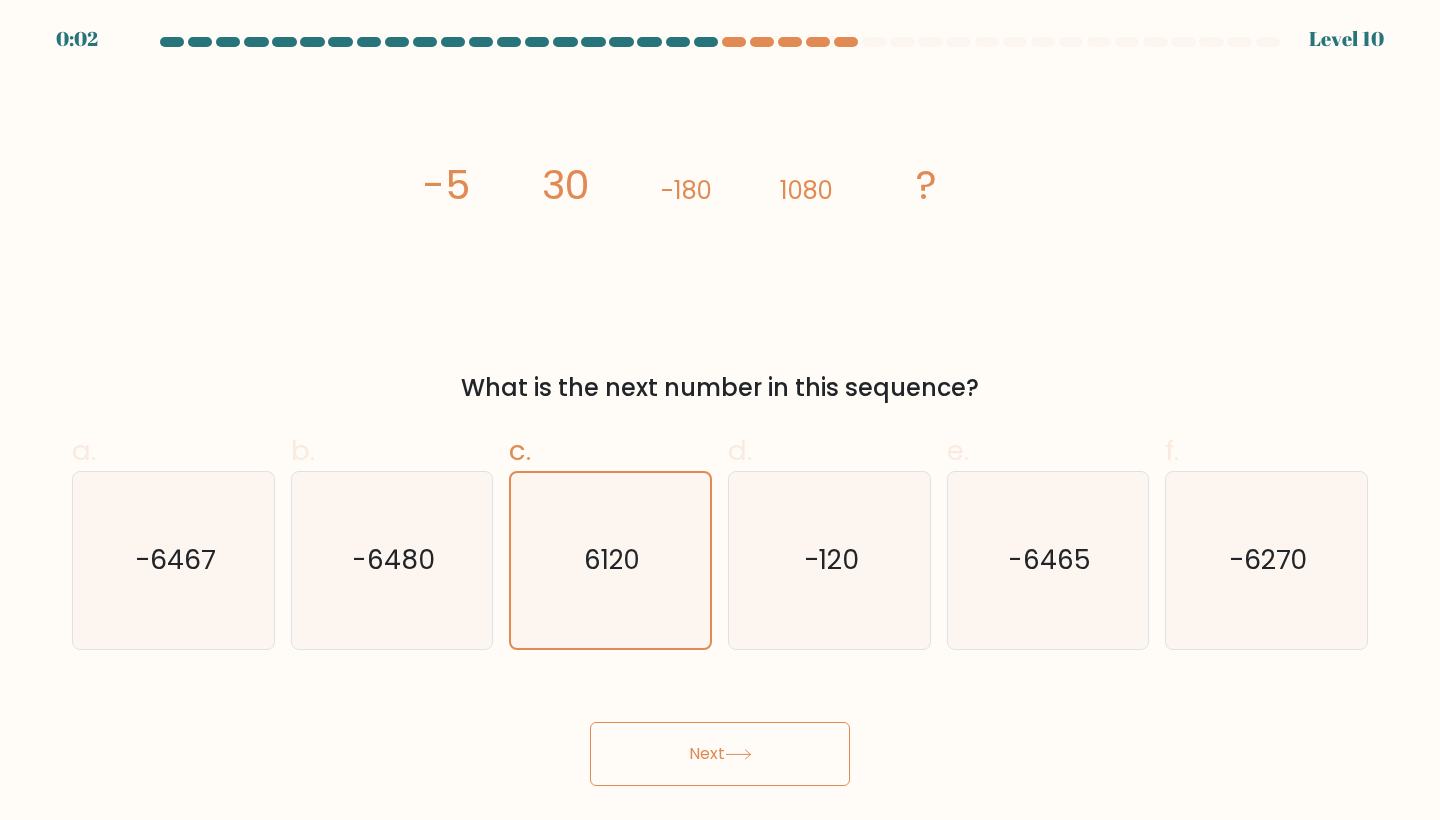 click on "Next" at bounding box center [720, 754] 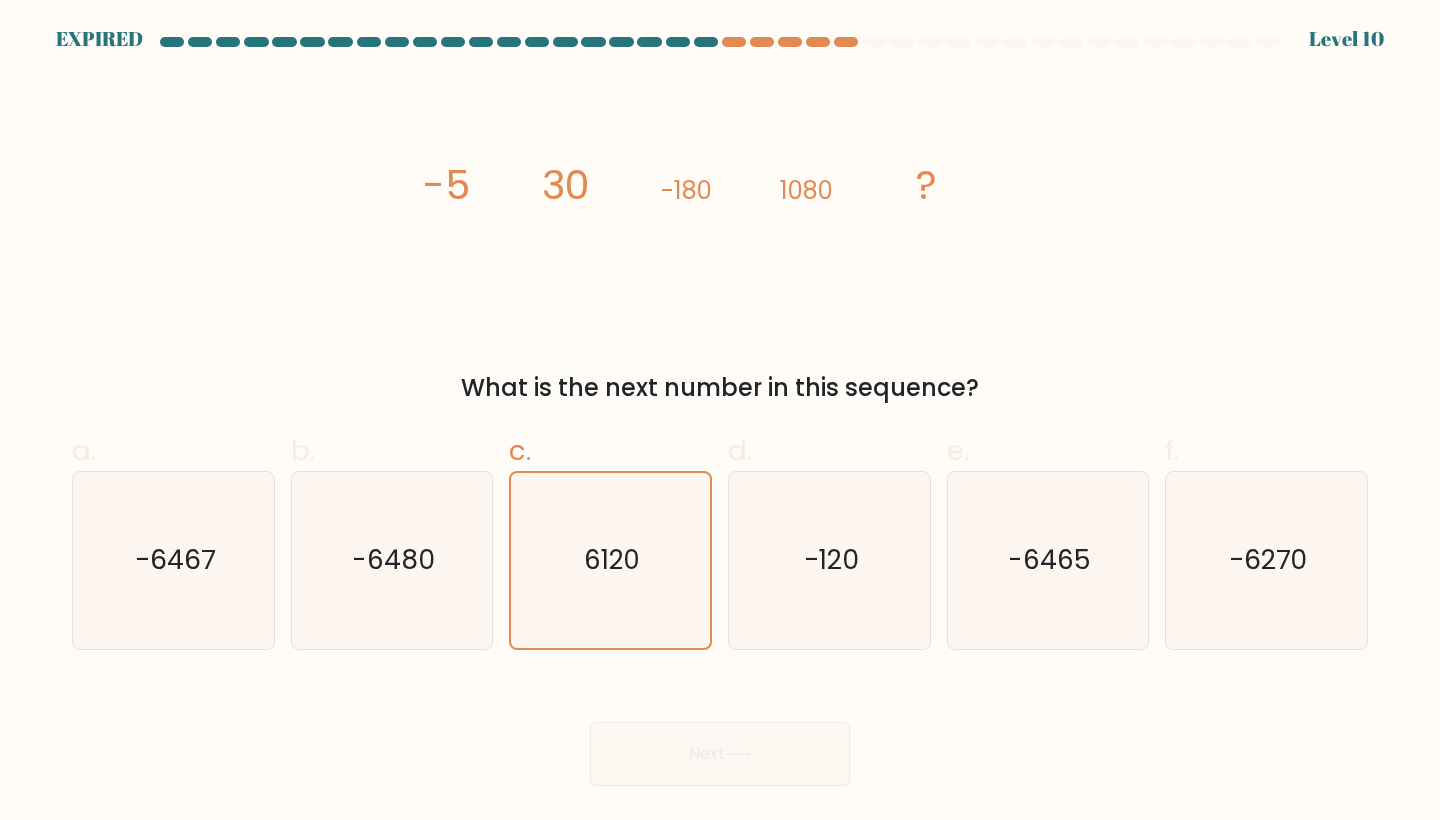 click on "Next" at bounding box center (720, 730) 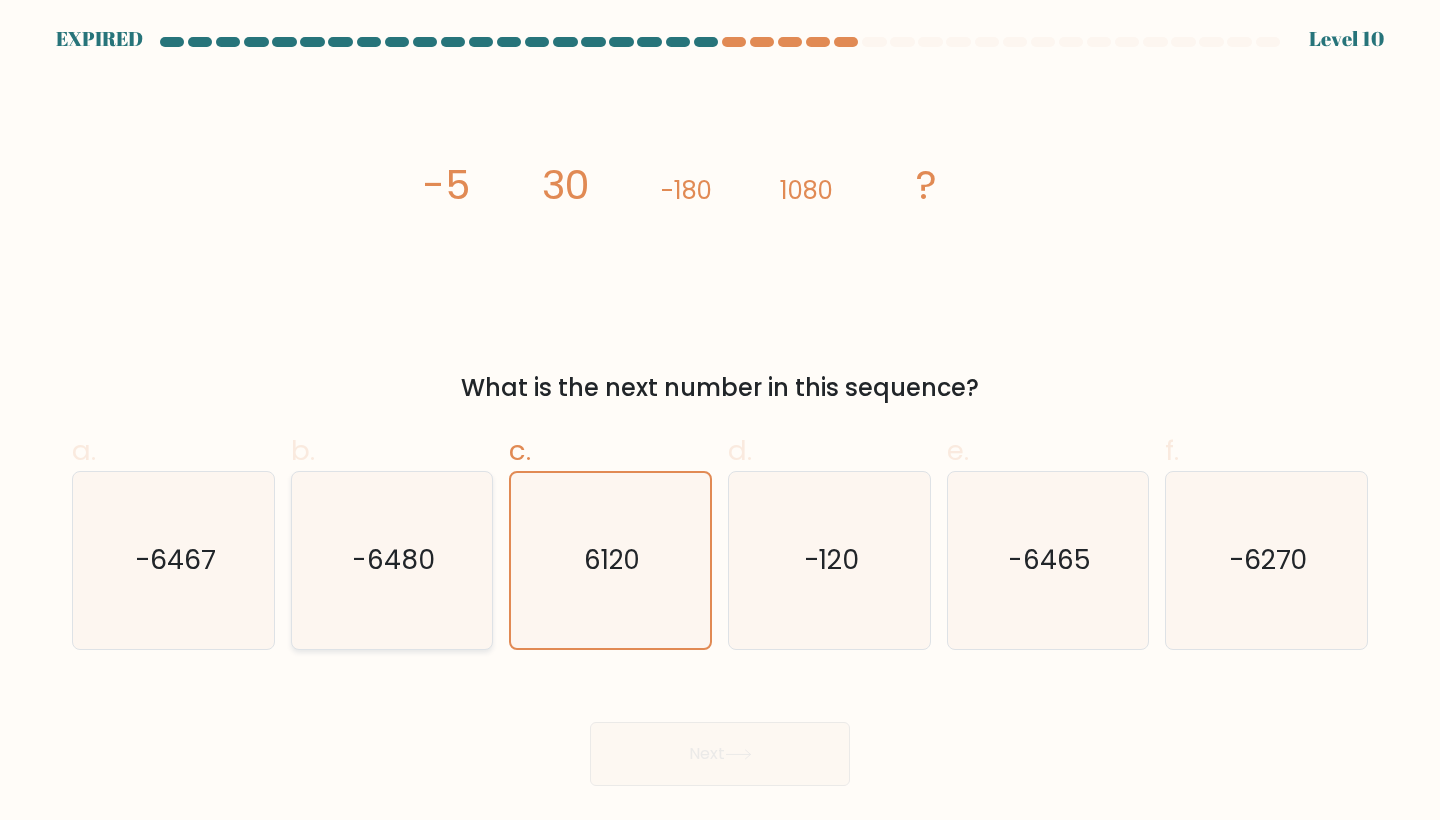 click on "-6480" 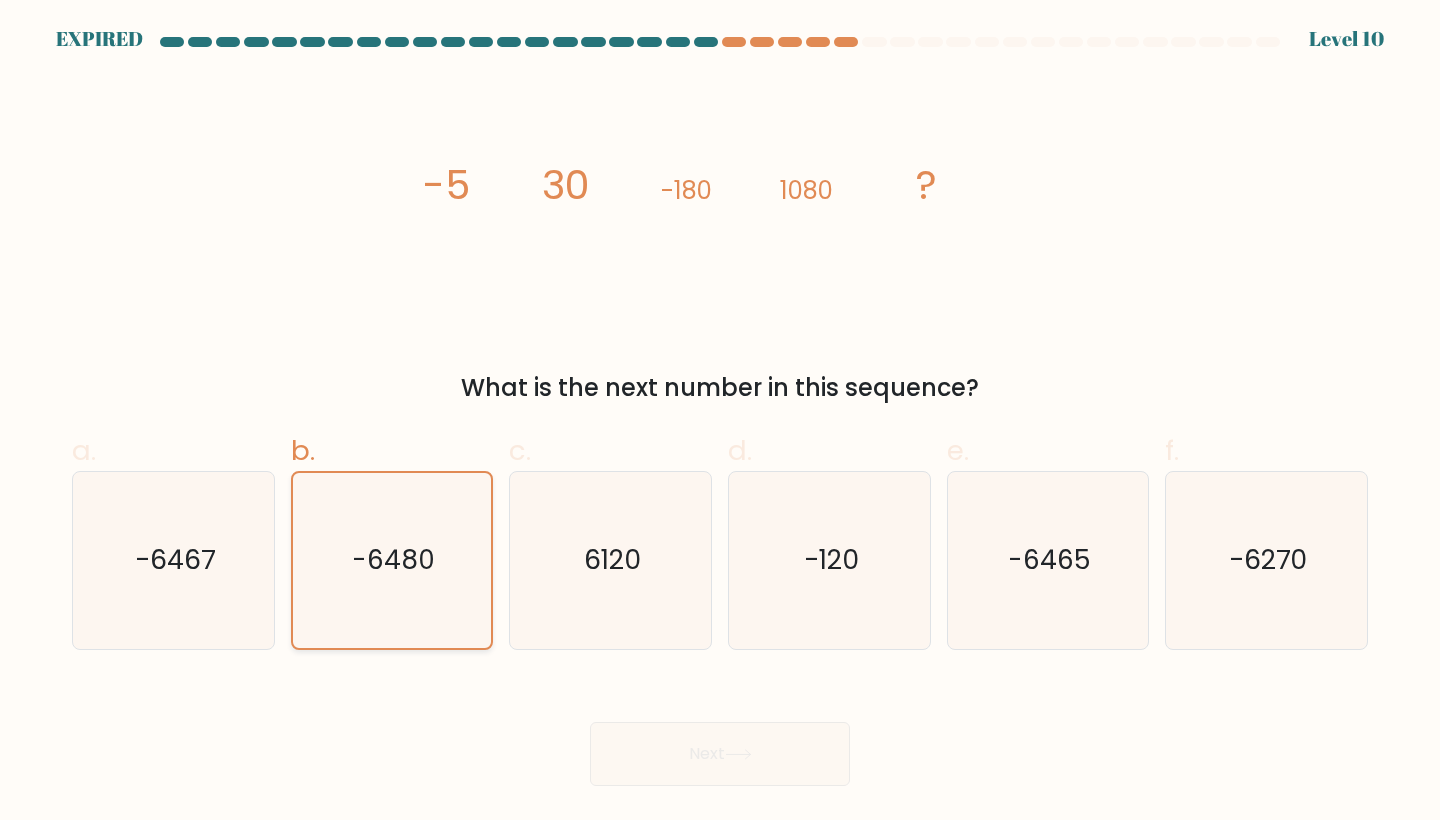click on "-6480" 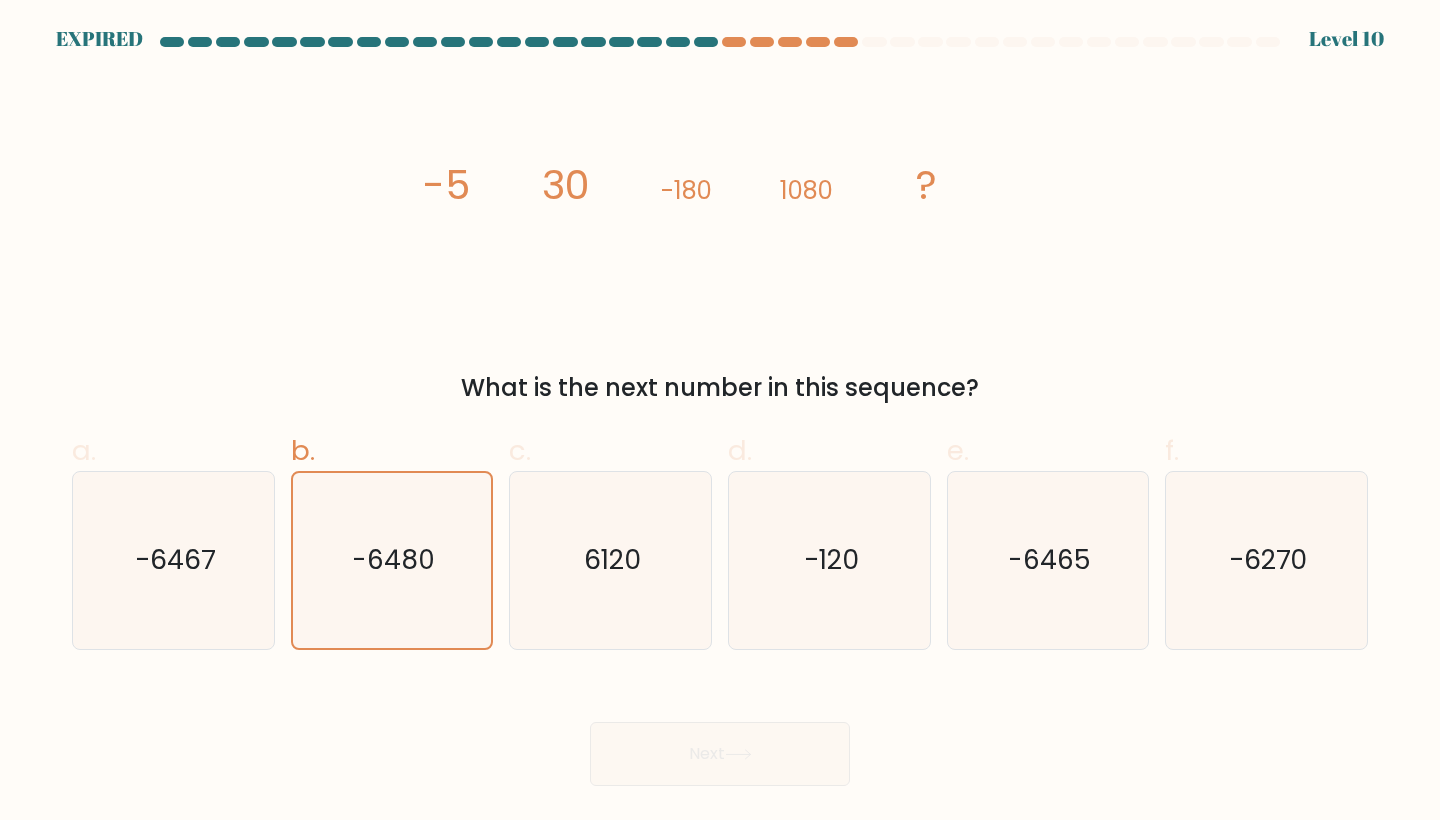 click on "Next" at bounding box center [720, 730] 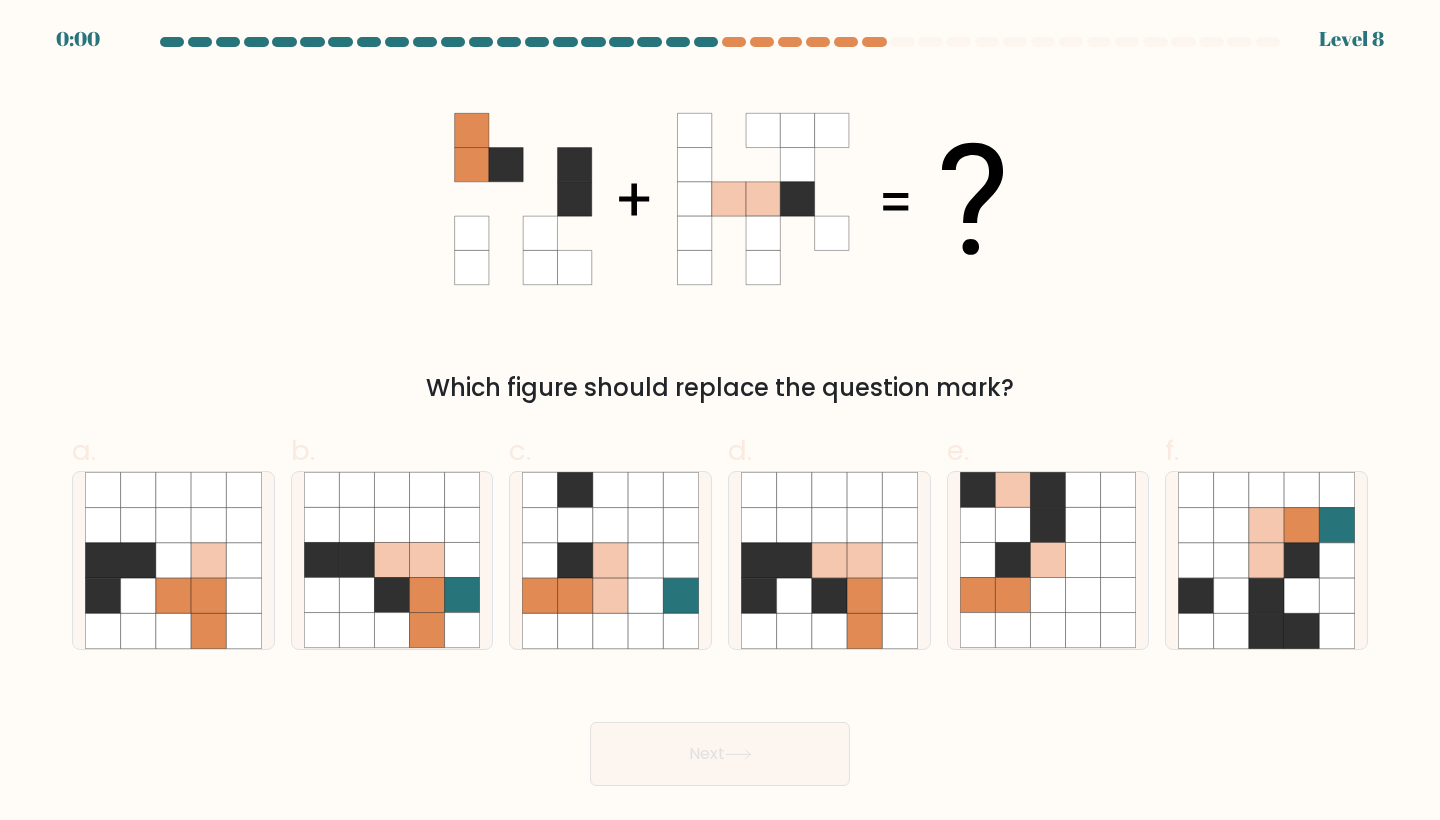 scroll, scrollTop: 0, scrollLeft: 0, axis: both 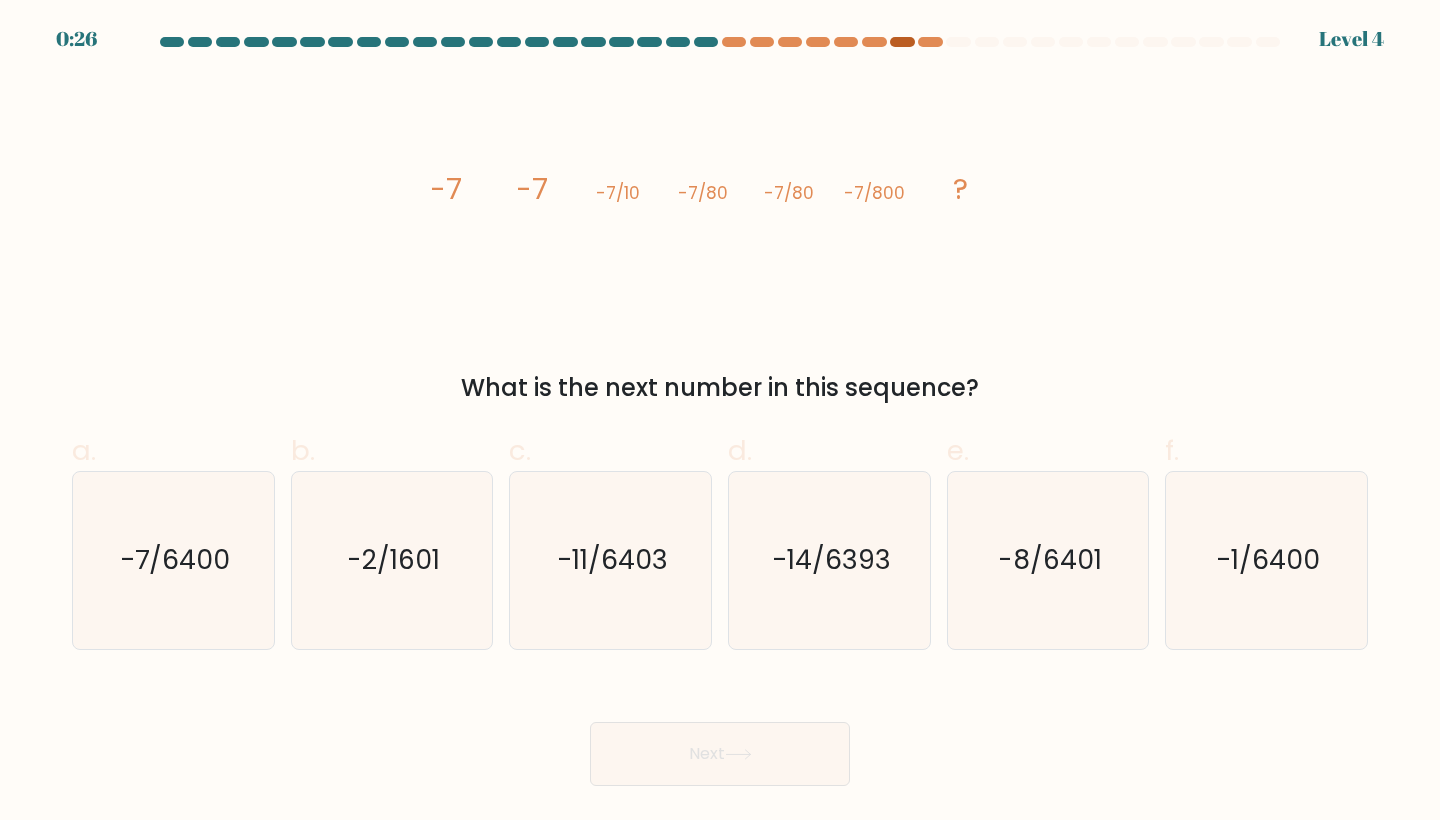 click at bounding box center (902, 42) 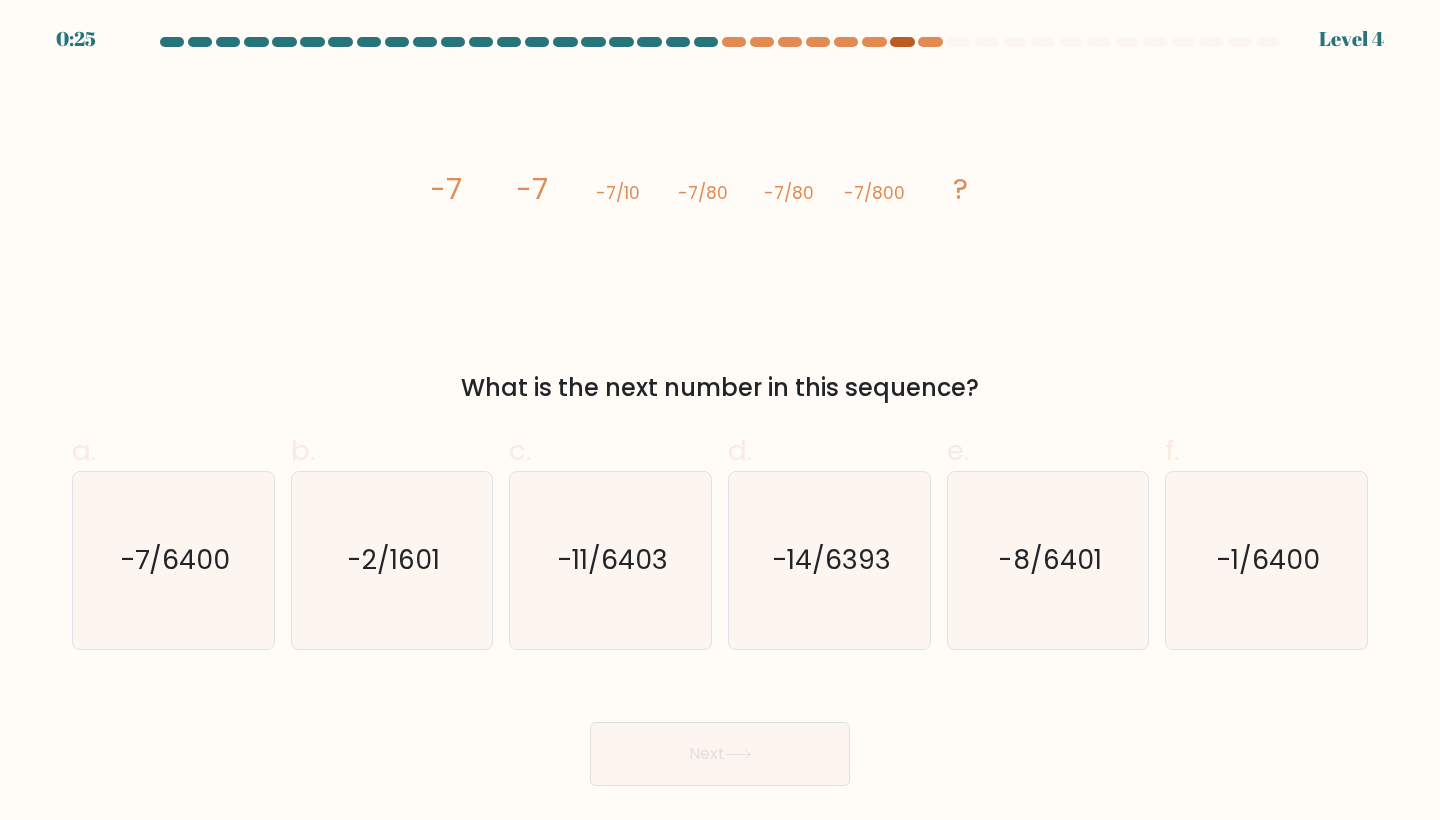 click at bounding box center [902, 42] 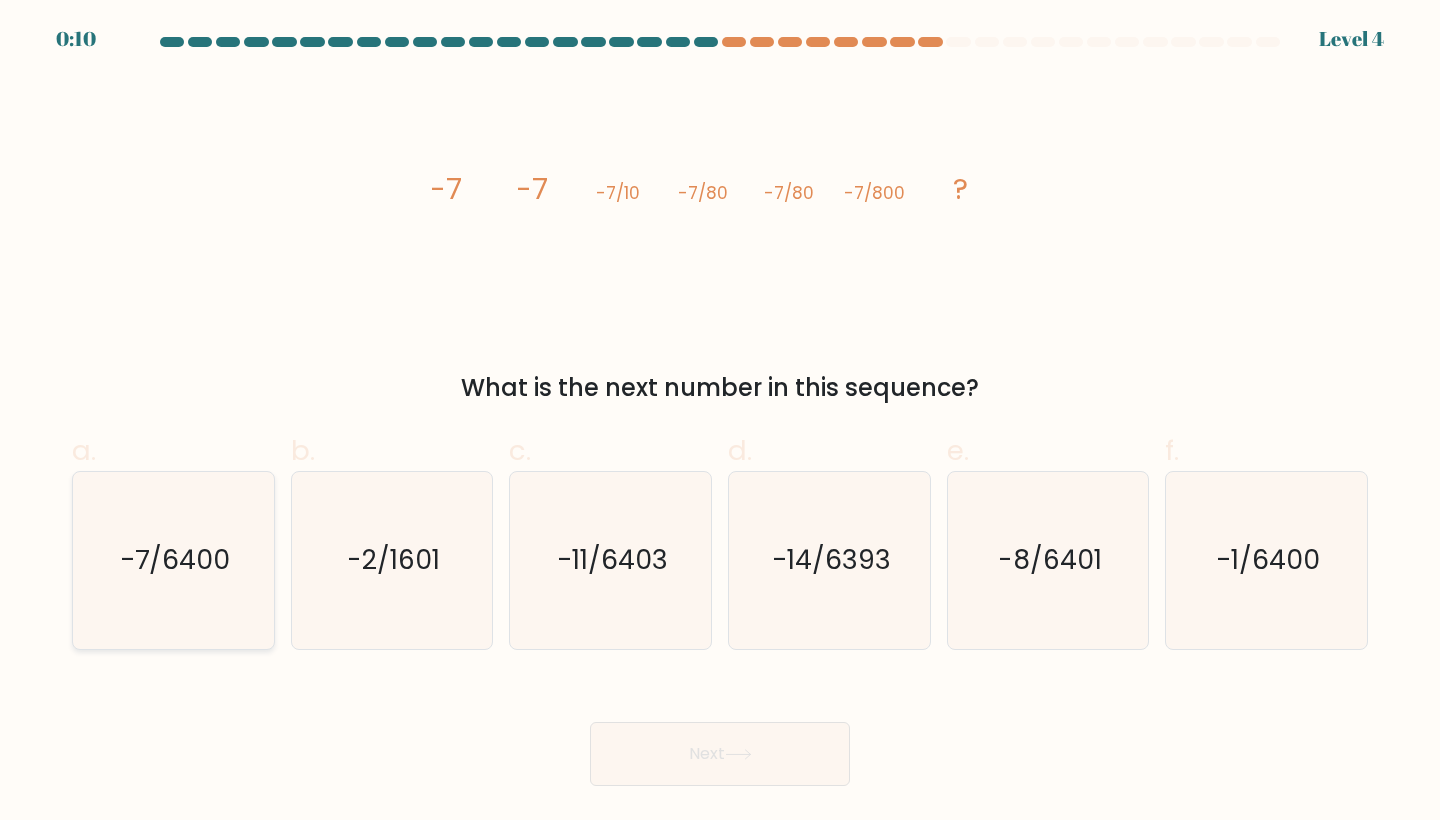 click on "-7/6400" 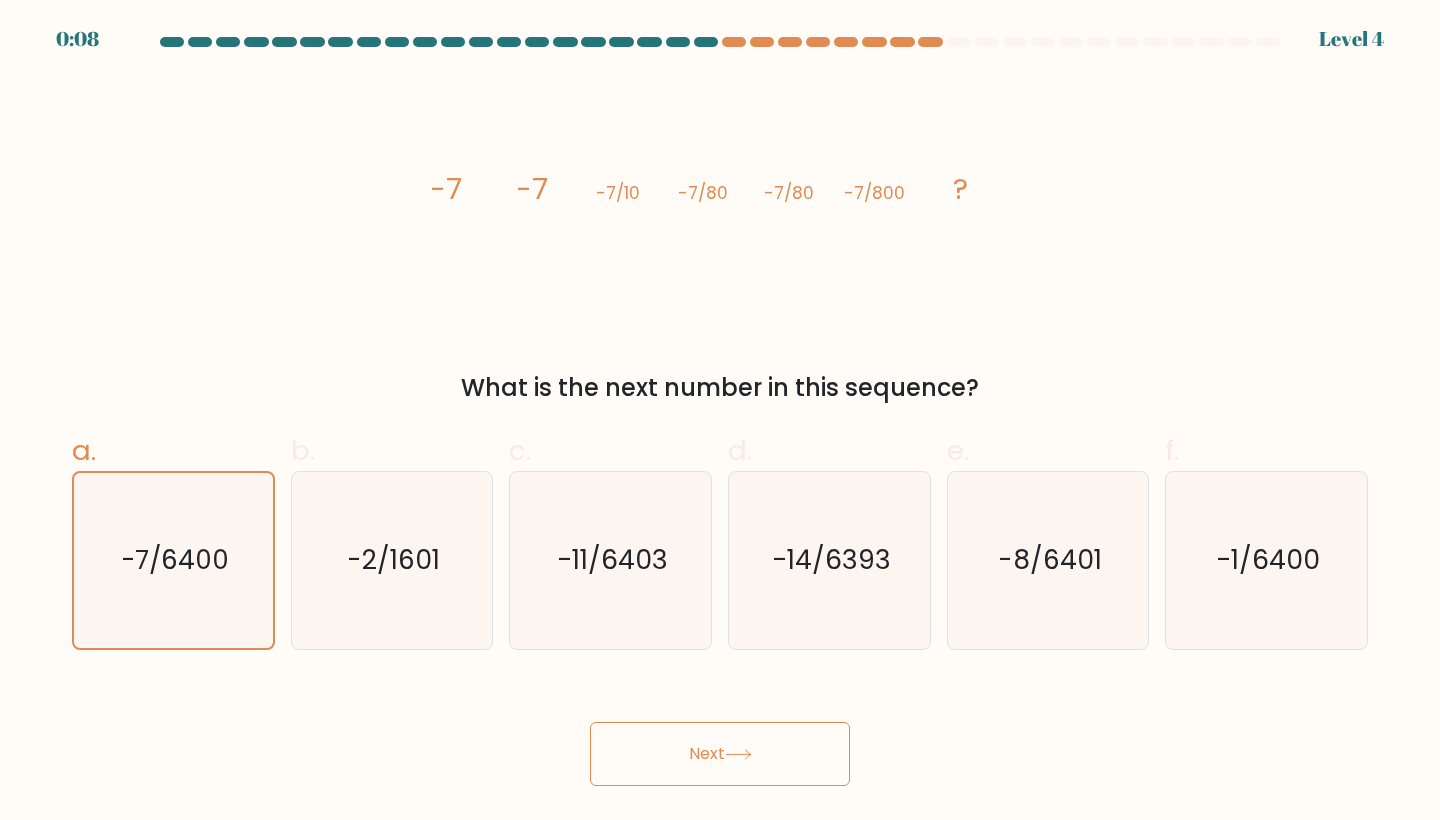 click on "Next" at bounding box center (720, 754) 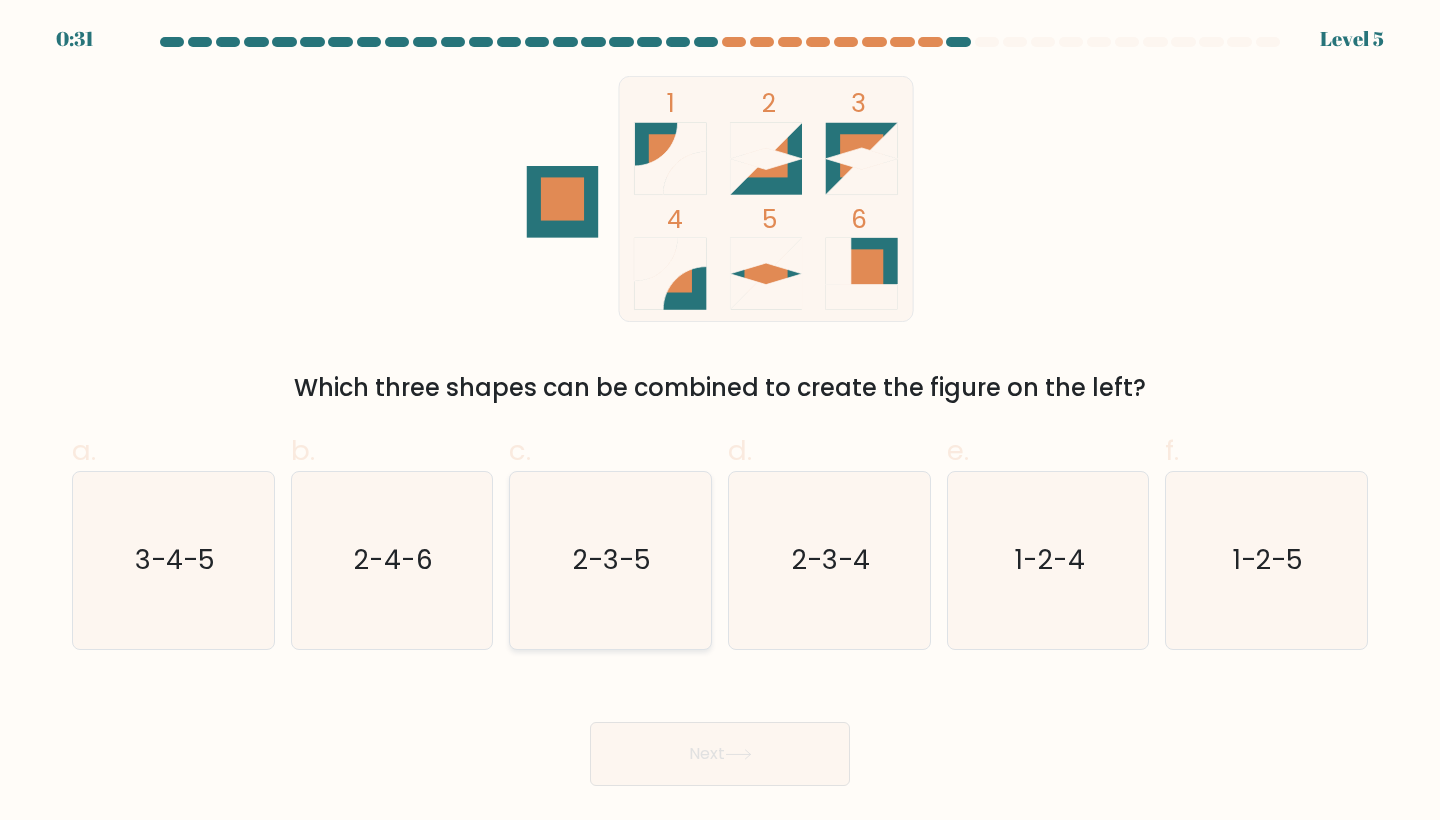 click on "2-3-5" 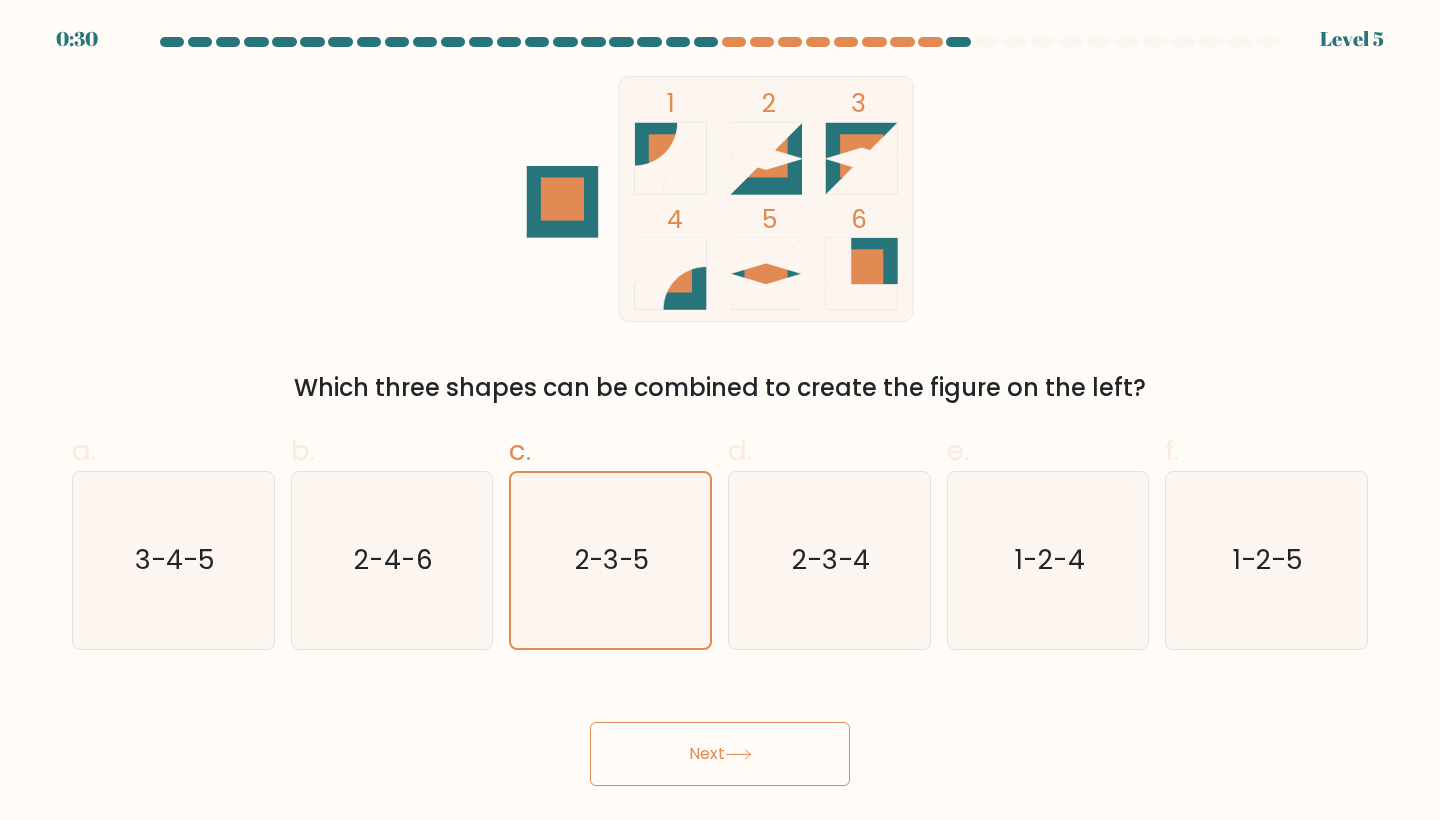 click on "Next" at bounding box center (720, 754) 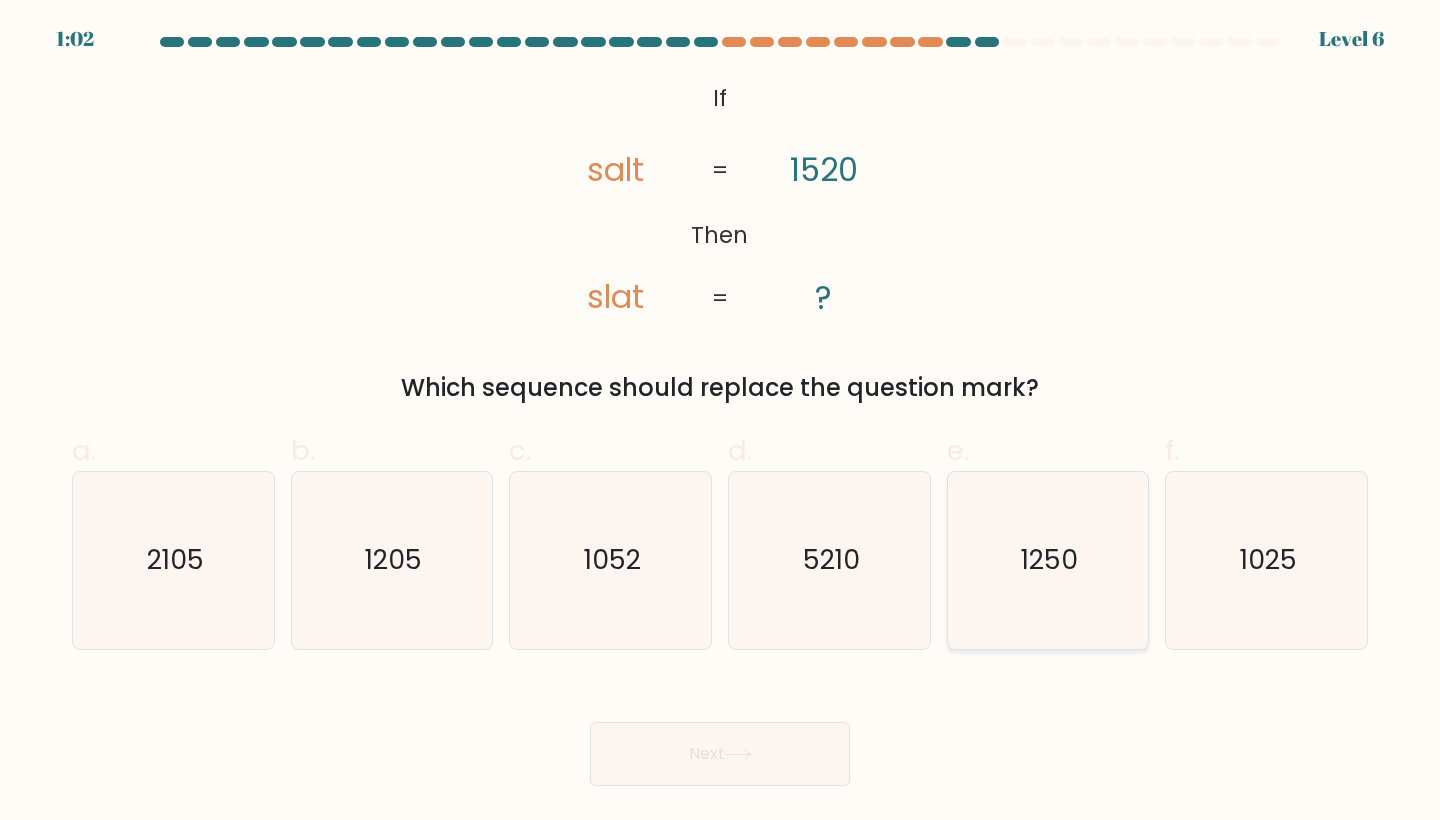 click on "1250" 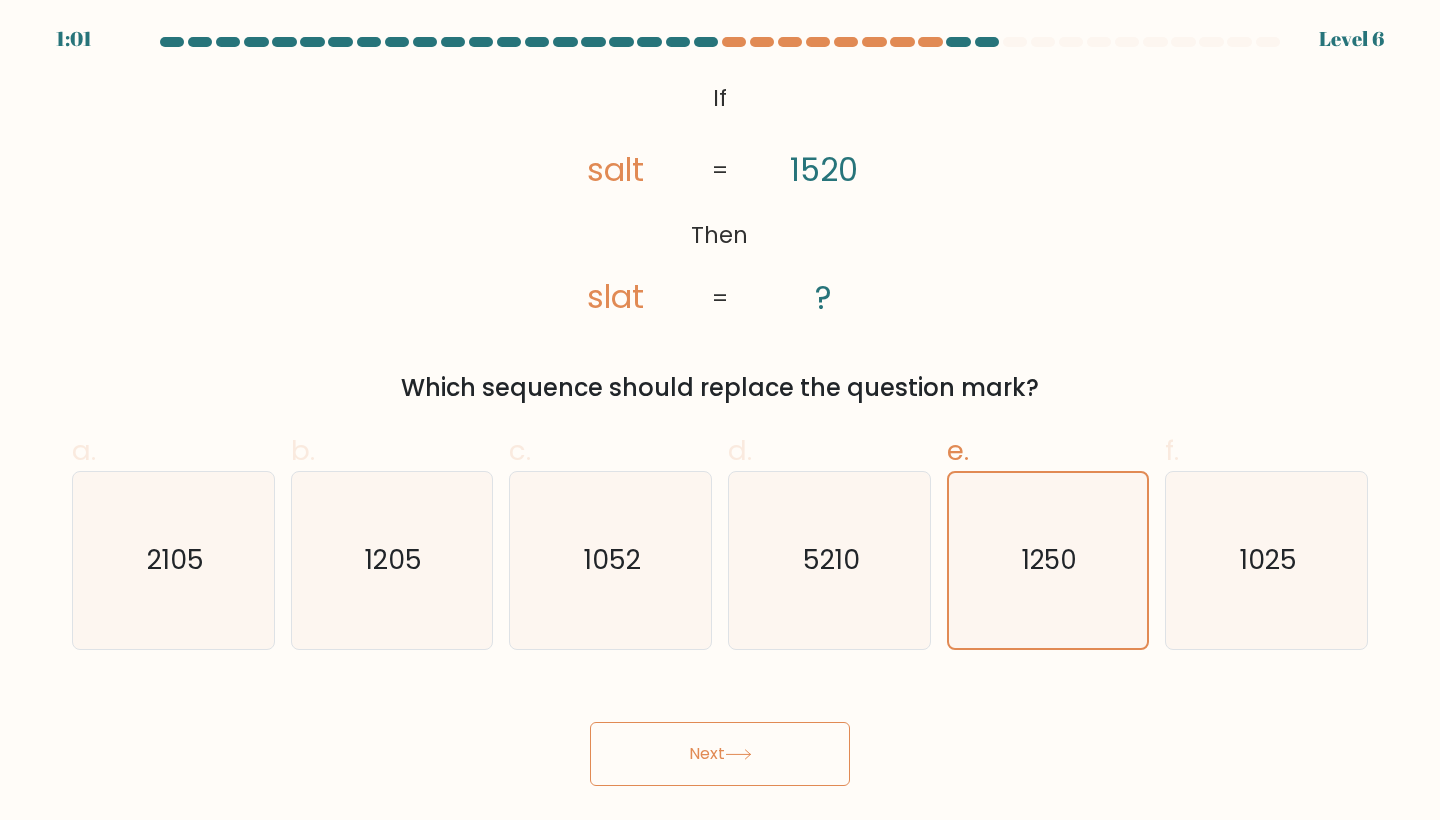 click on "Next" at bounding box center [720, 754] 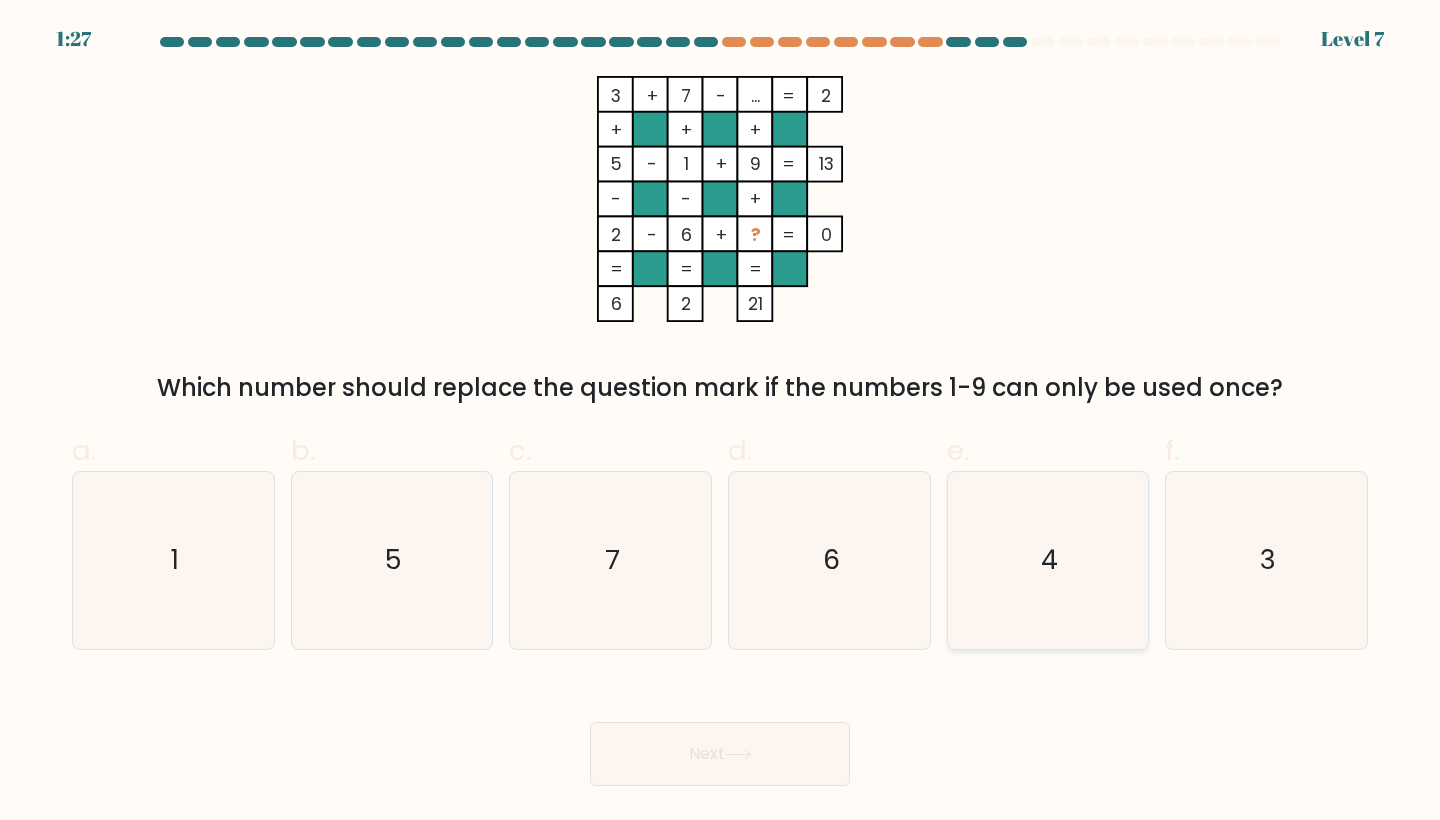 click on "4" 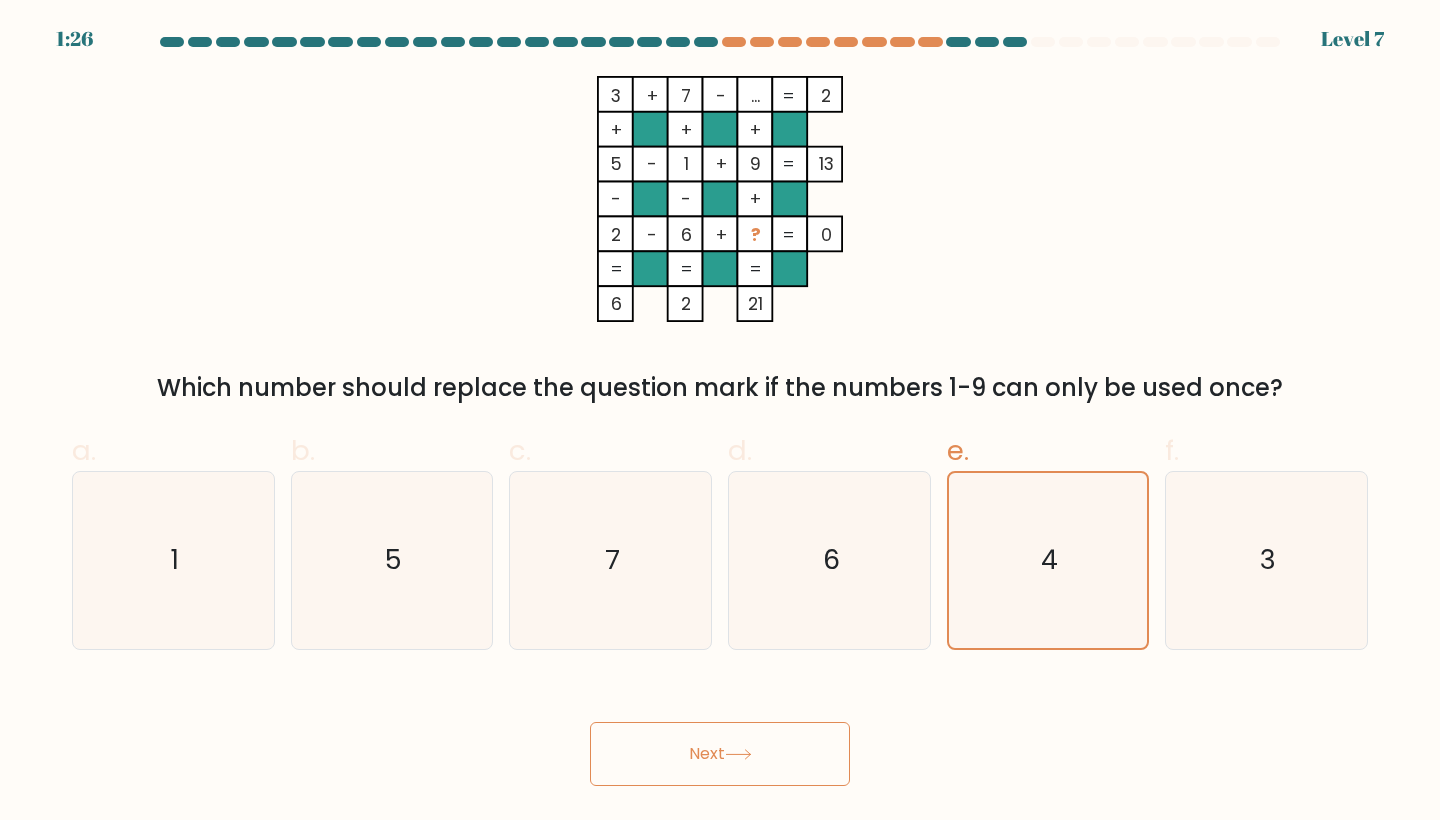 click on "Next" at bounding box center (720, 754) 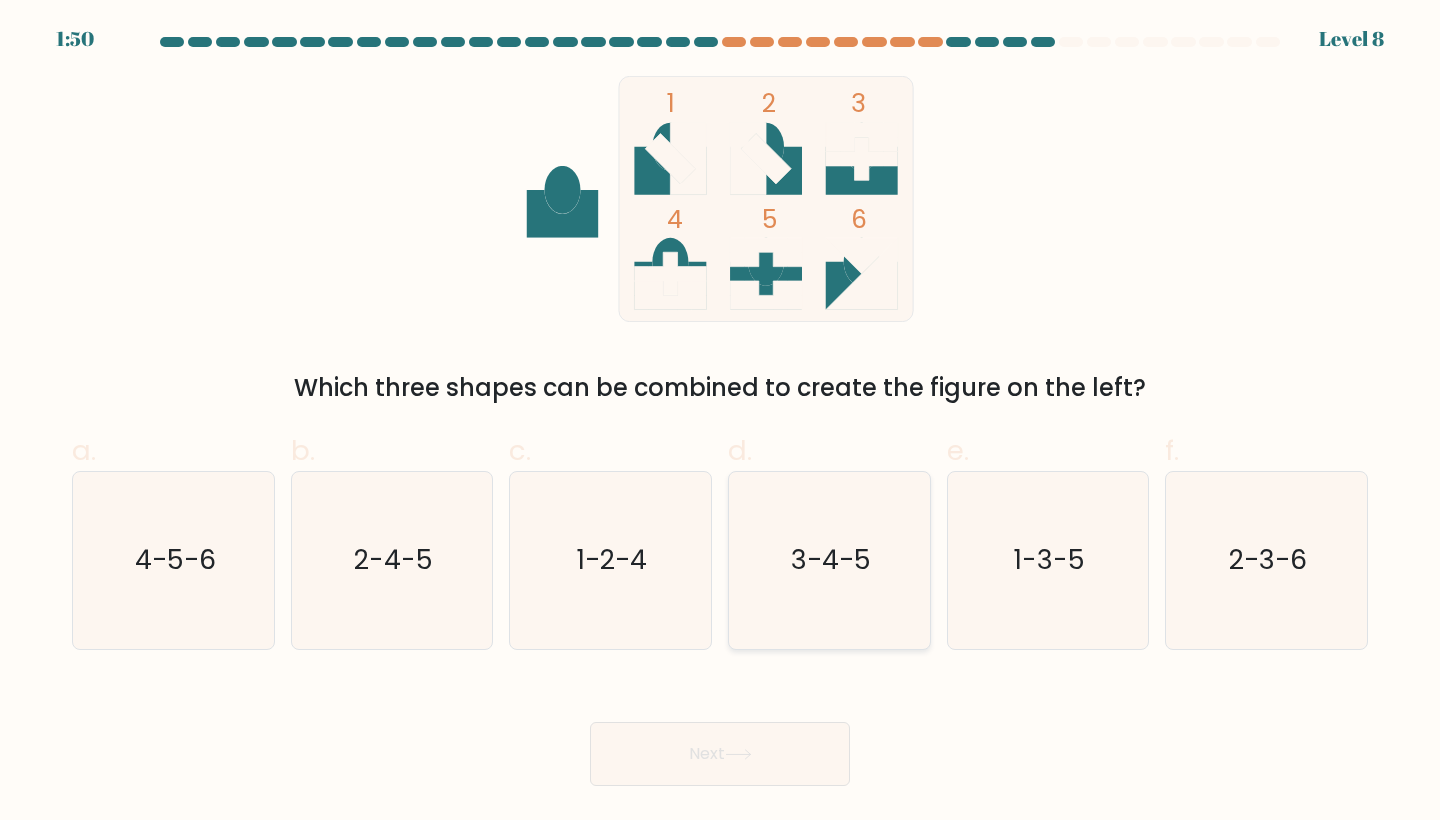 click on "3-4-5" 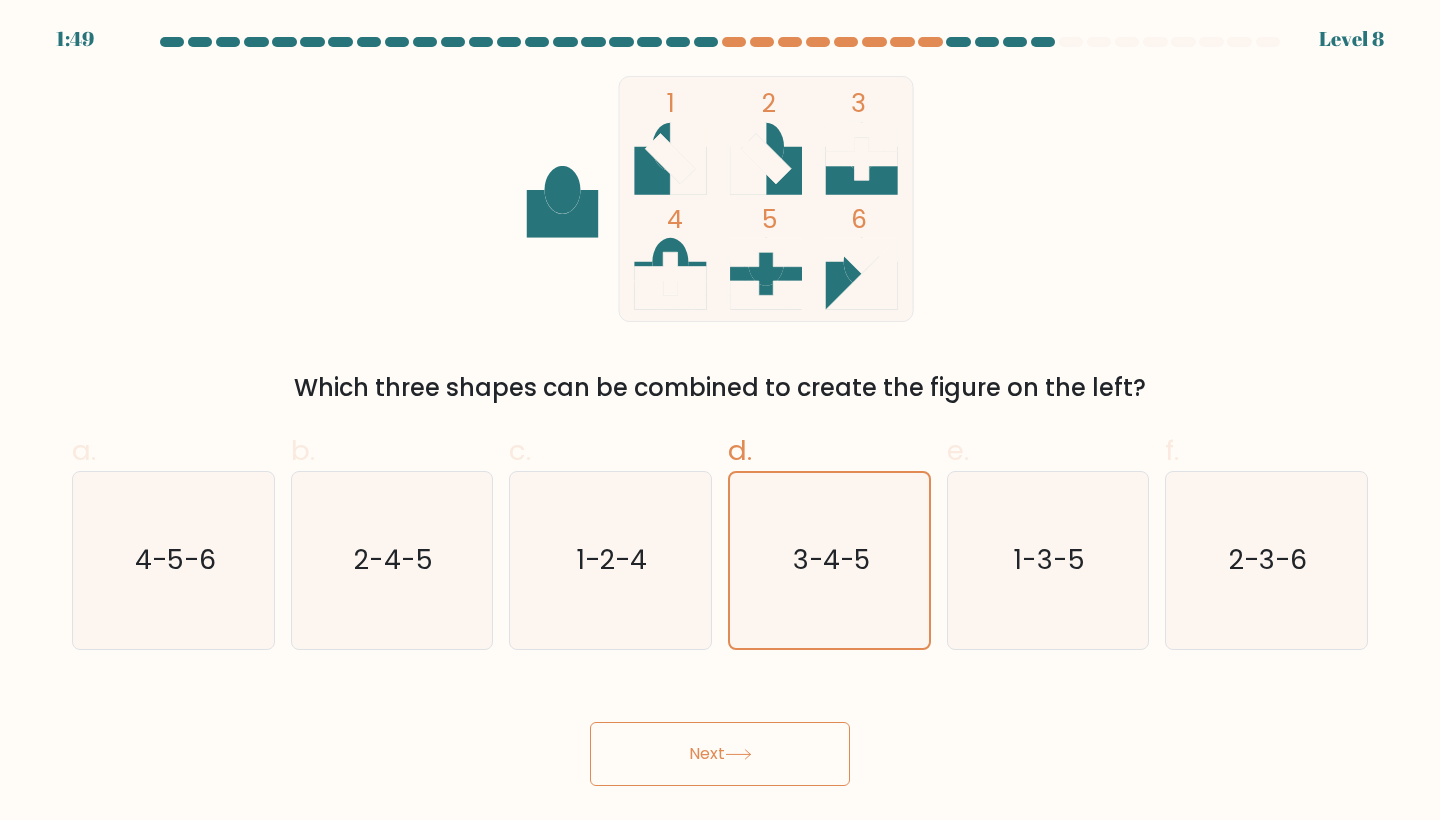 click on "Next" at bounding box center (720, 754) 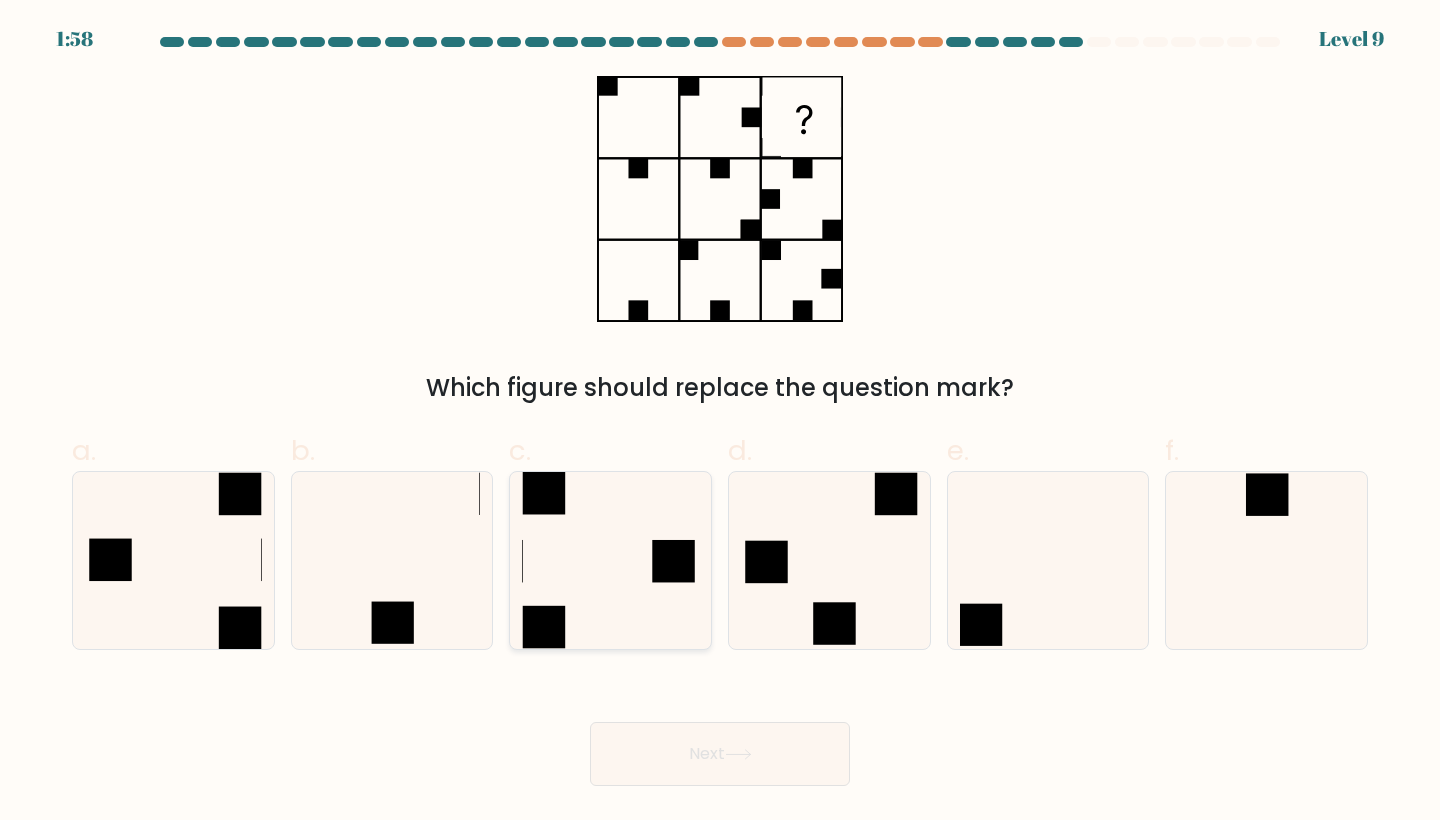 click 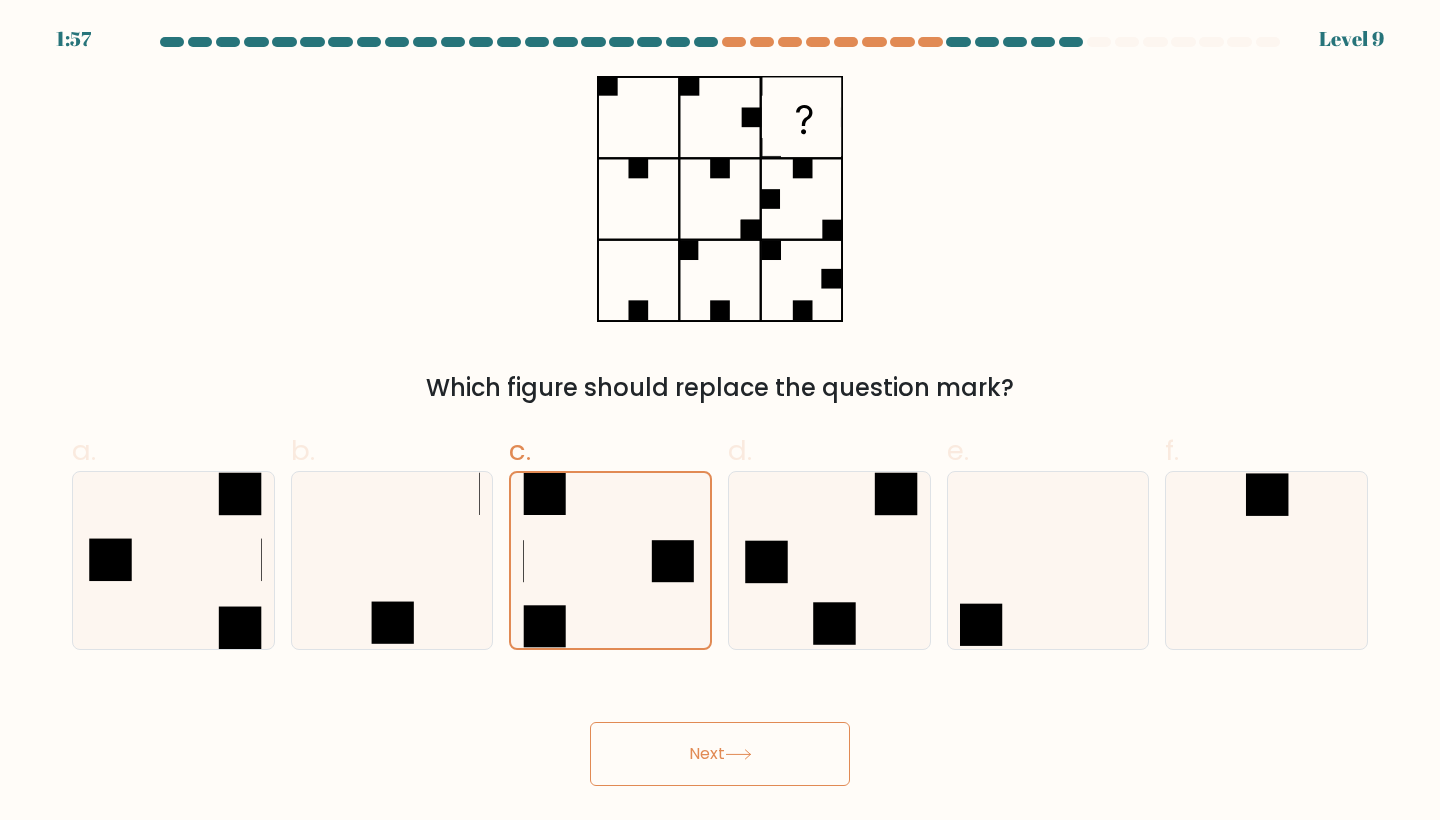 click on "Next" at bounding box center [720, 754] 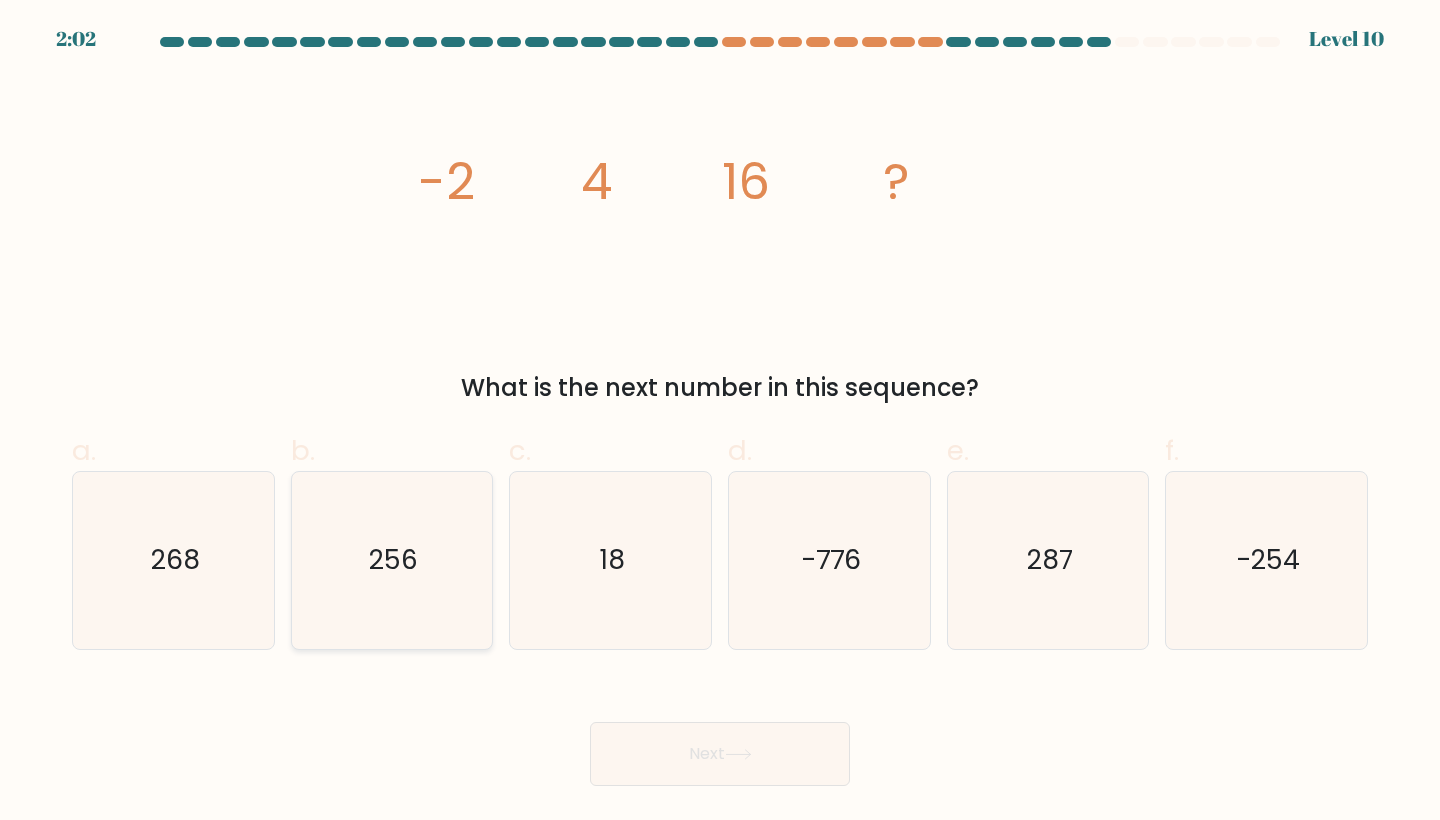 click on "256" 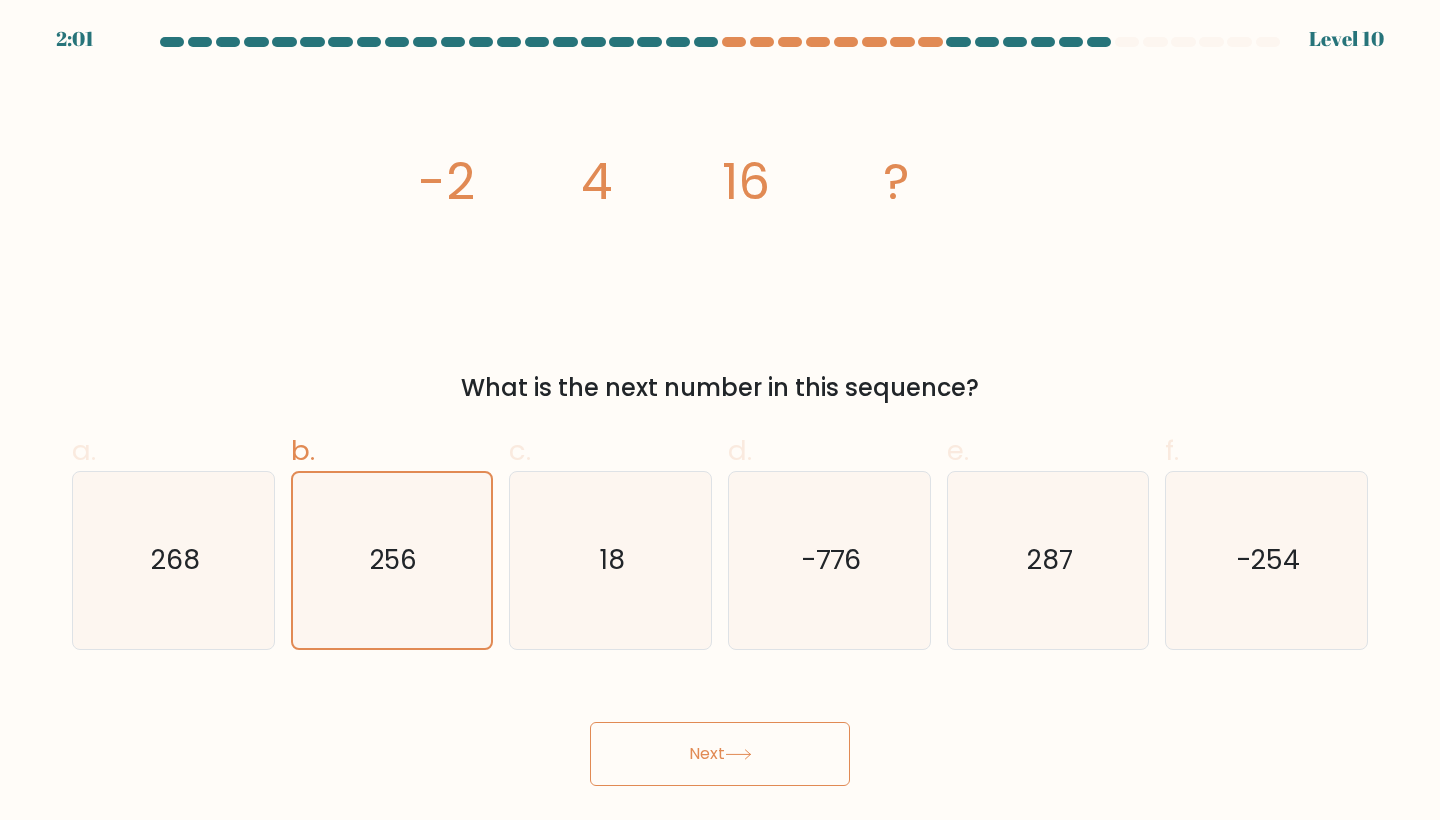 click on "Next" at bounding box center [720, 754] 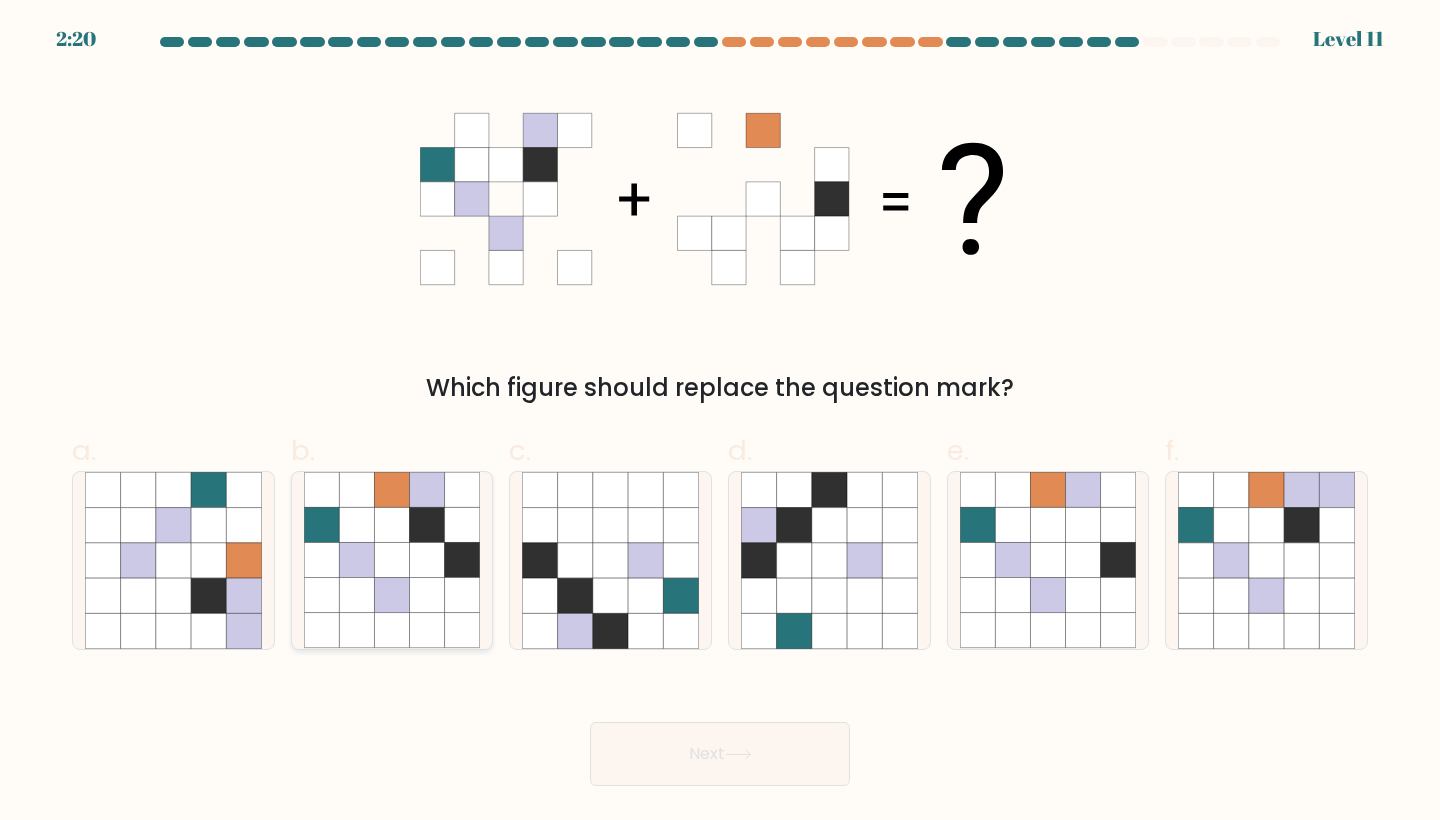 click 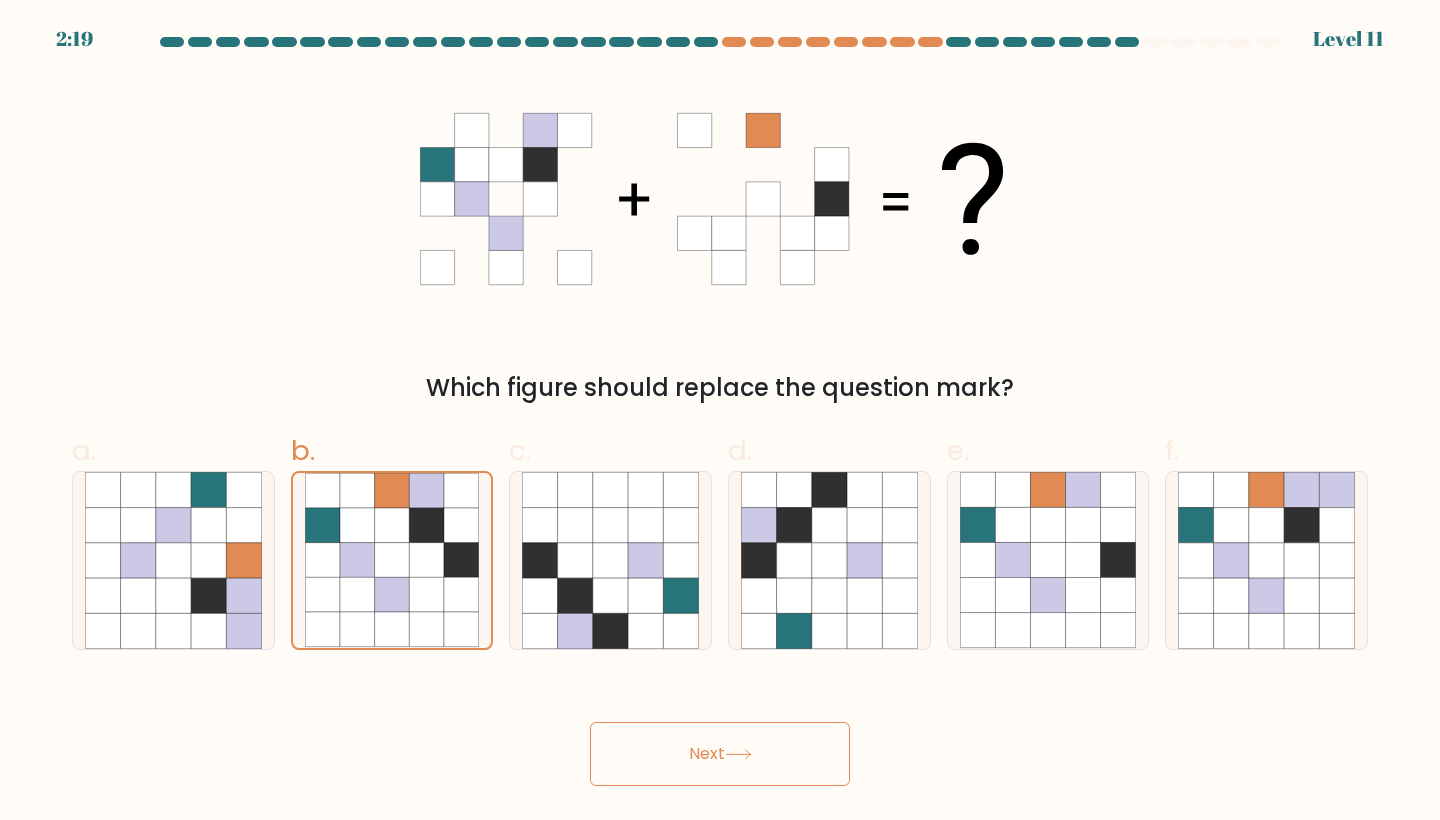 click on "Next" at bounding box center (720, 754) 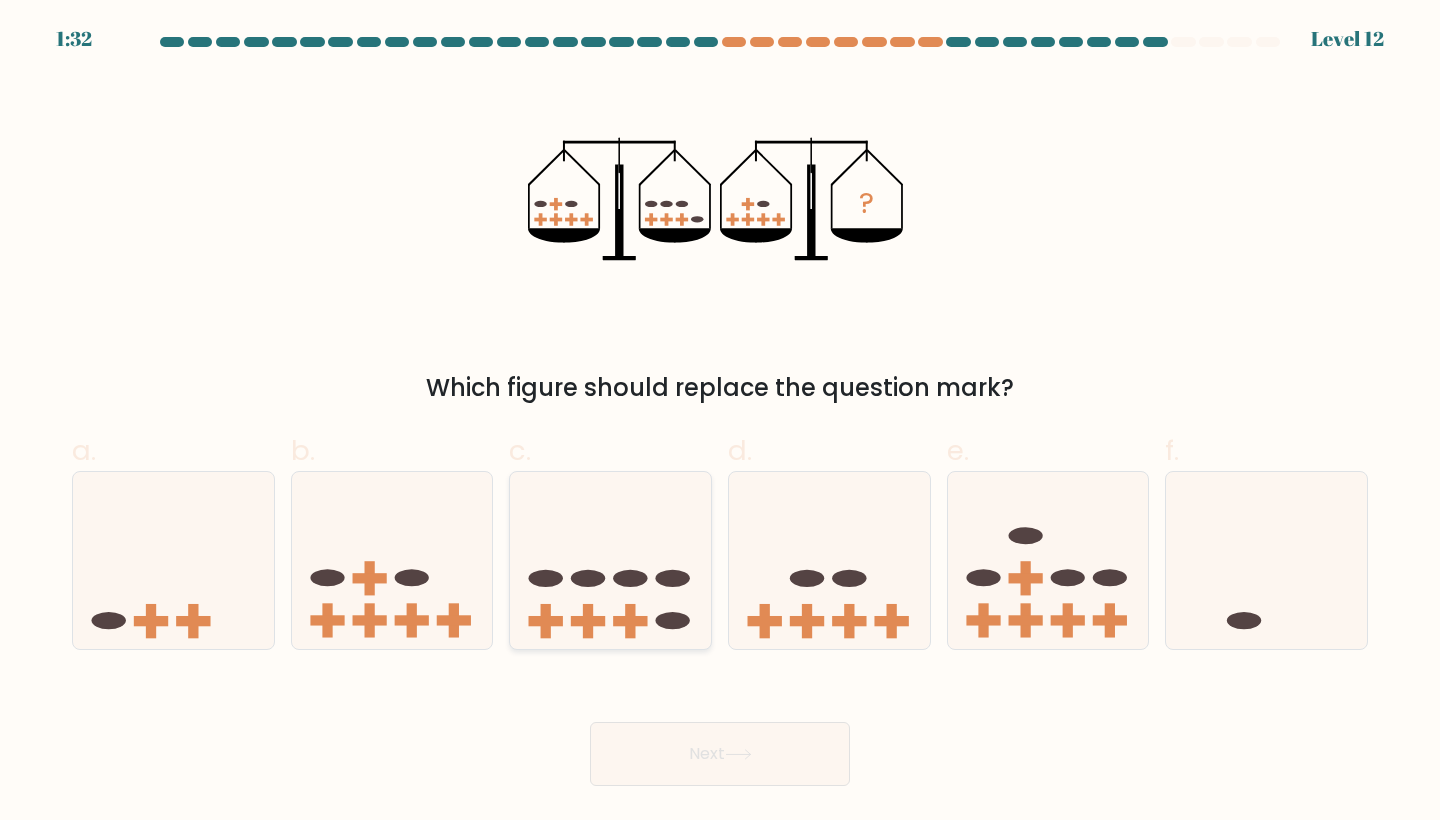 click 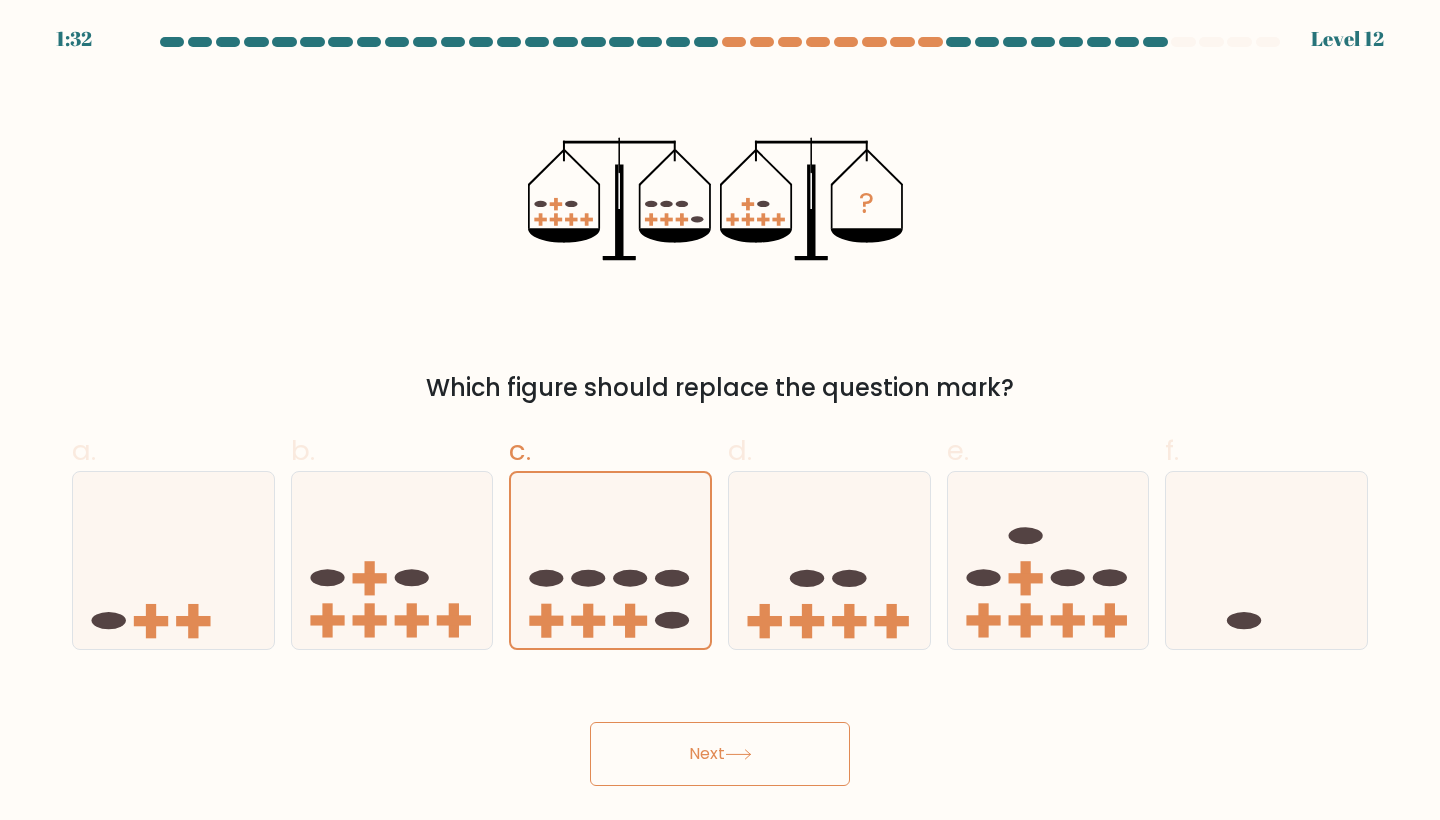 click on "Next" at bounding box center [720, 754] 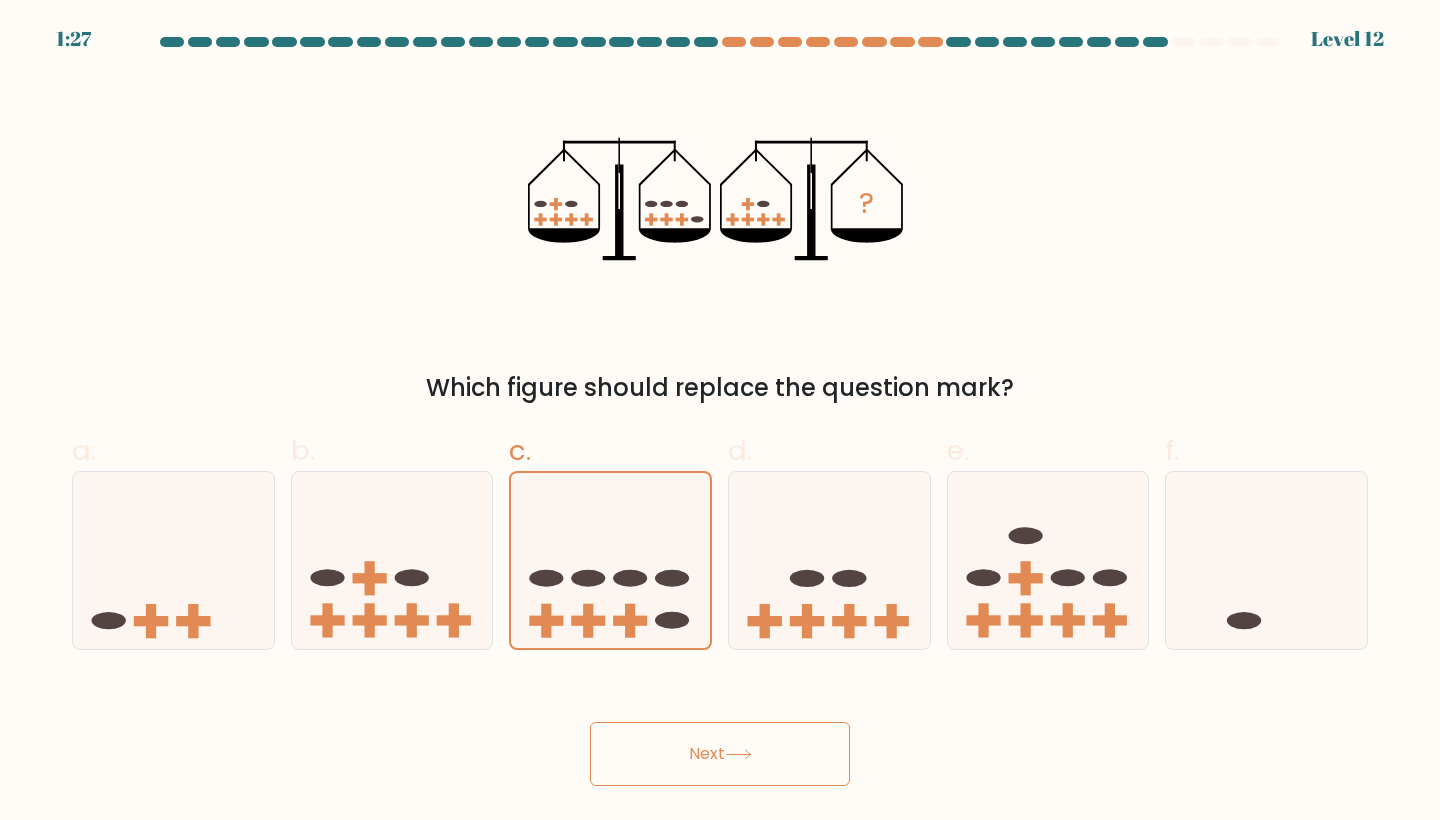 click on "Next" at bounding box center (720, 754) 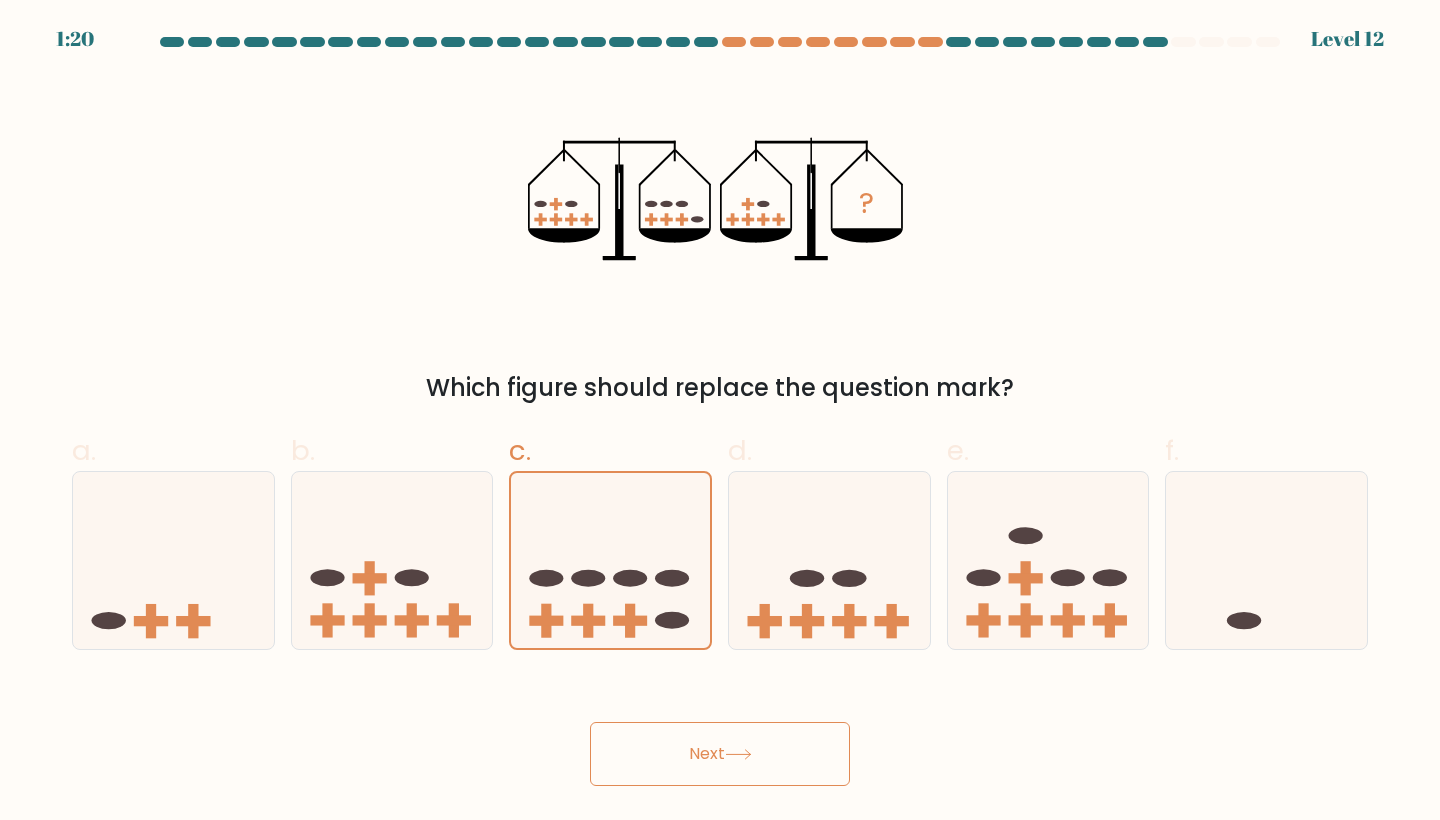 click on "Next" at bounding box center (720, 730) 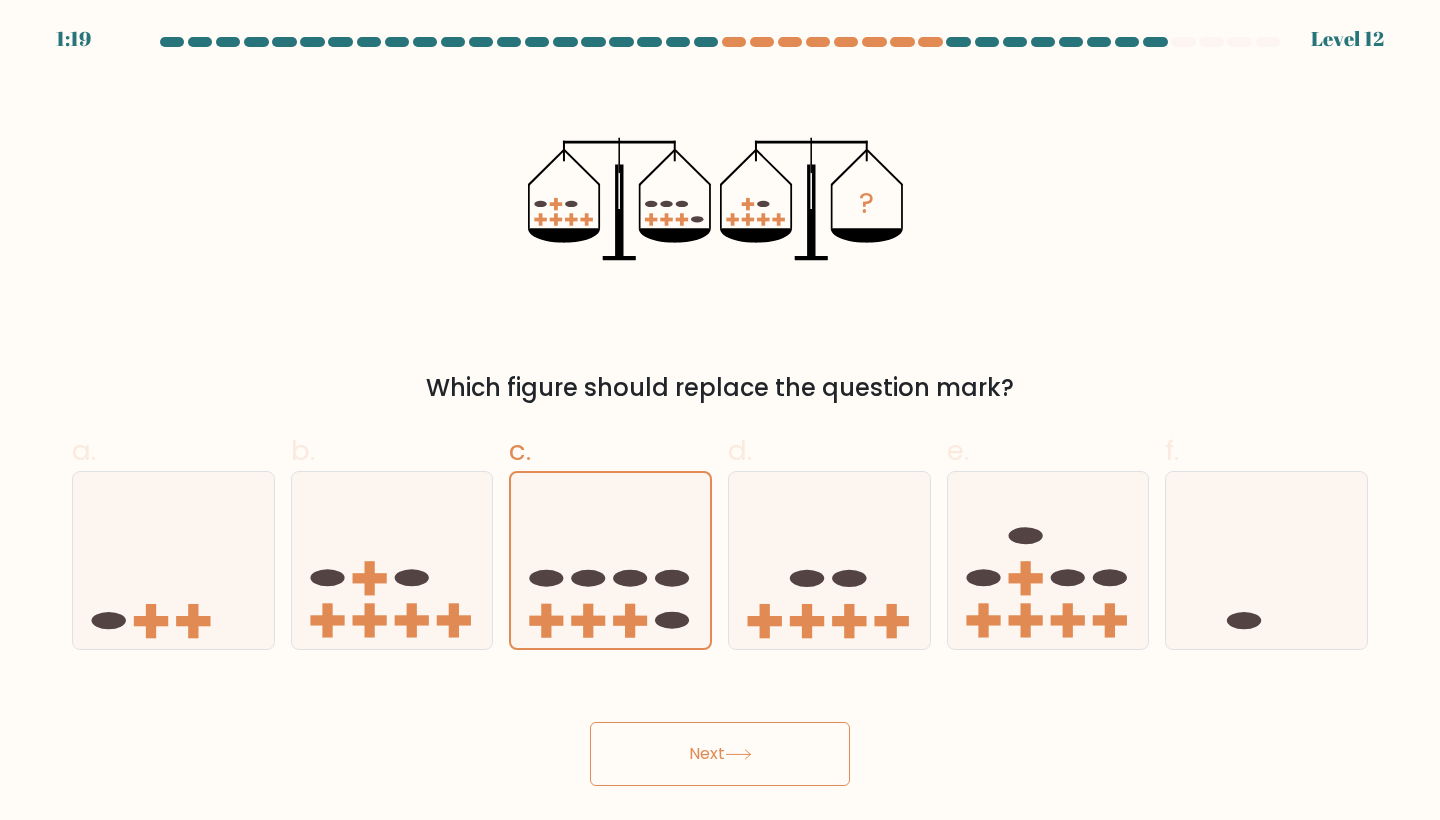 click on "Next" at bounding box center (720, 754) 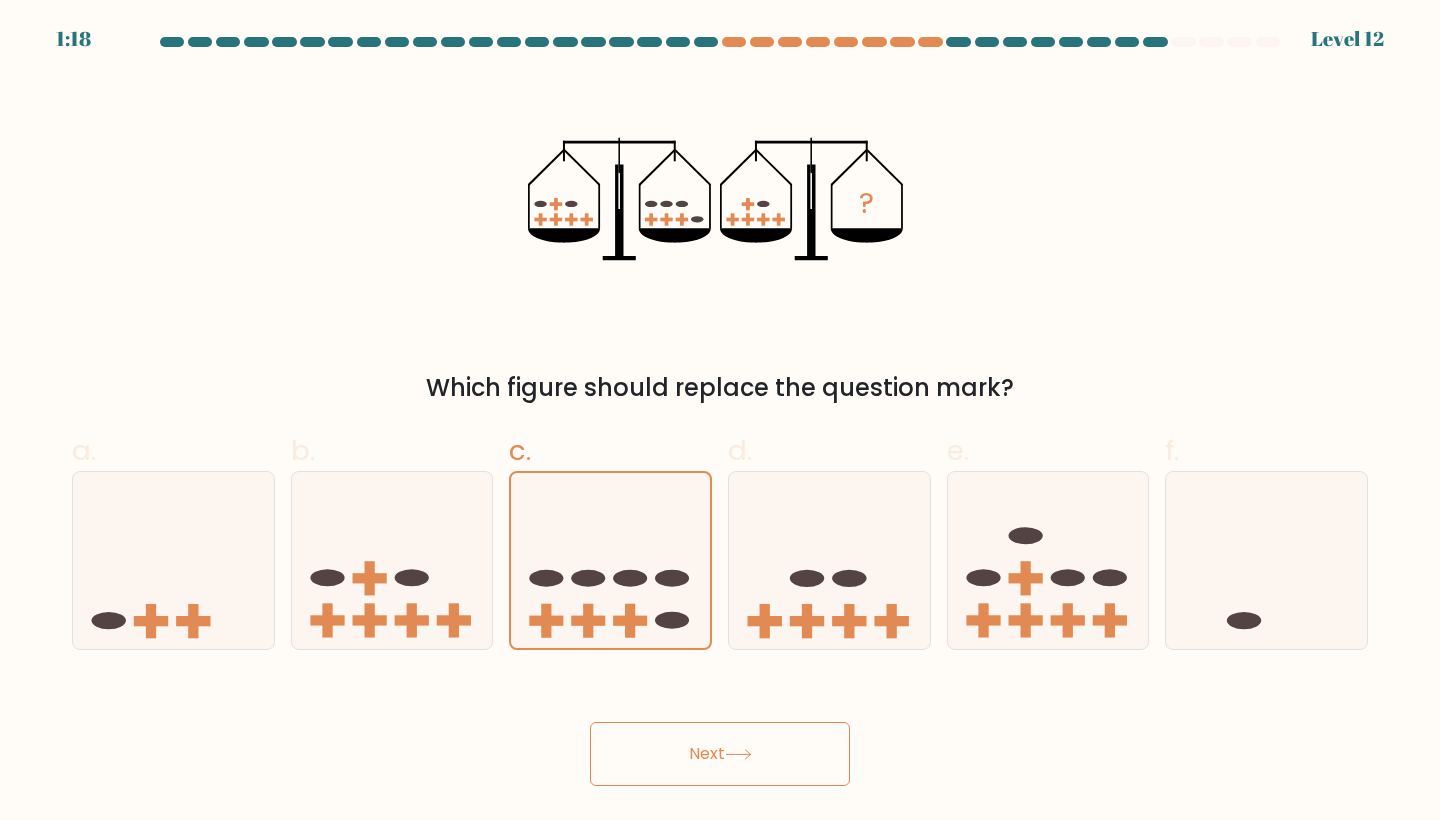 click on "Next" at bounding box center (720, 754) 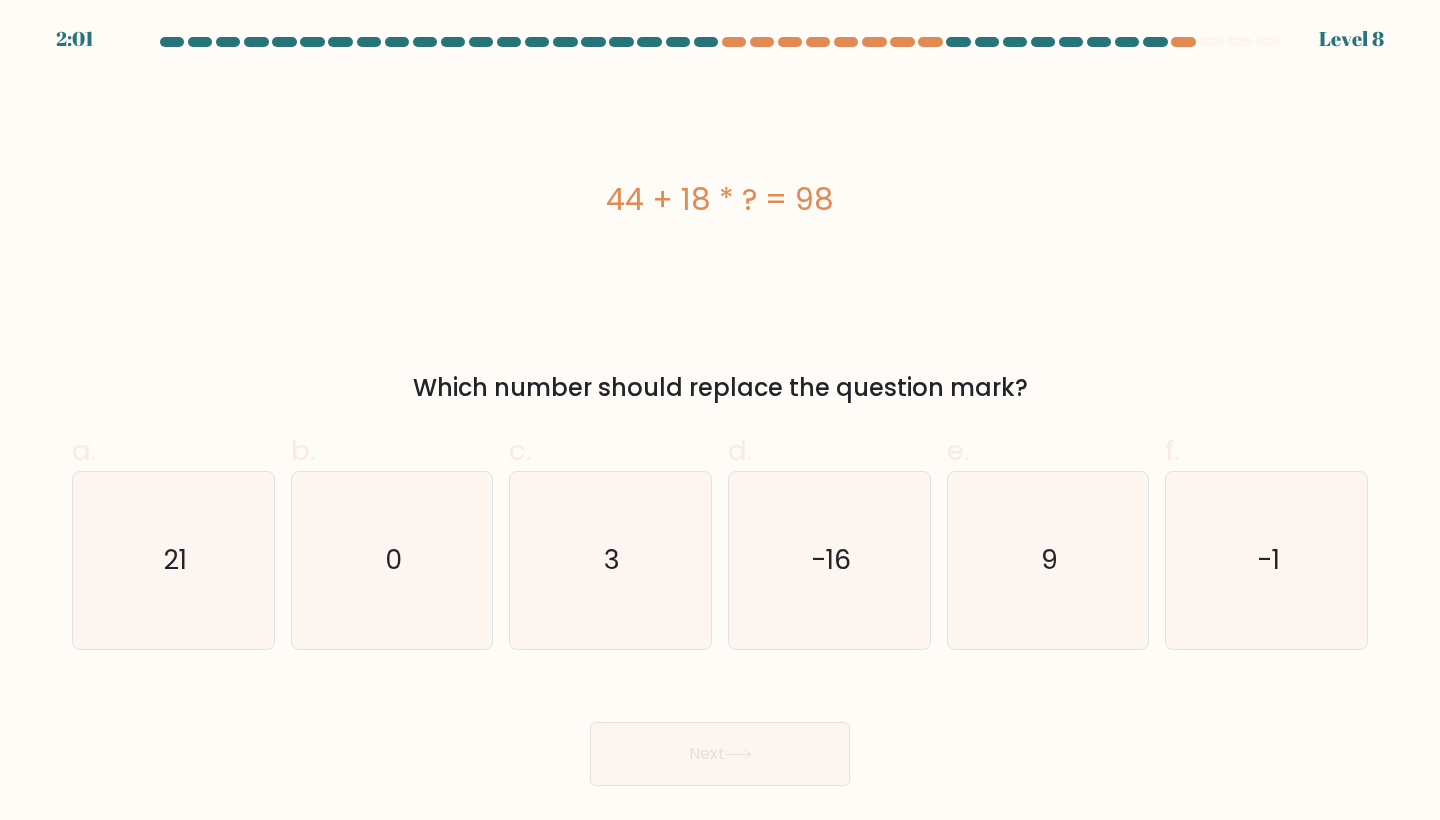 click on "Next" at bounding box center (720, 730) 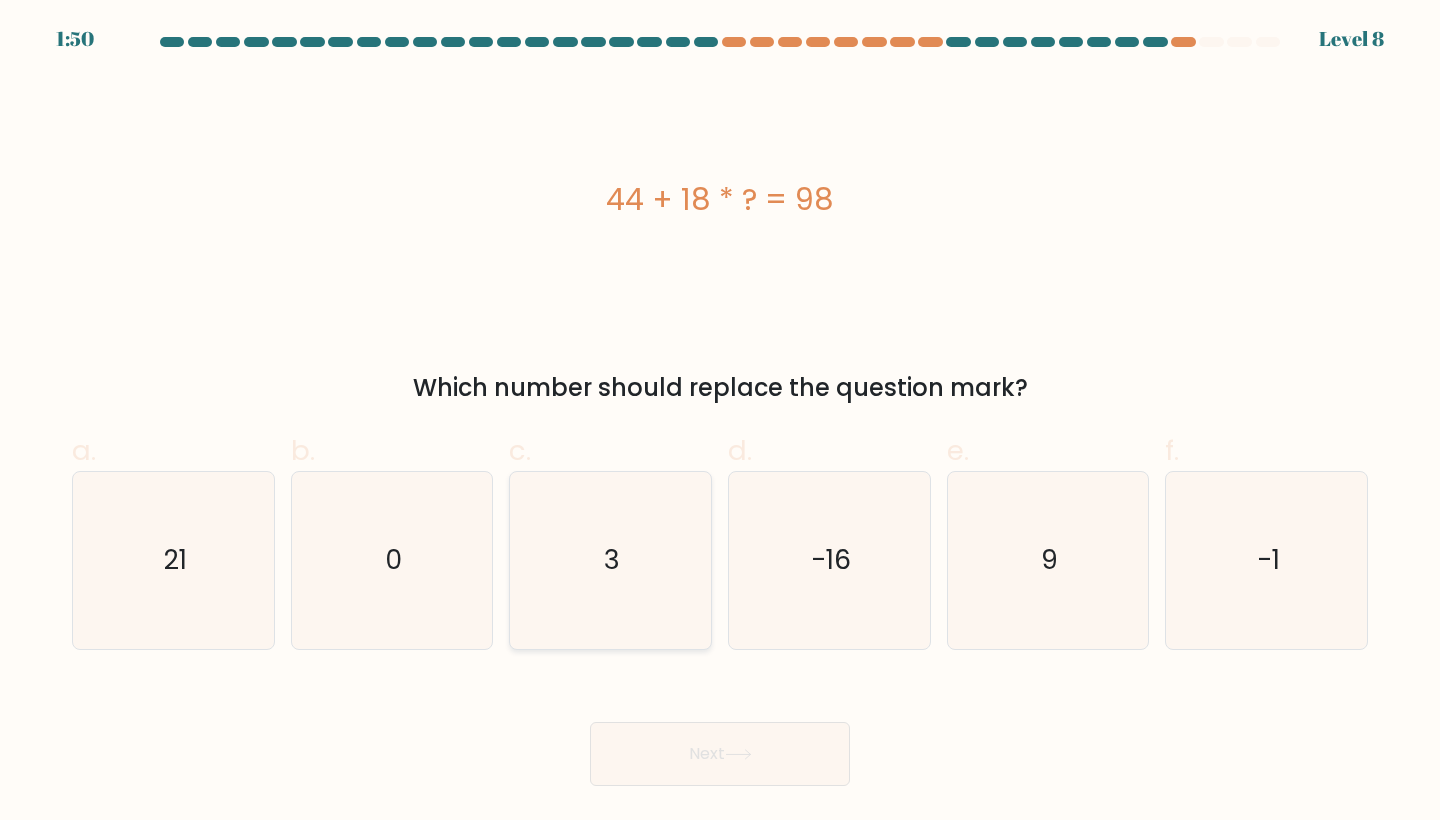 click on "3" 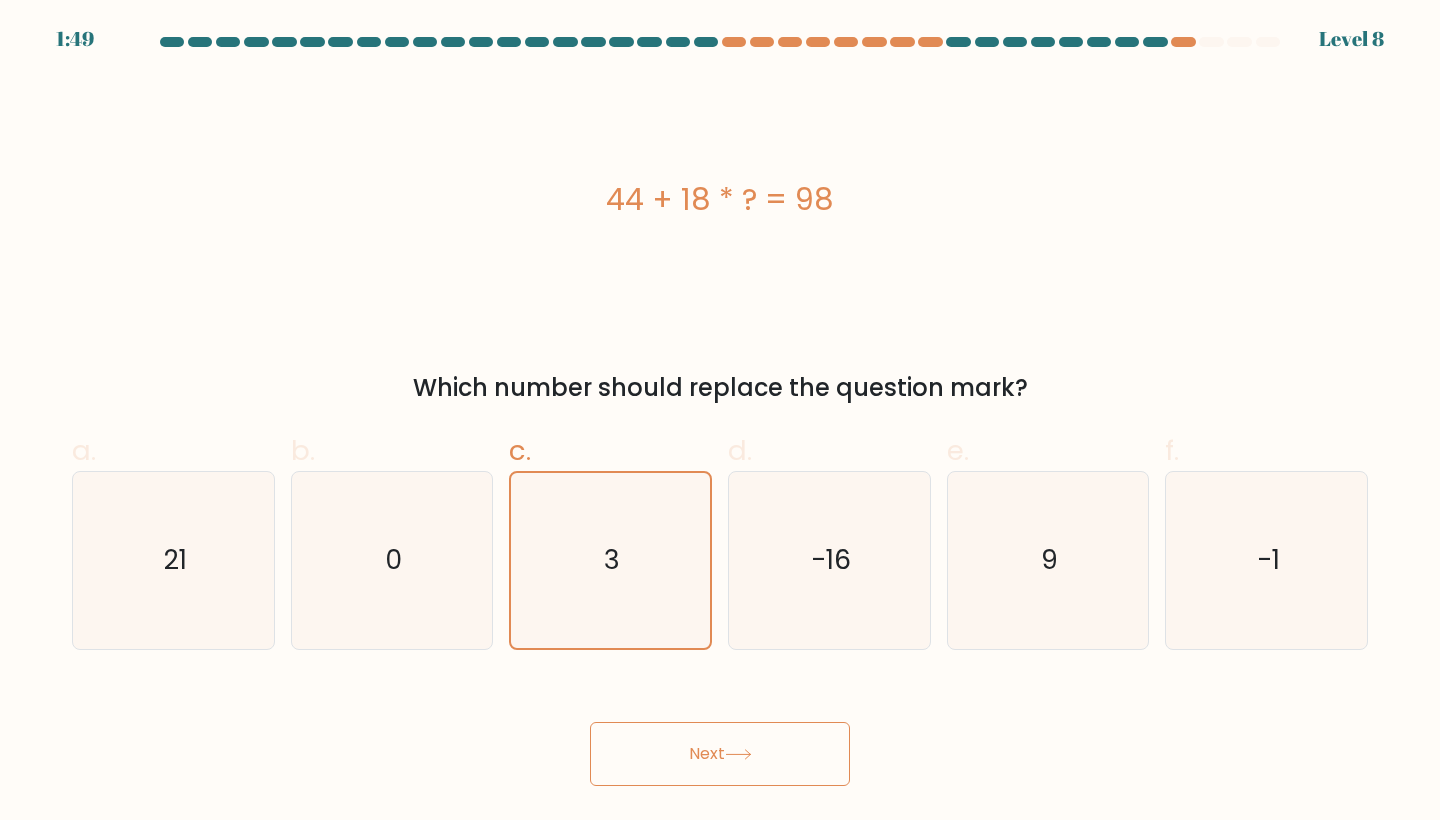 click on "Next" at bounding box center (720, 754) 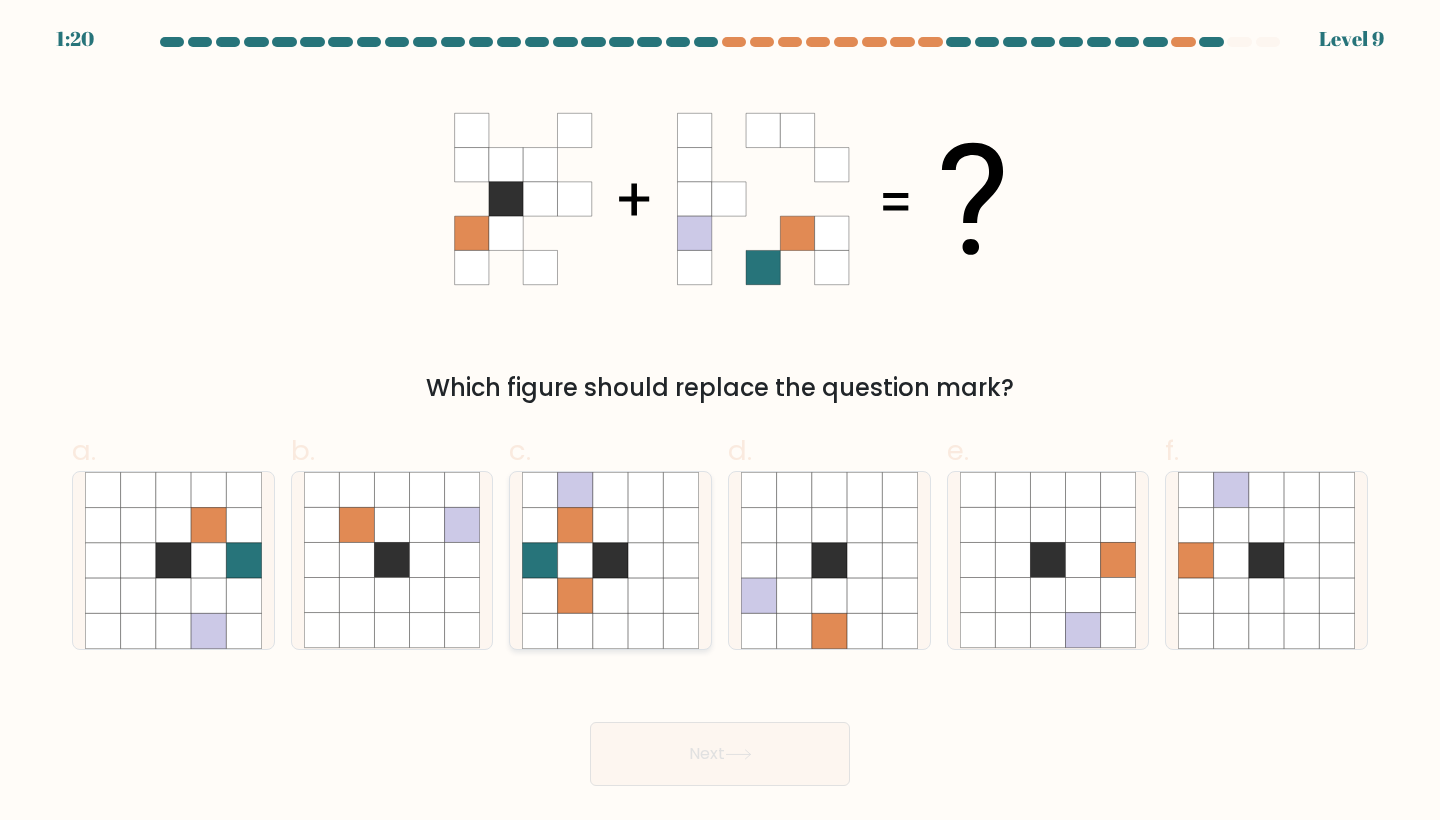 click 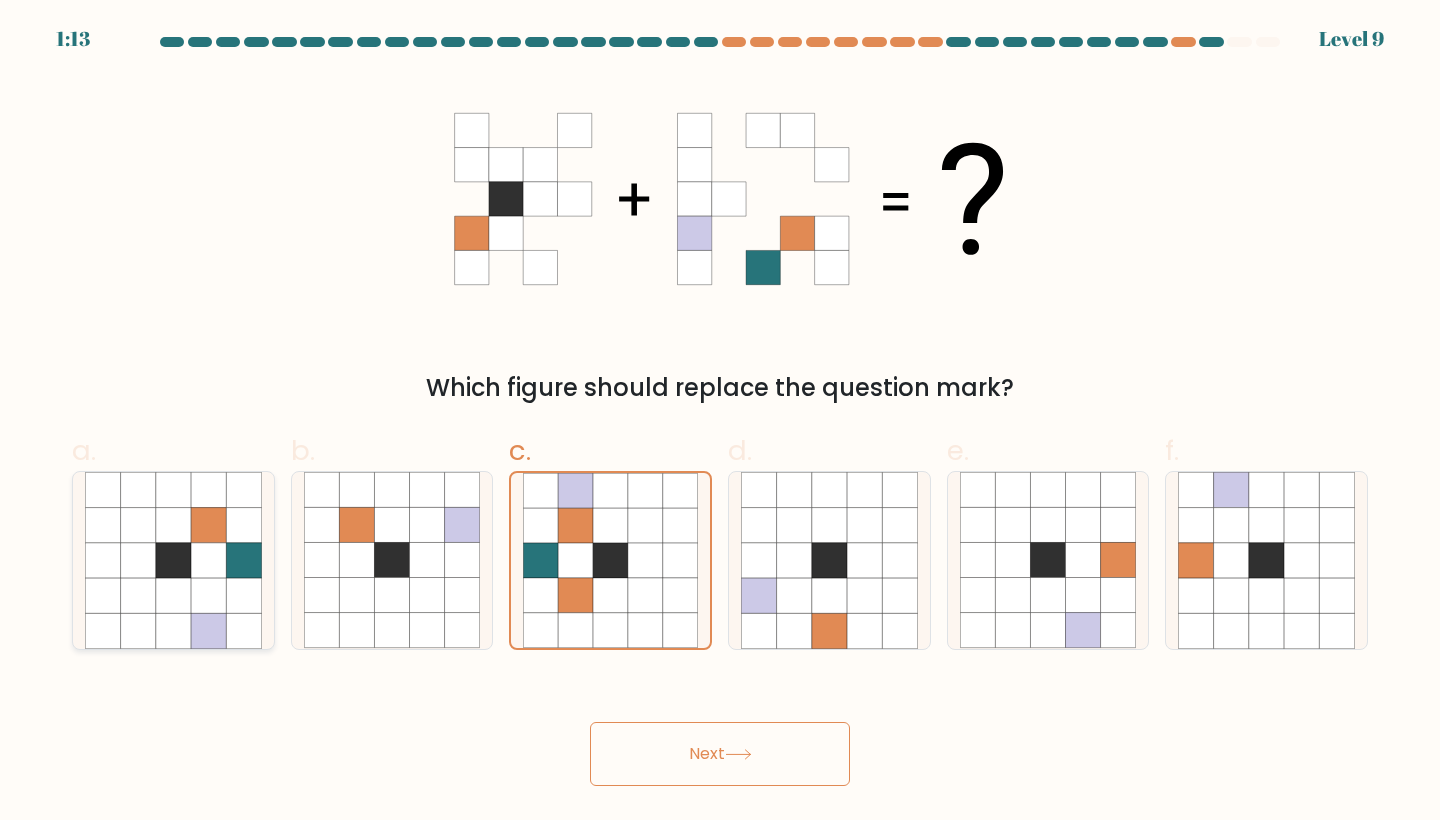 click 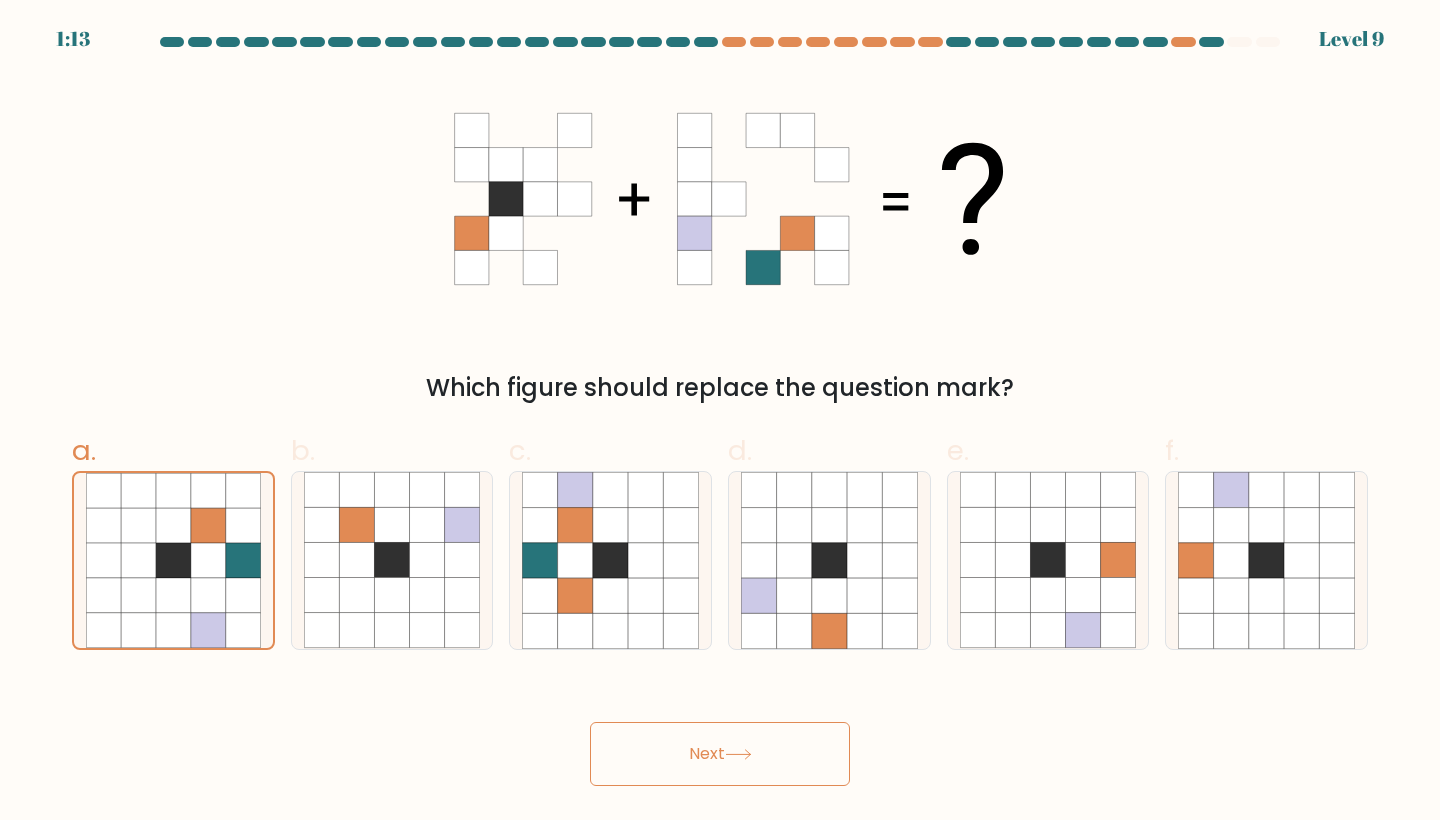 click on "Next" at bounding box center (720, 754) 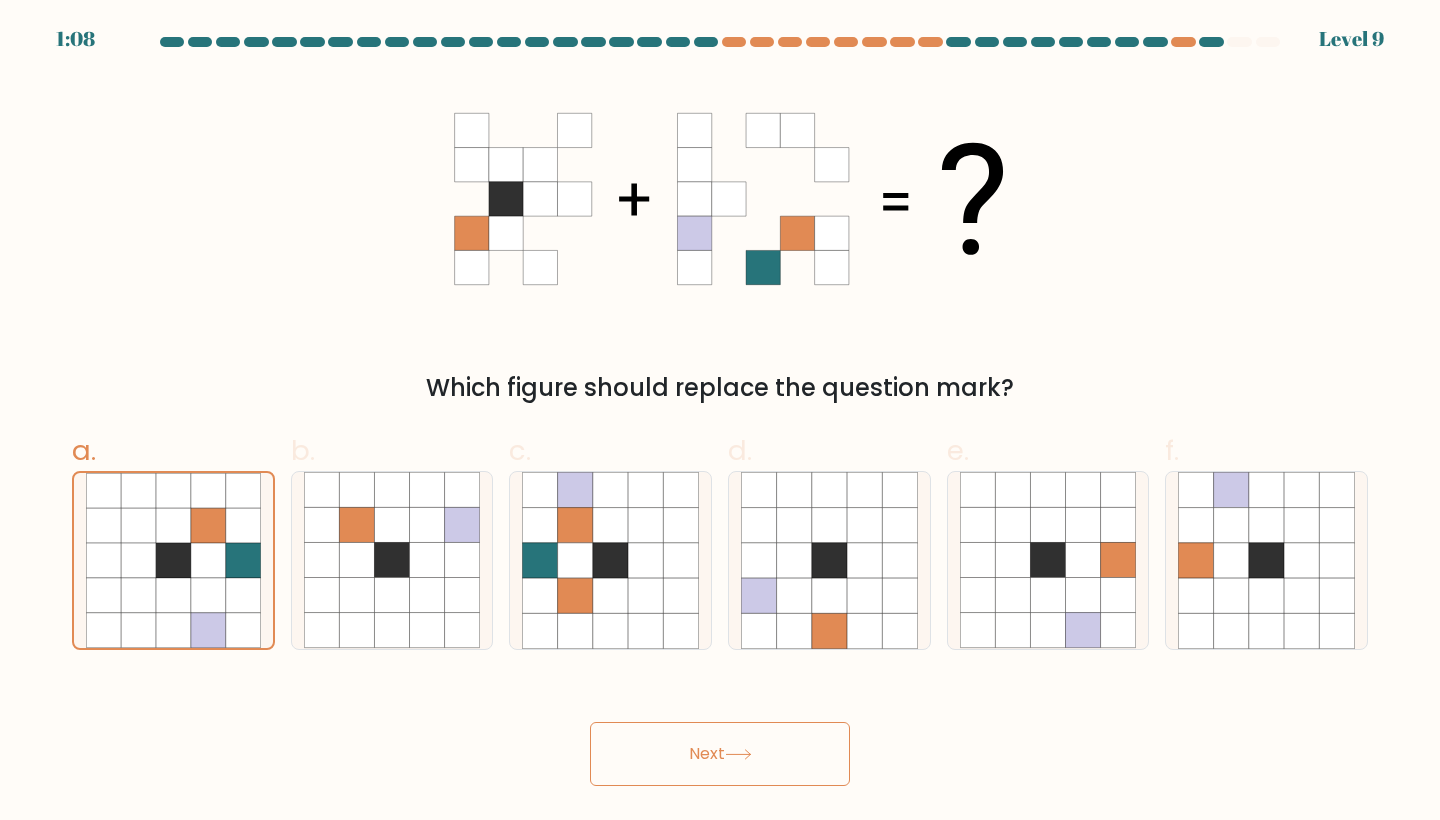 click on "Next" at bounding box center (720, 754) 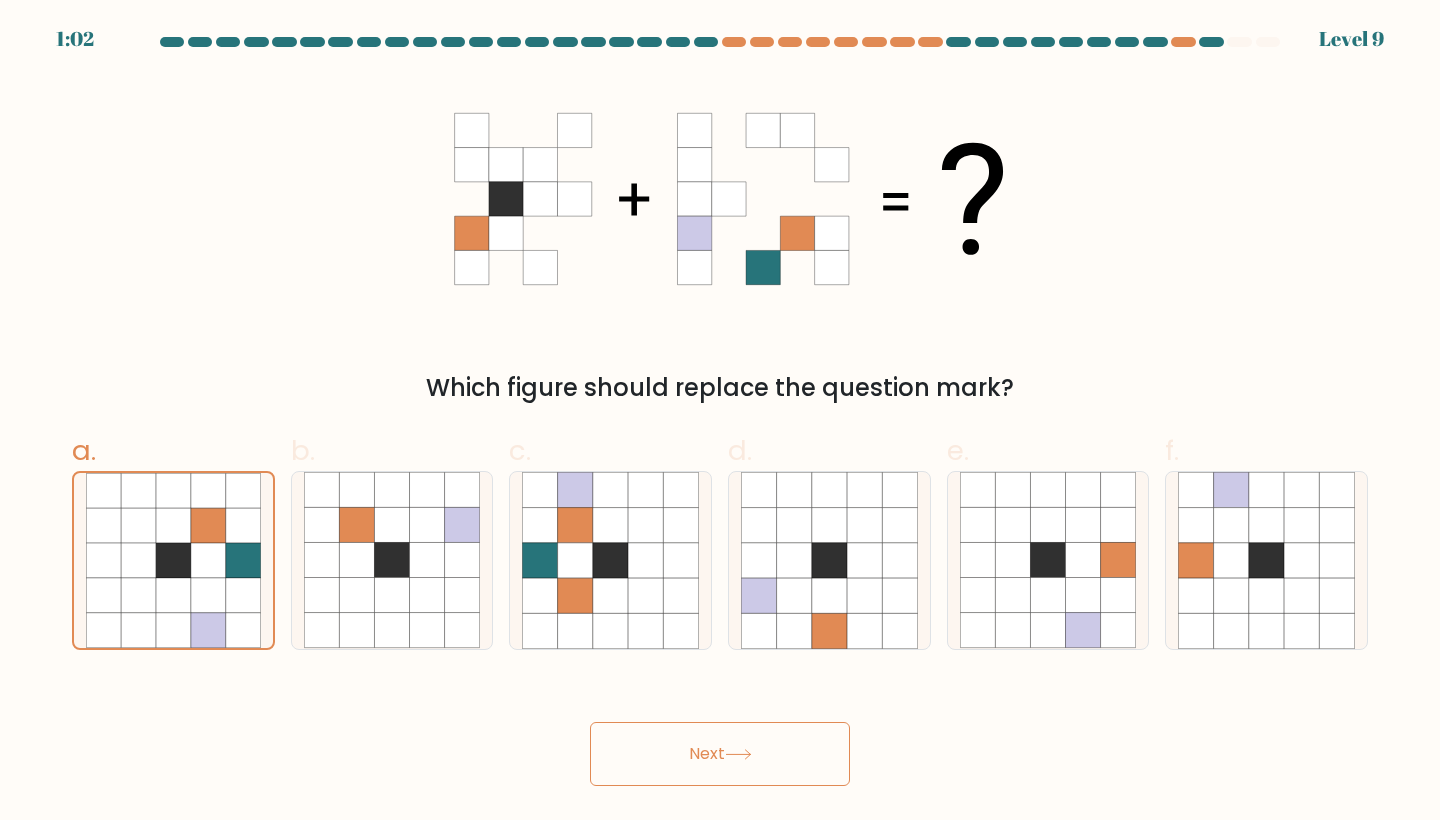 click on "Next" at bounding box center (720, 754) 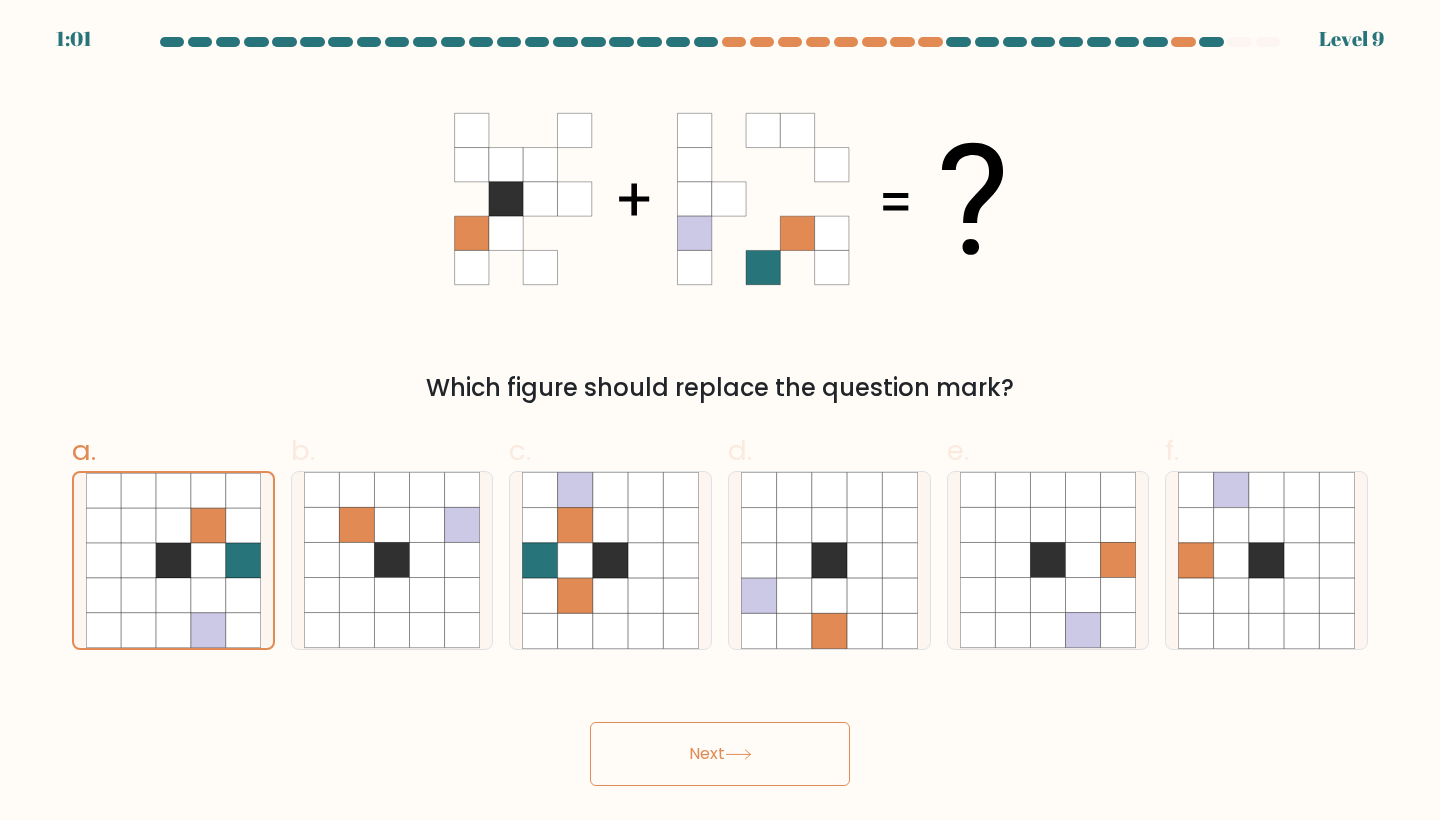 click on "Next" at bounding box center [720, 730] 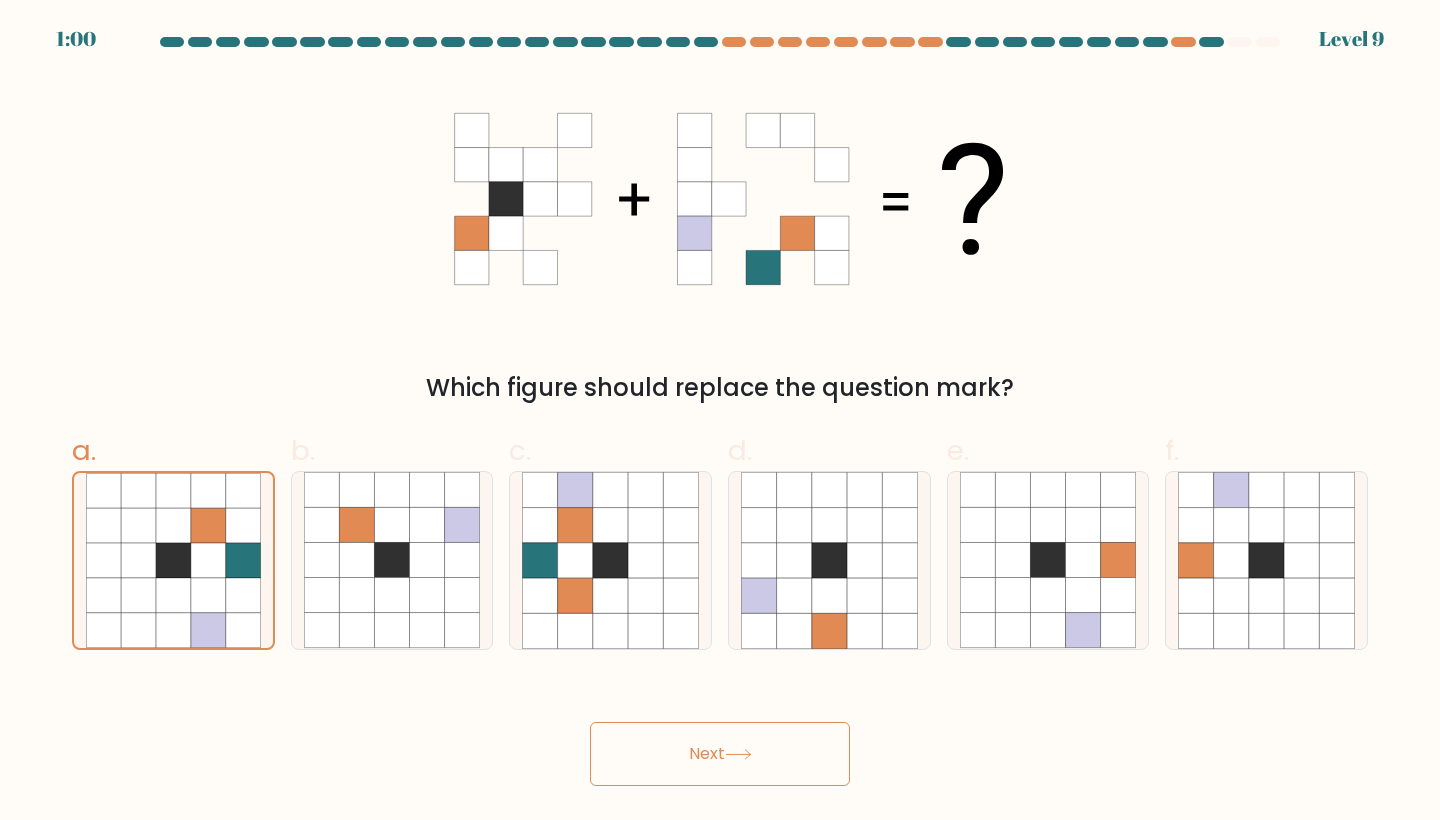 click on "Next" at bounding box center (720, 754) 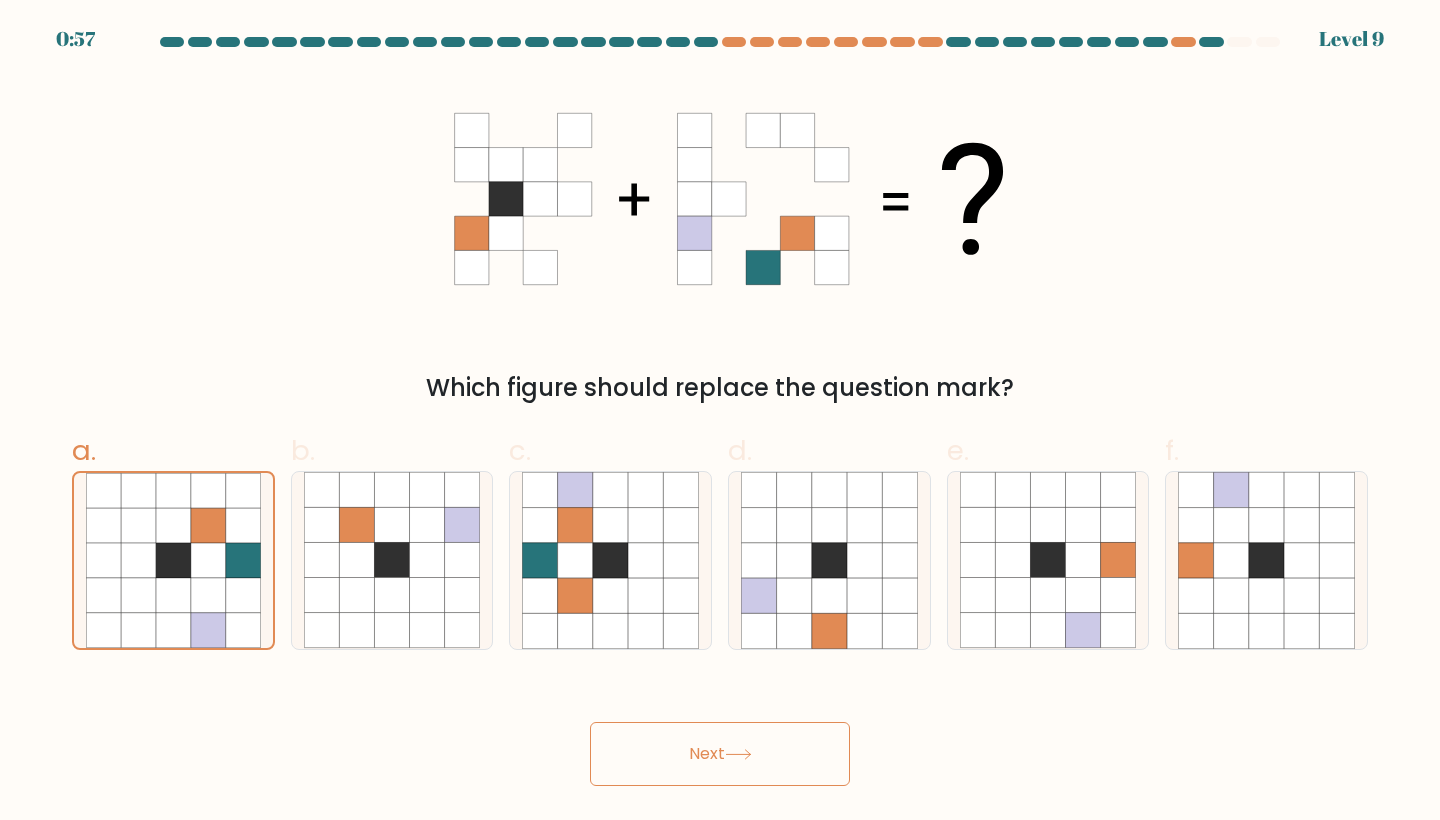 click on "Next" at bounding box center [720, 754] 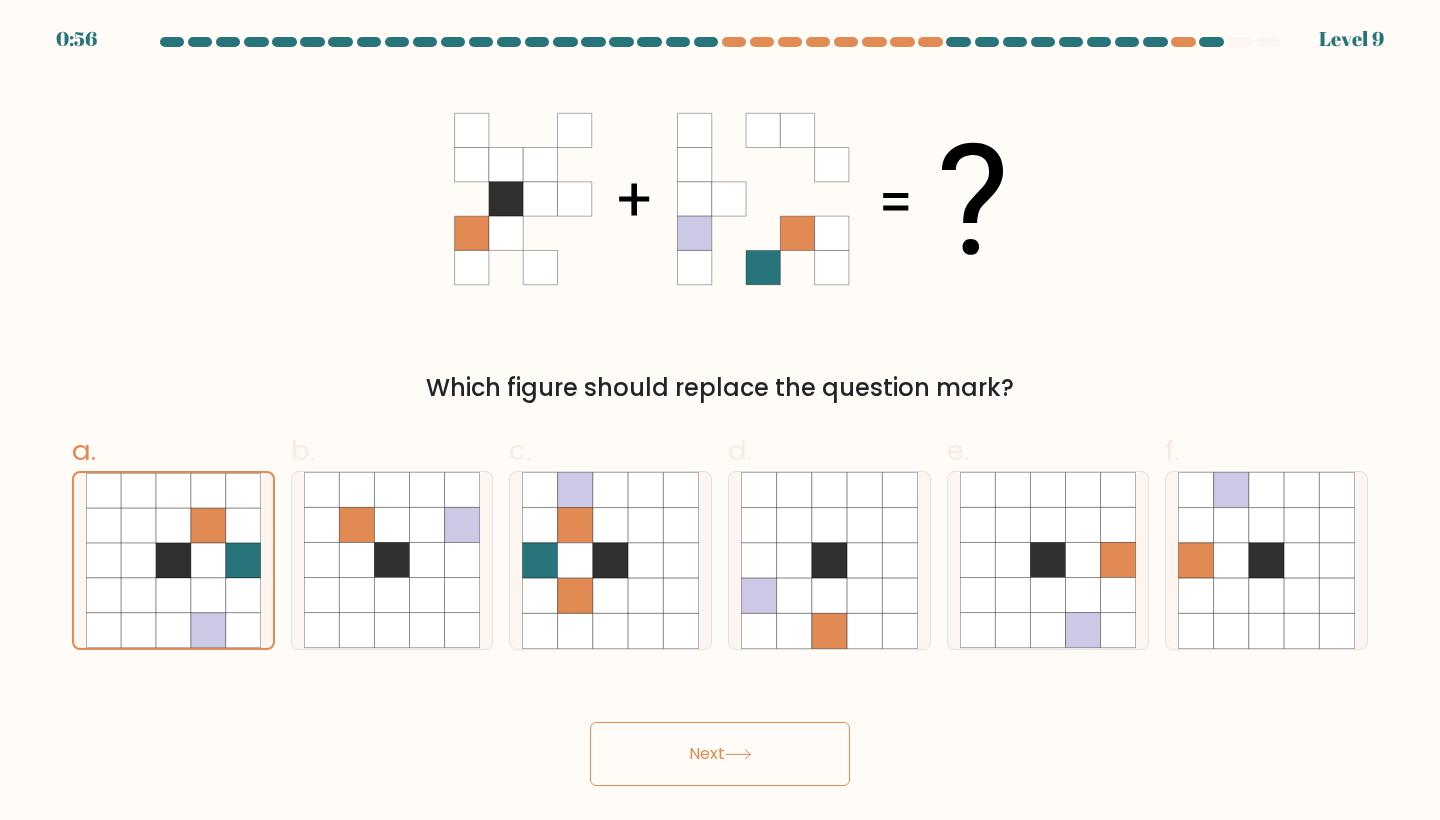 click on "Next" at bounding box center (720, 754) 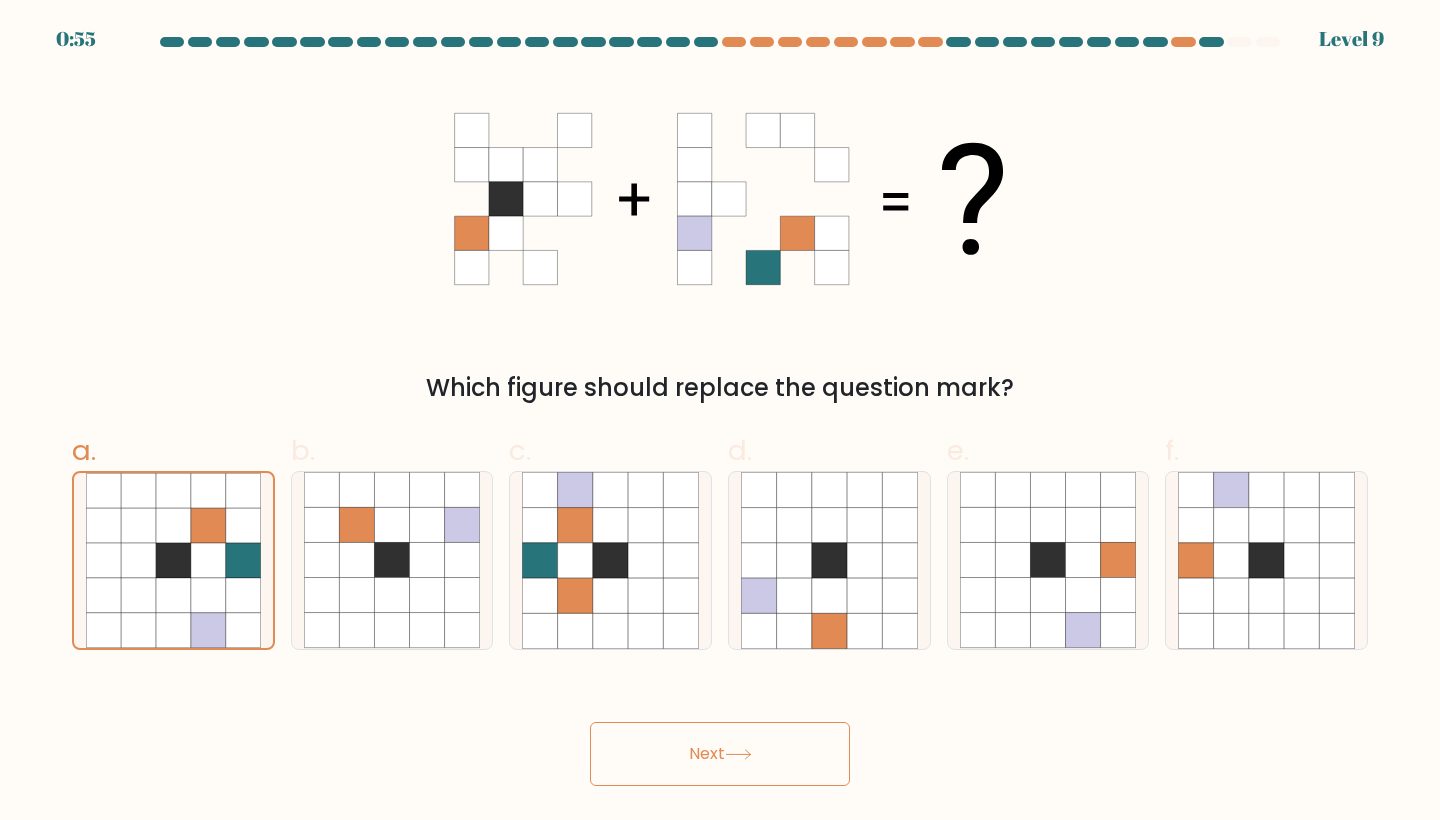 click on "Next" at bounding box center [720, 754] 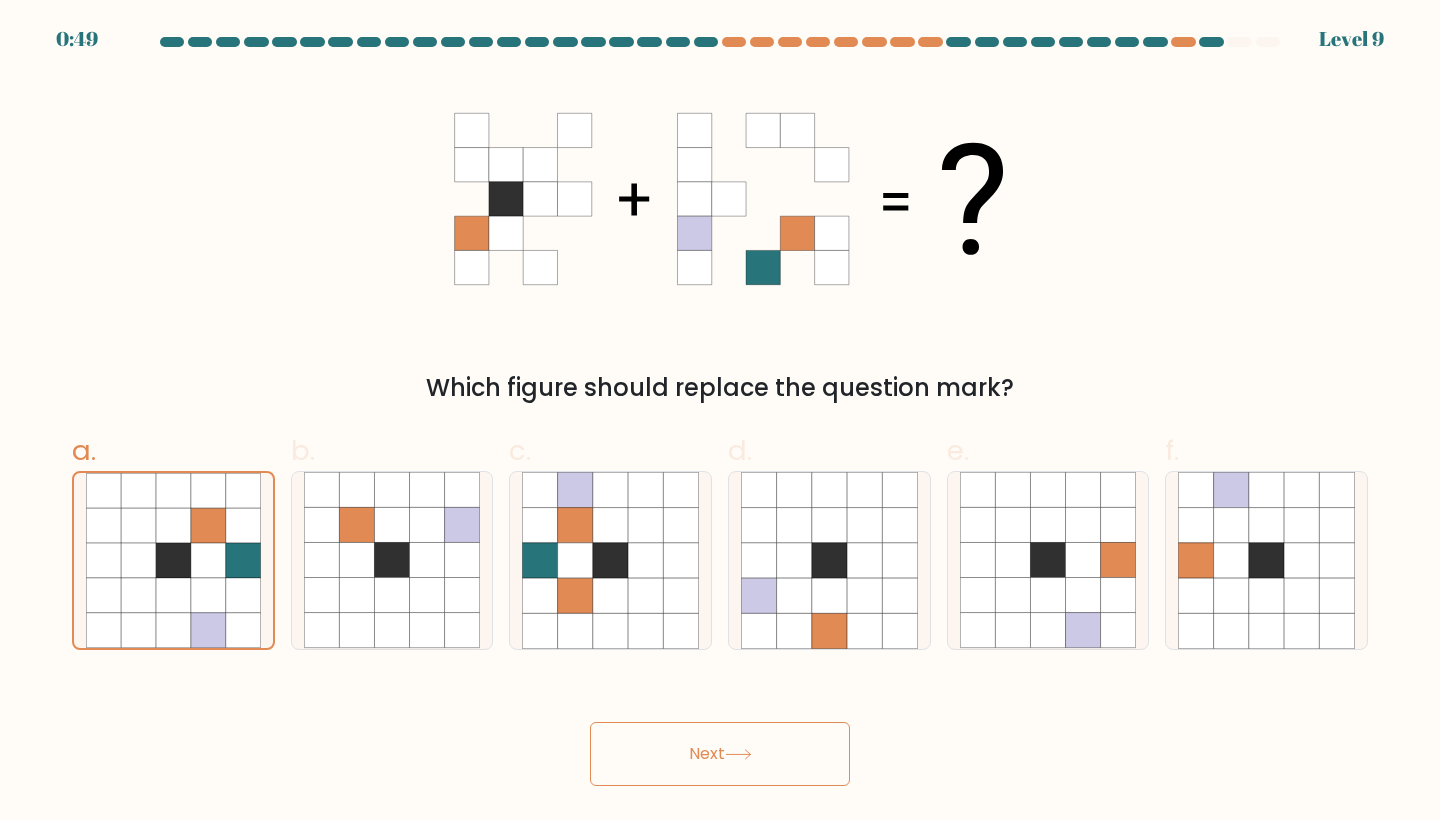 click on "Next" at bounding box center (720, 754) 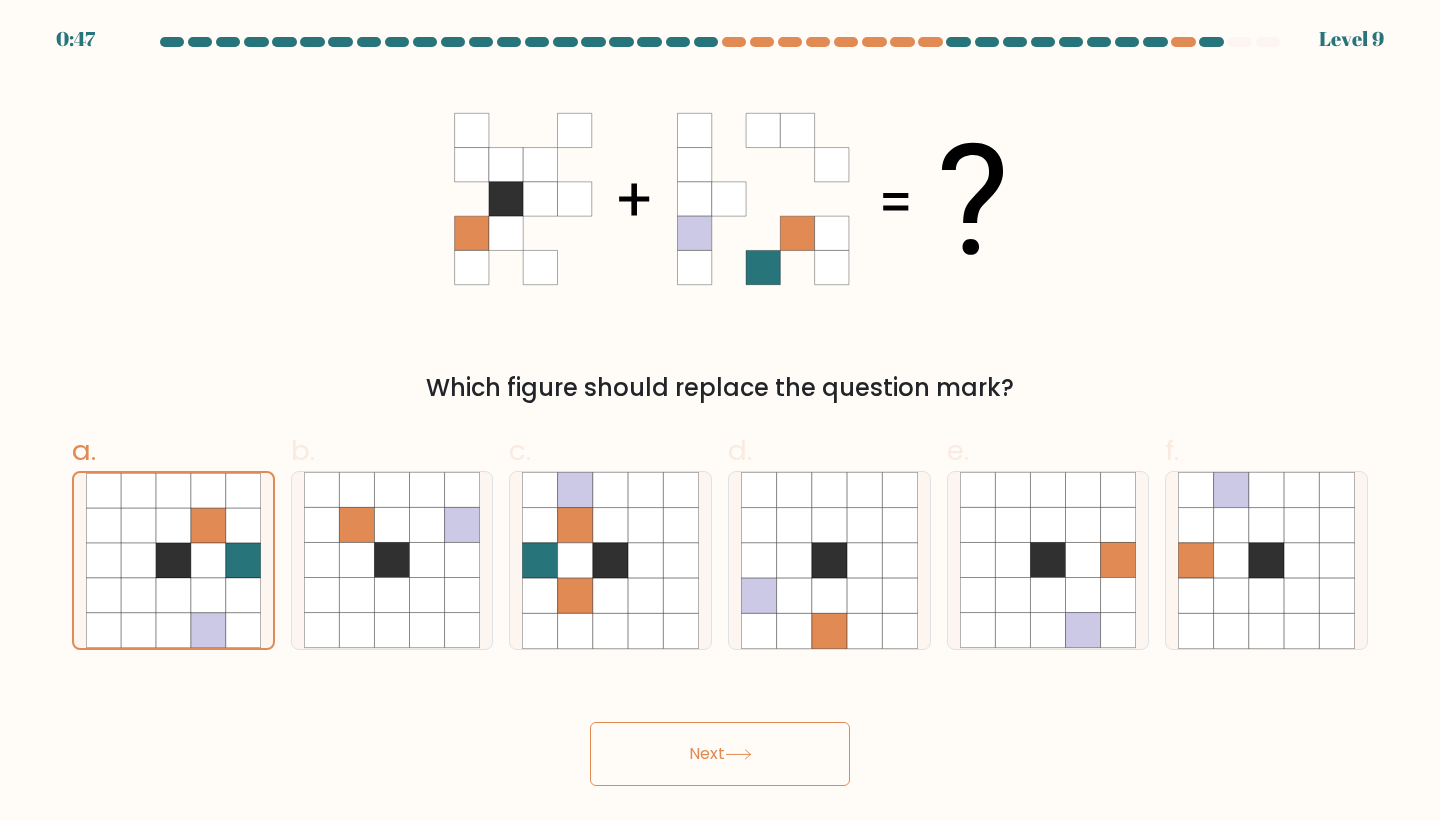 click on "Next" at bounding box center [720, 754] 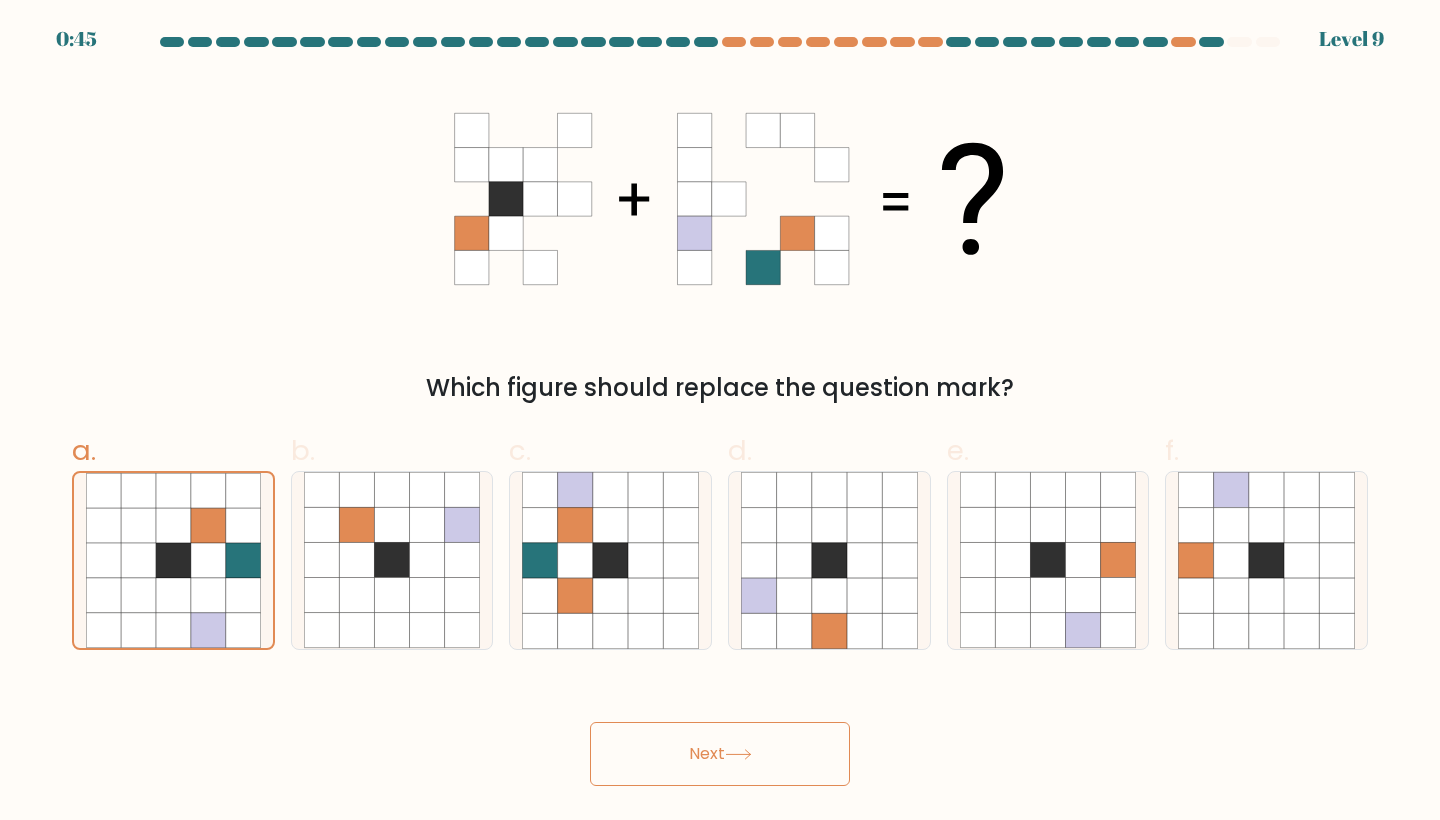 click 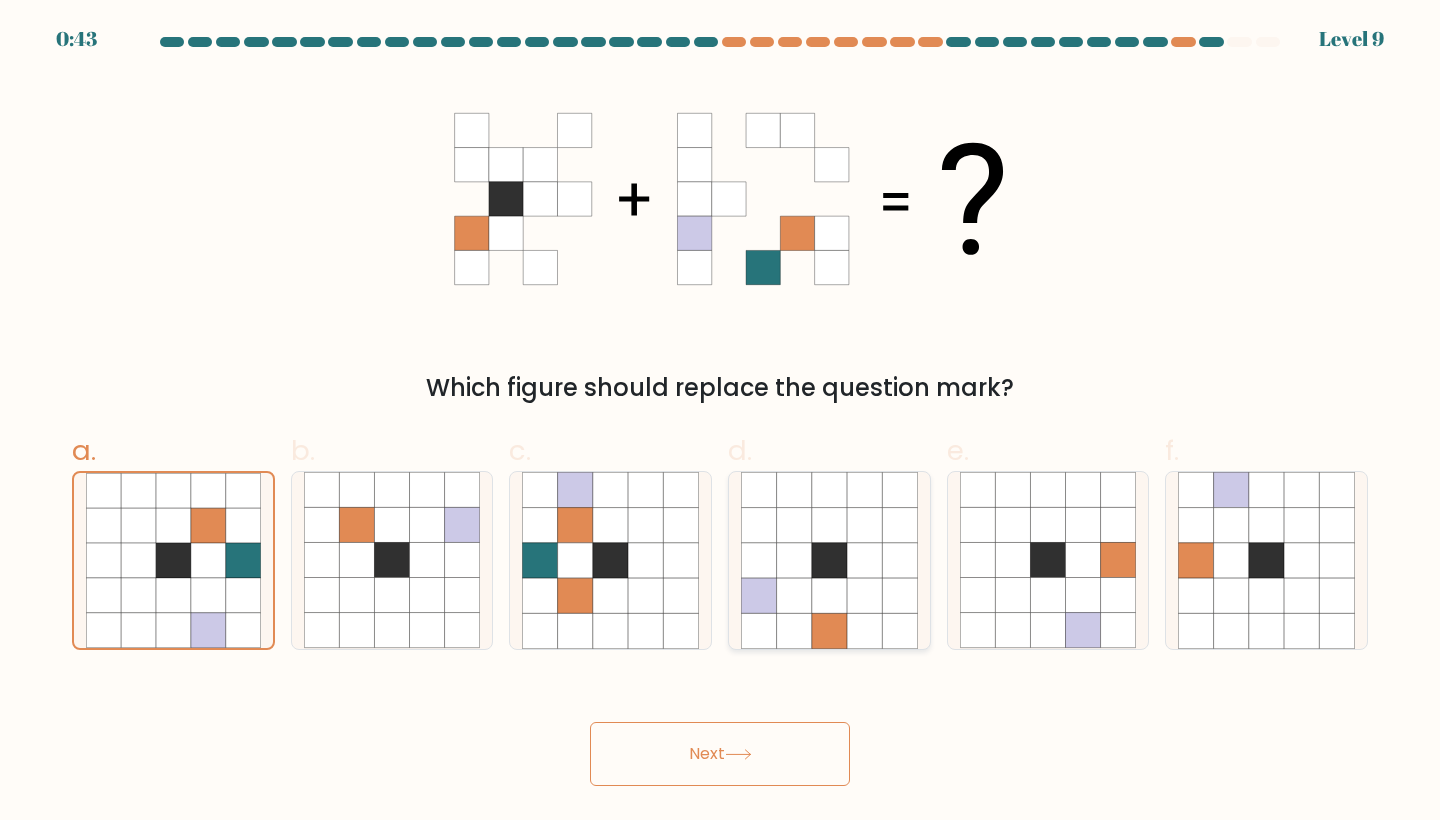 scroll, scrollTop: 0, scrollLeft: 0, axis: both 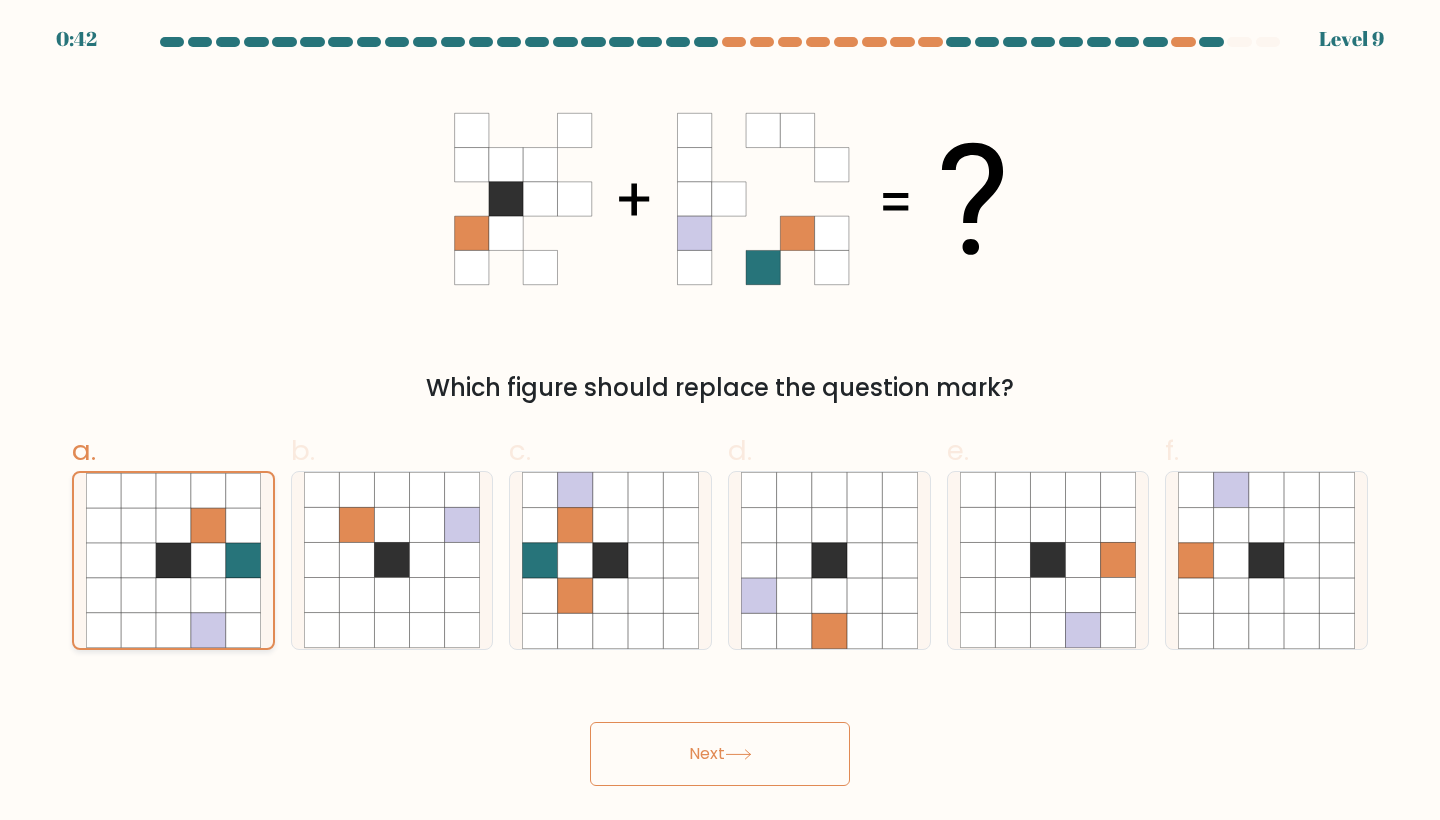 click 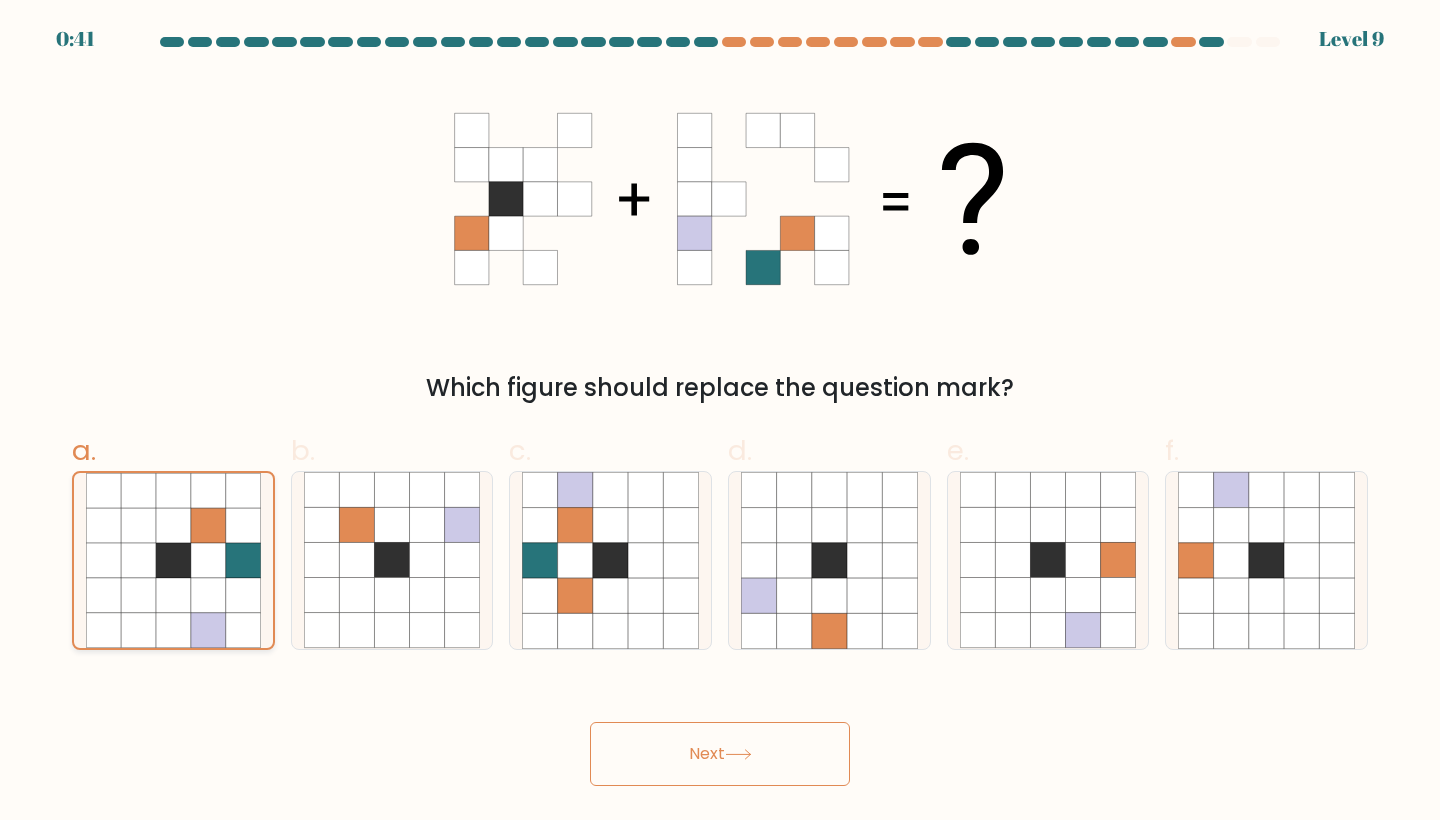 click 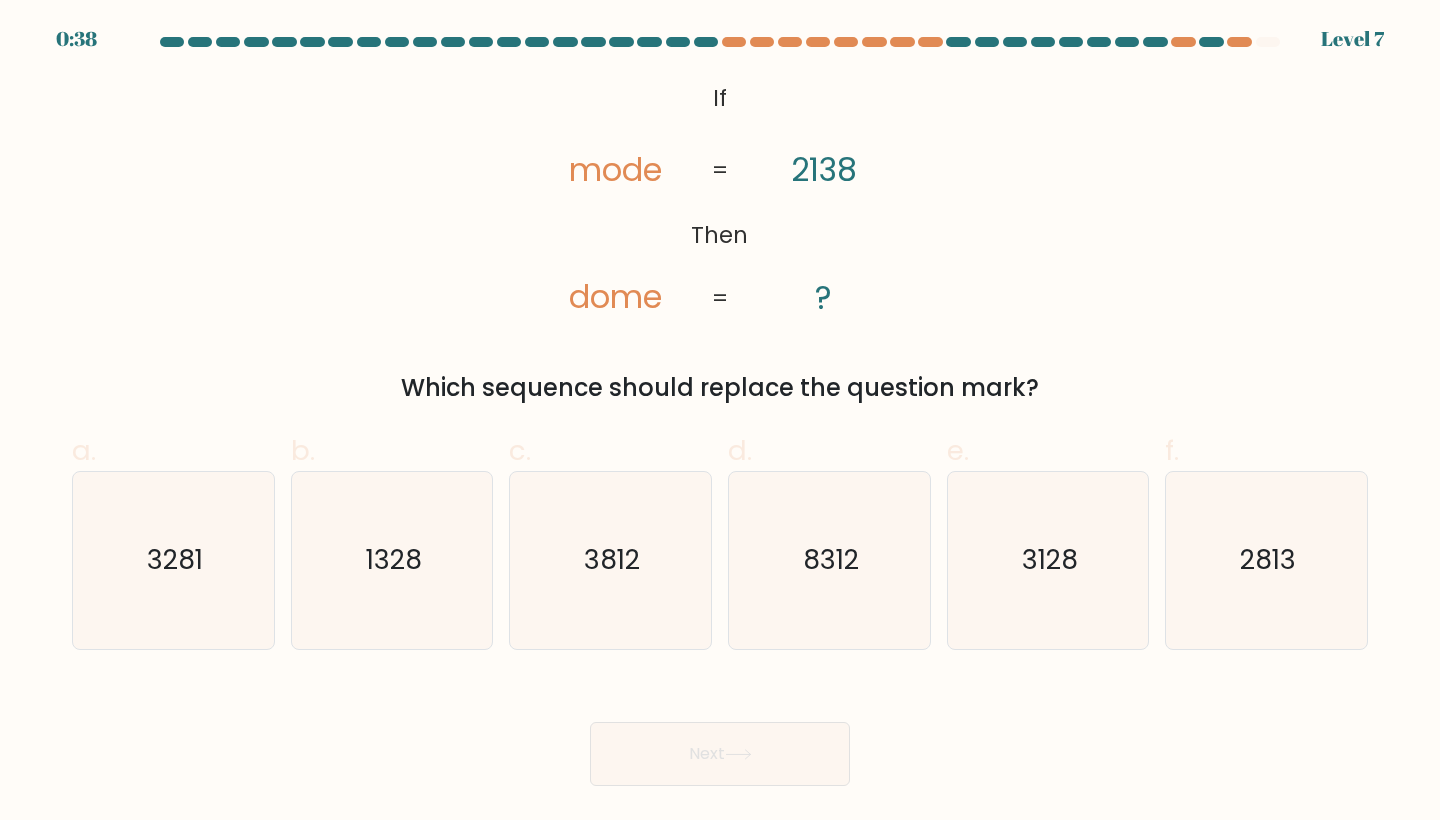click on "Next" at bounding box center (720, 754) 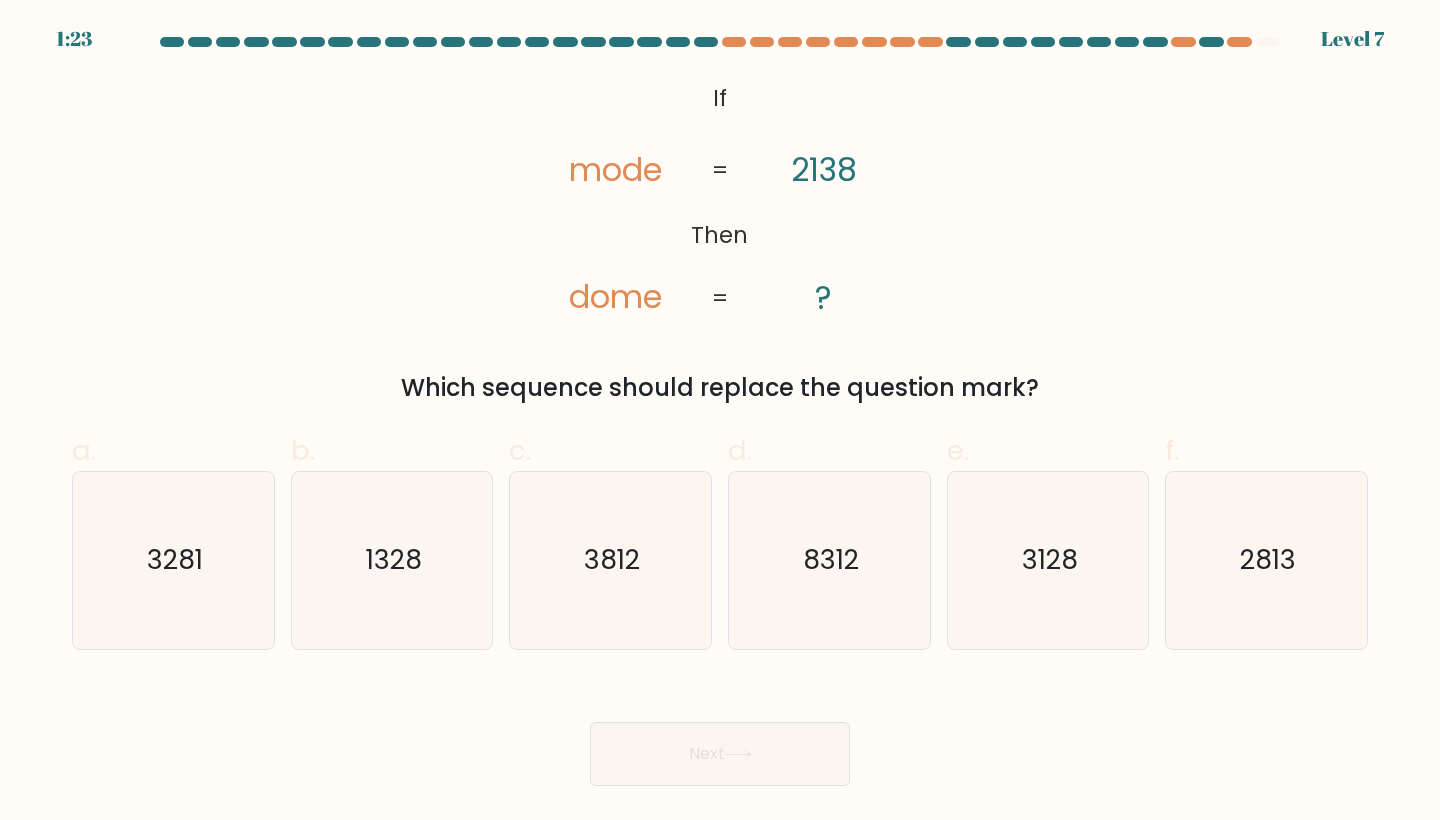 click on "Next" at bounding box center [720, 730] 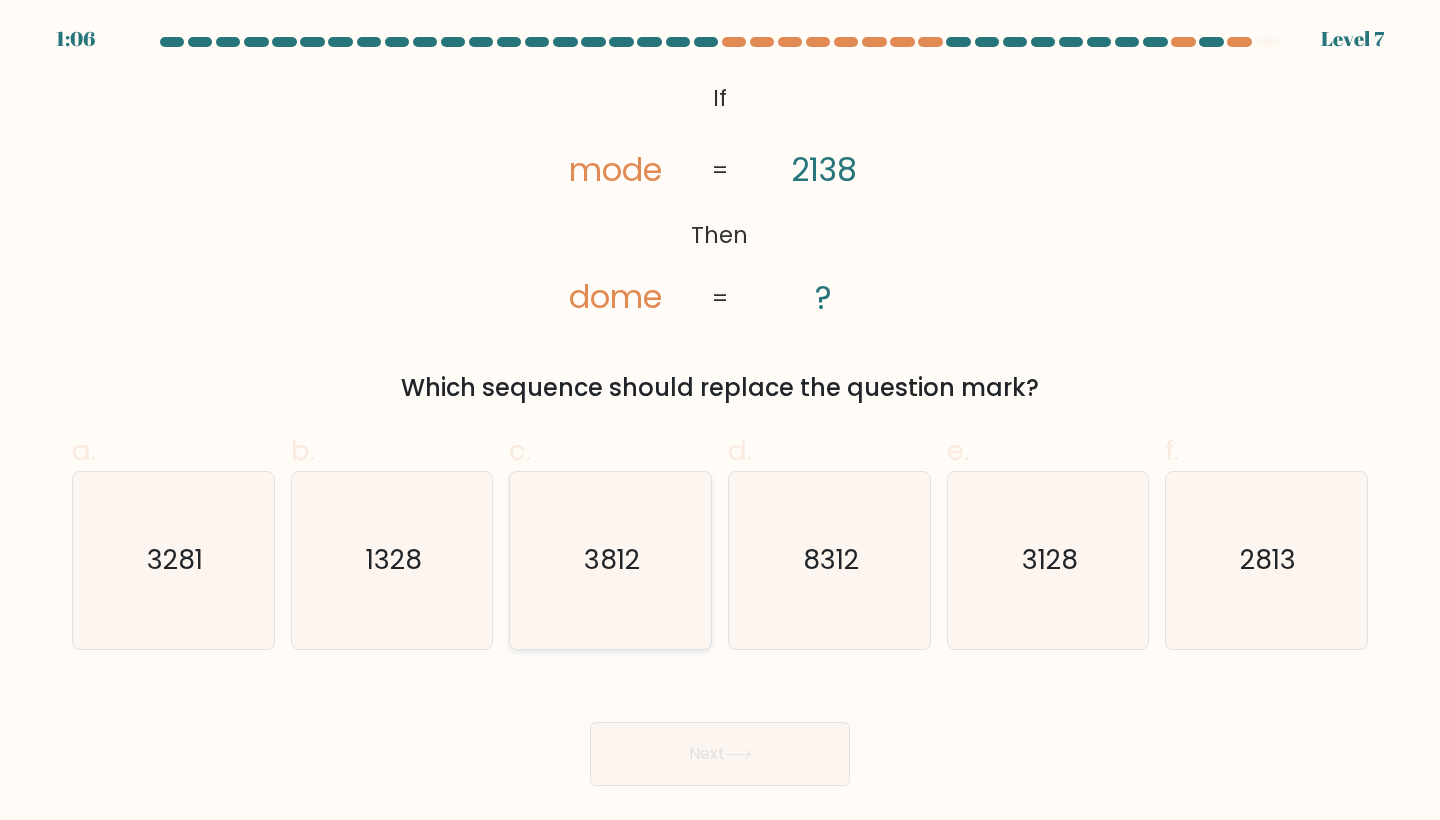 click on "3812" 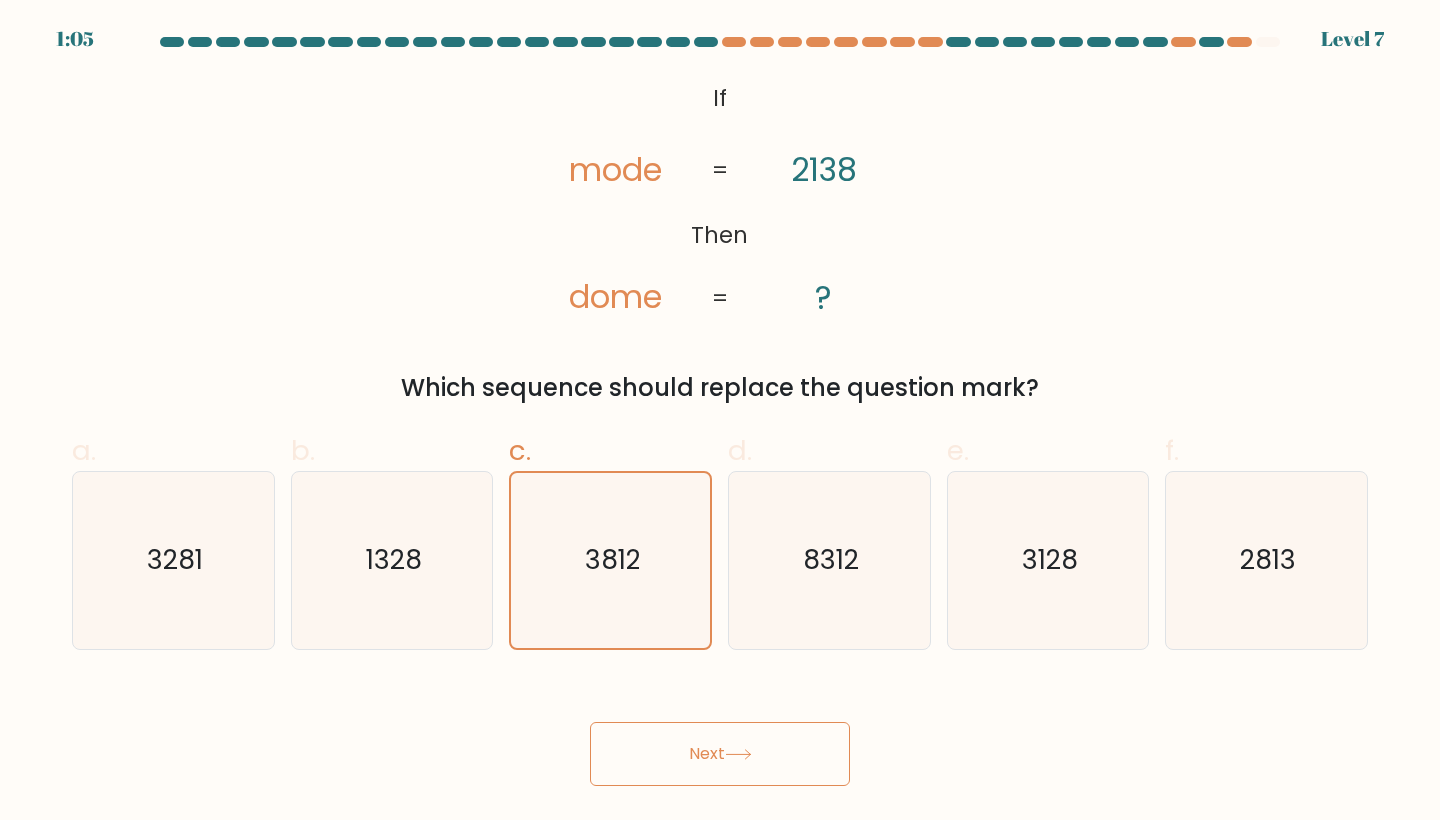 click on "Next" at bounding box center (720, 754) 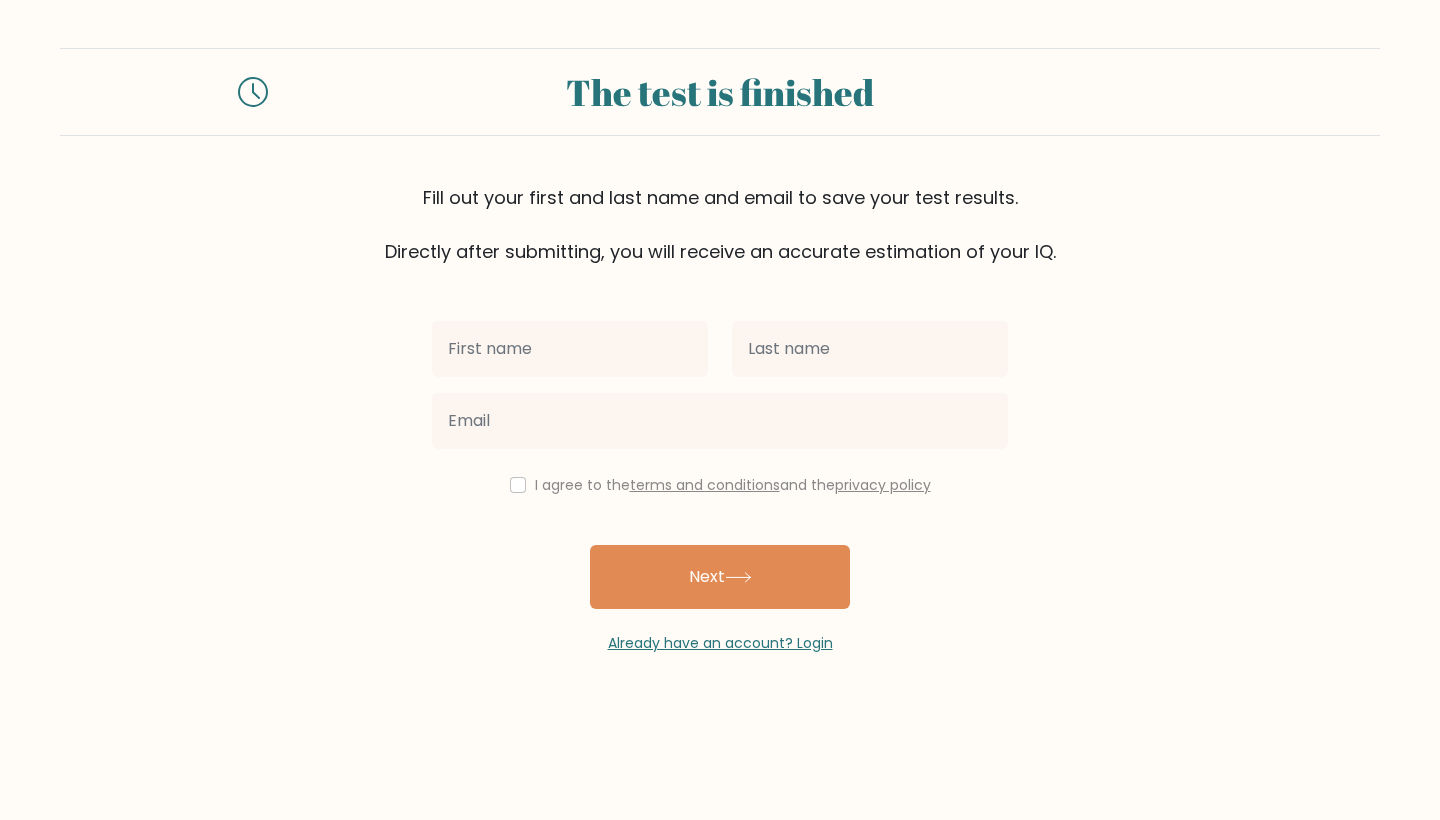 scroll, scrollTop: 0, scrollLeft: 0, axis: both 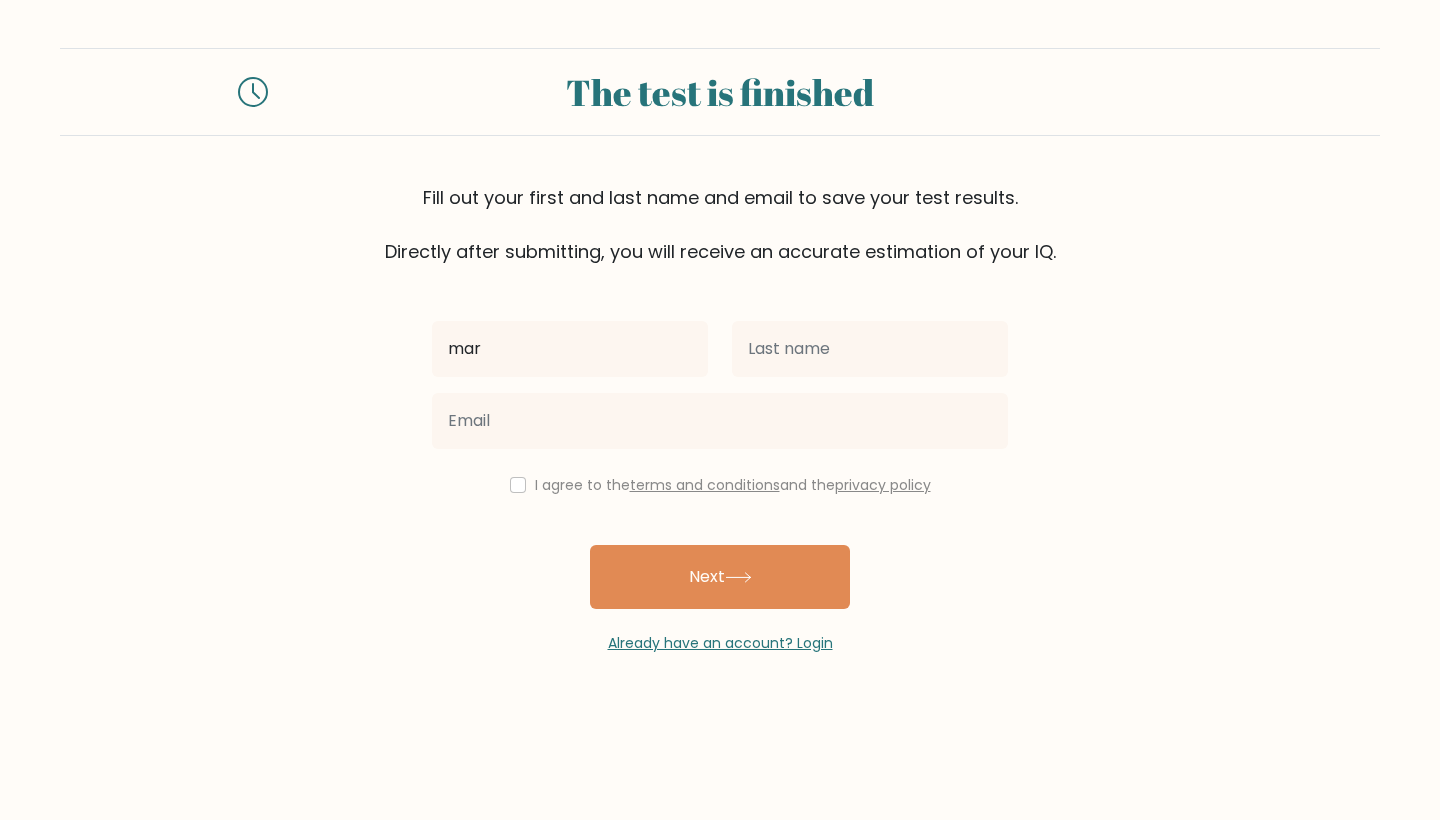 type on "mar" 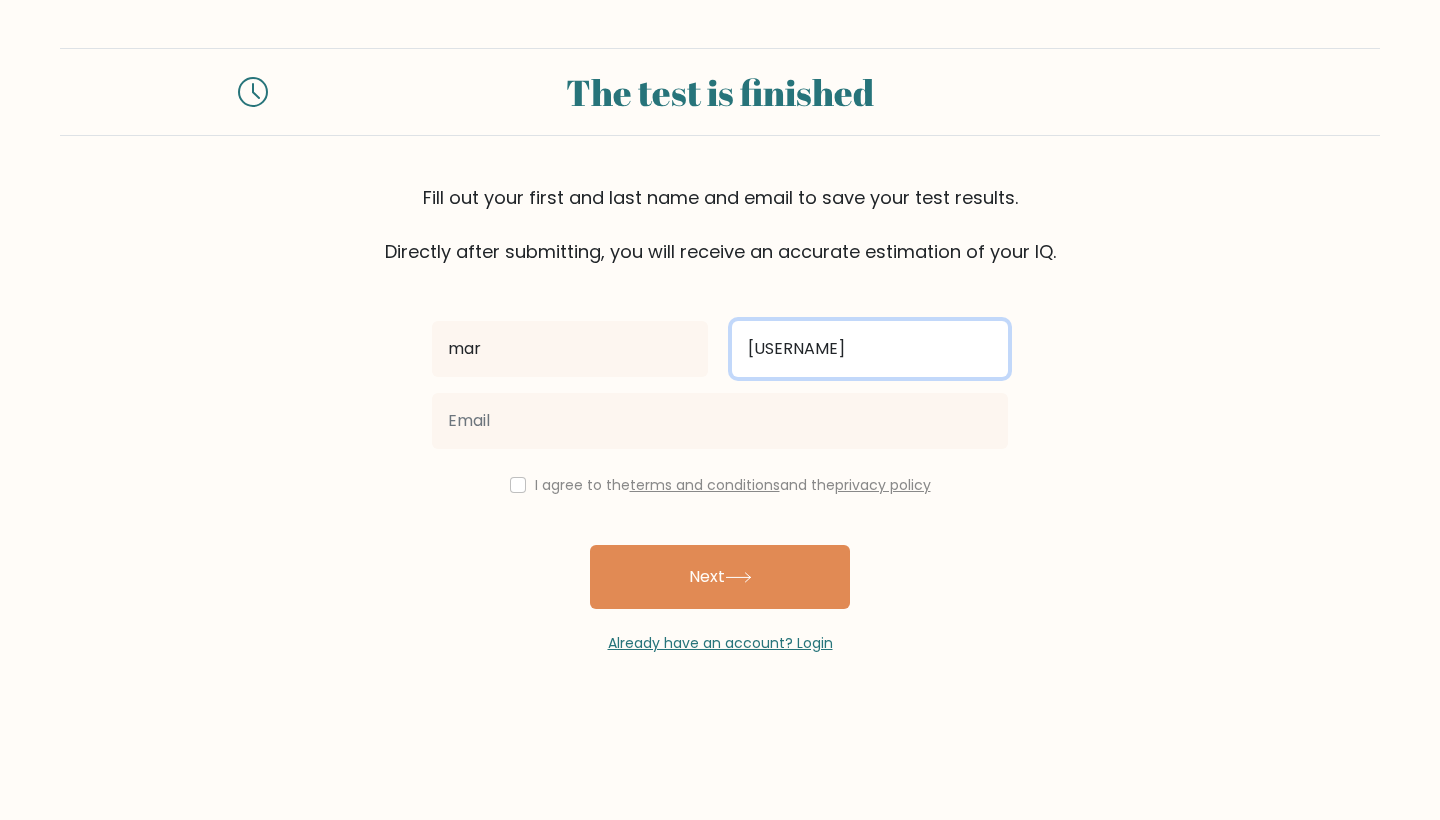 type on "put" 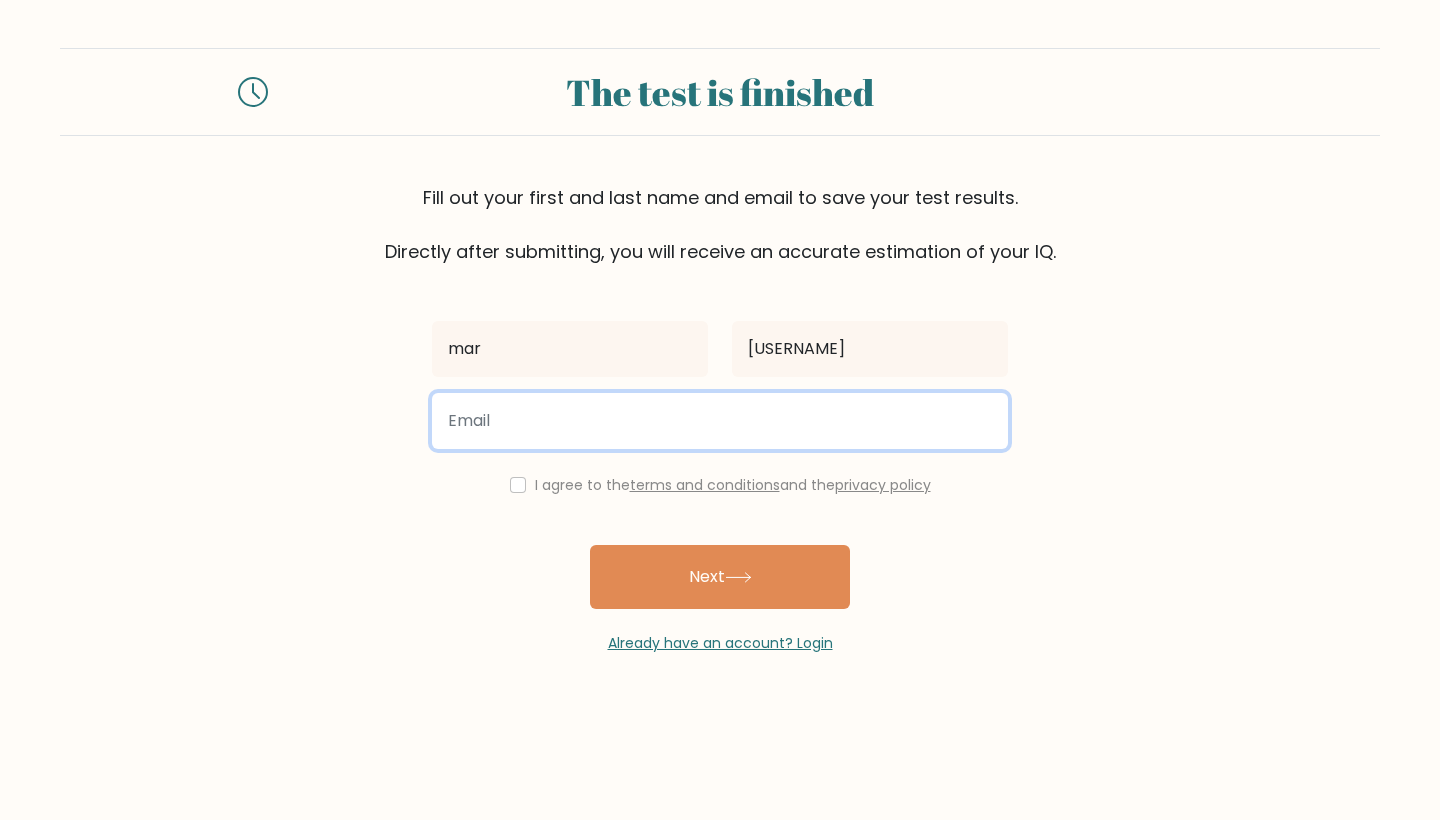 drag, startPoint x: 0, startPoint y: 0, endPoint x: 612, endPoint y: 430, distance: 747.9599 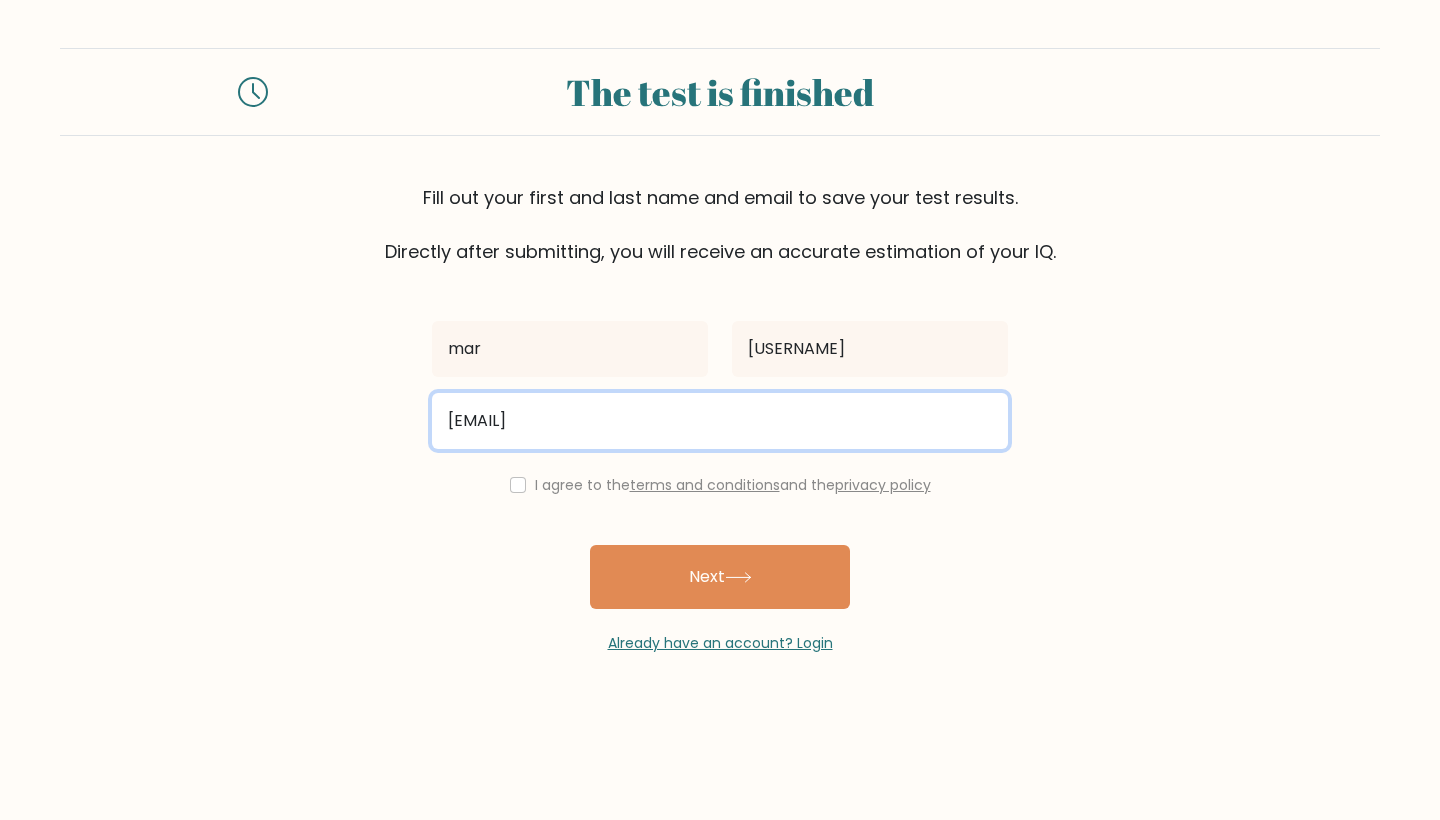 type on "puzmaria@gmail.com" 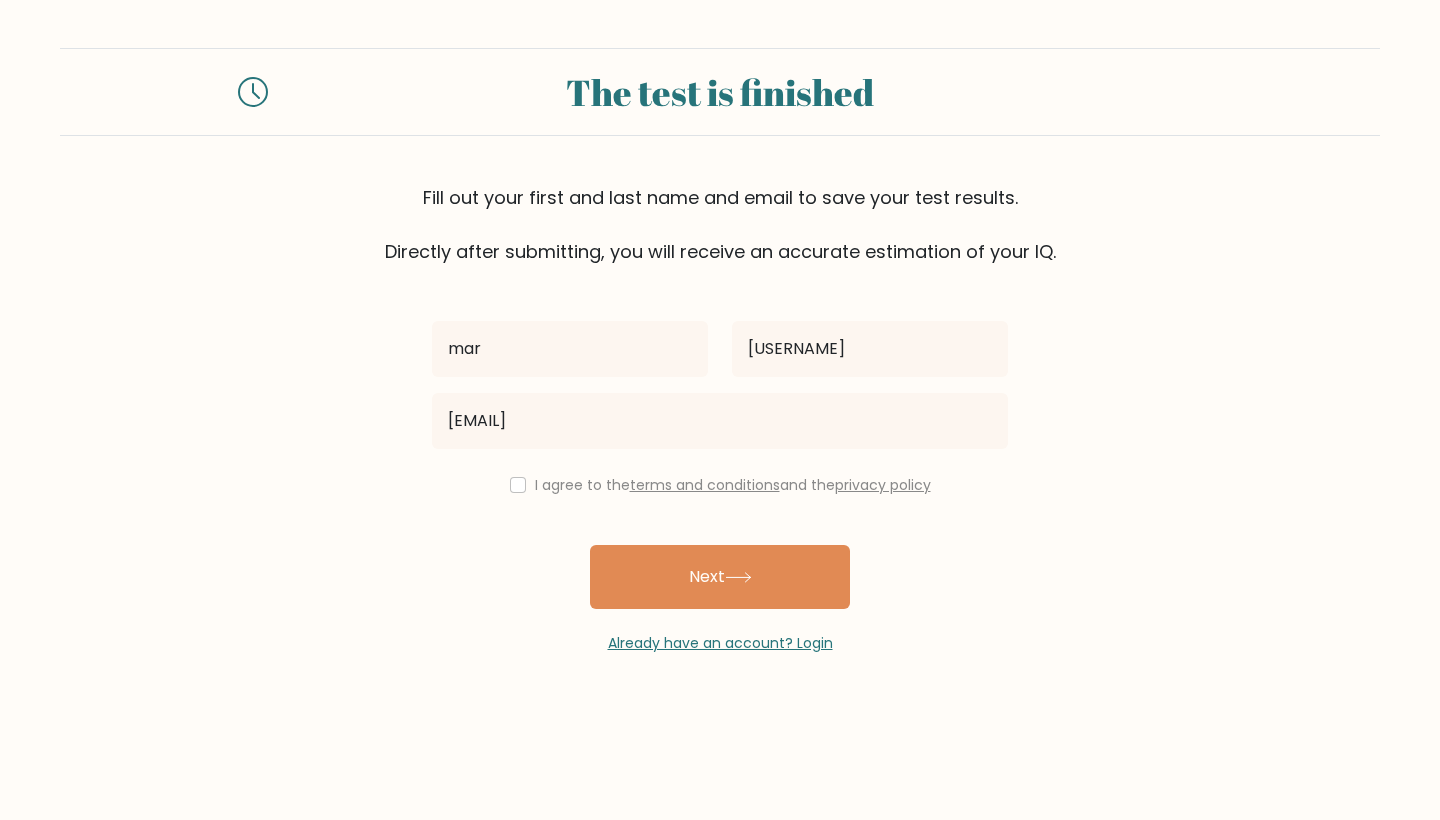 click at bounding box center (518, 485) 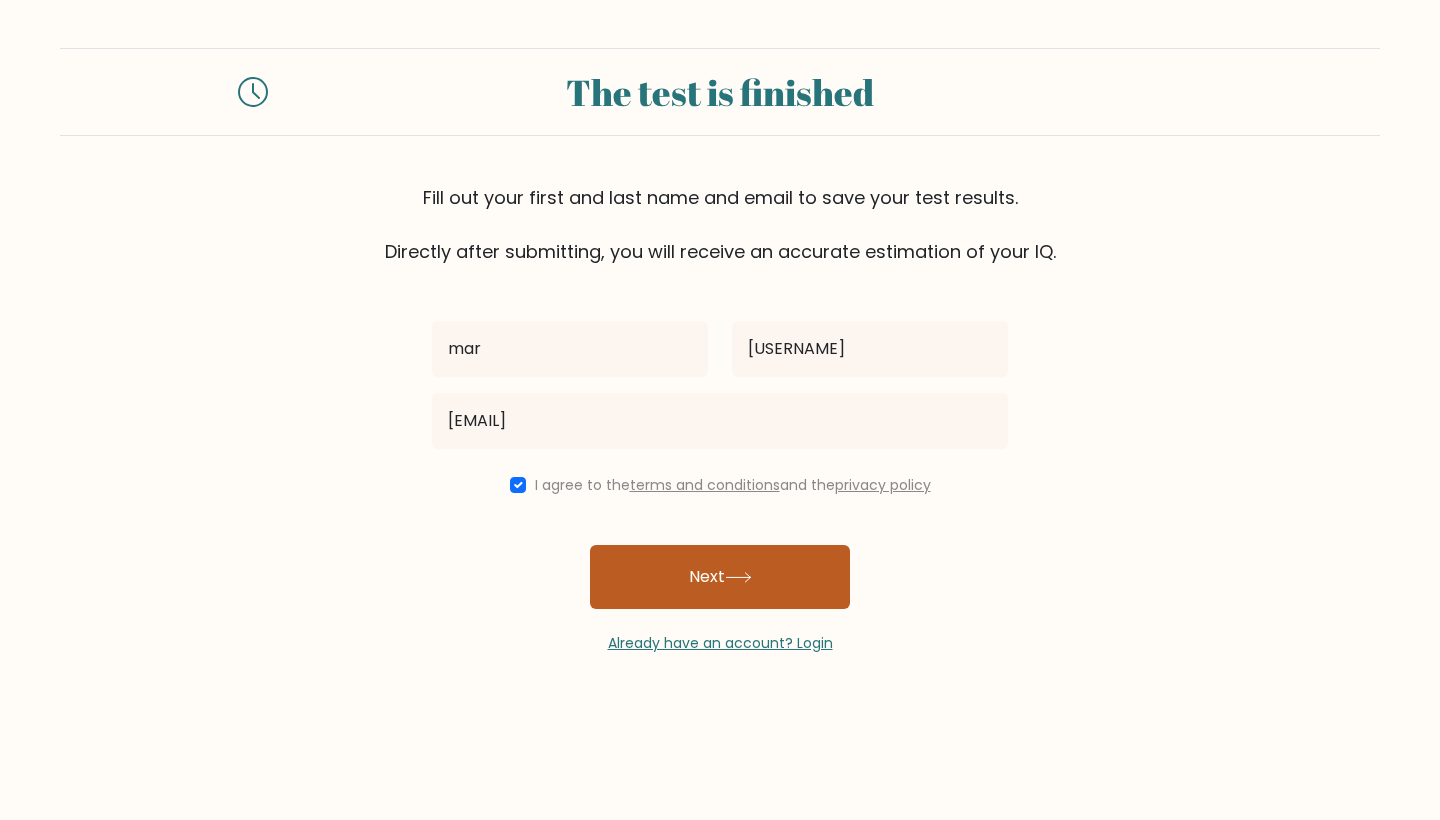 click on "Next" at bounding box center [720, 577] 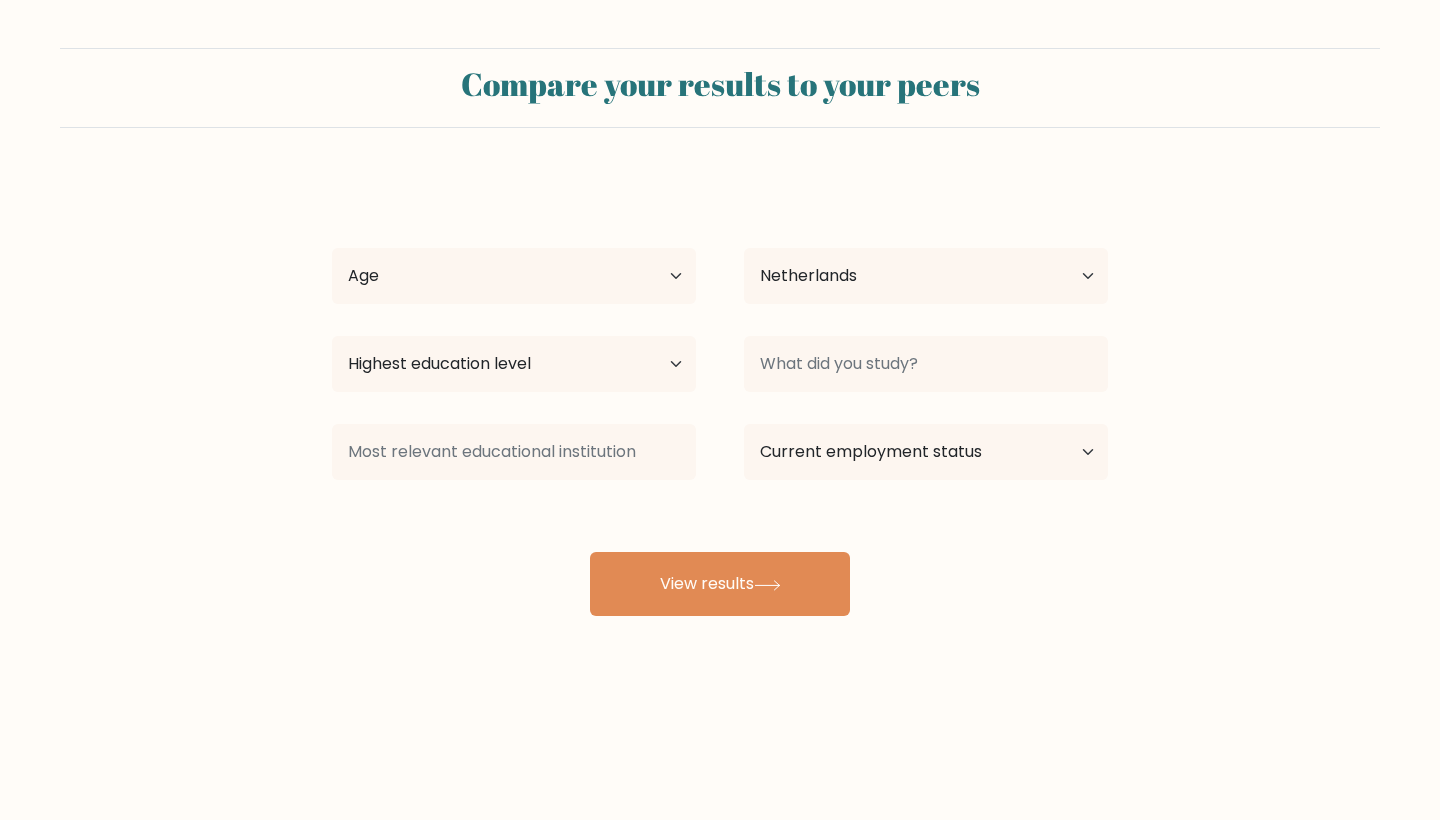 select on "NL" 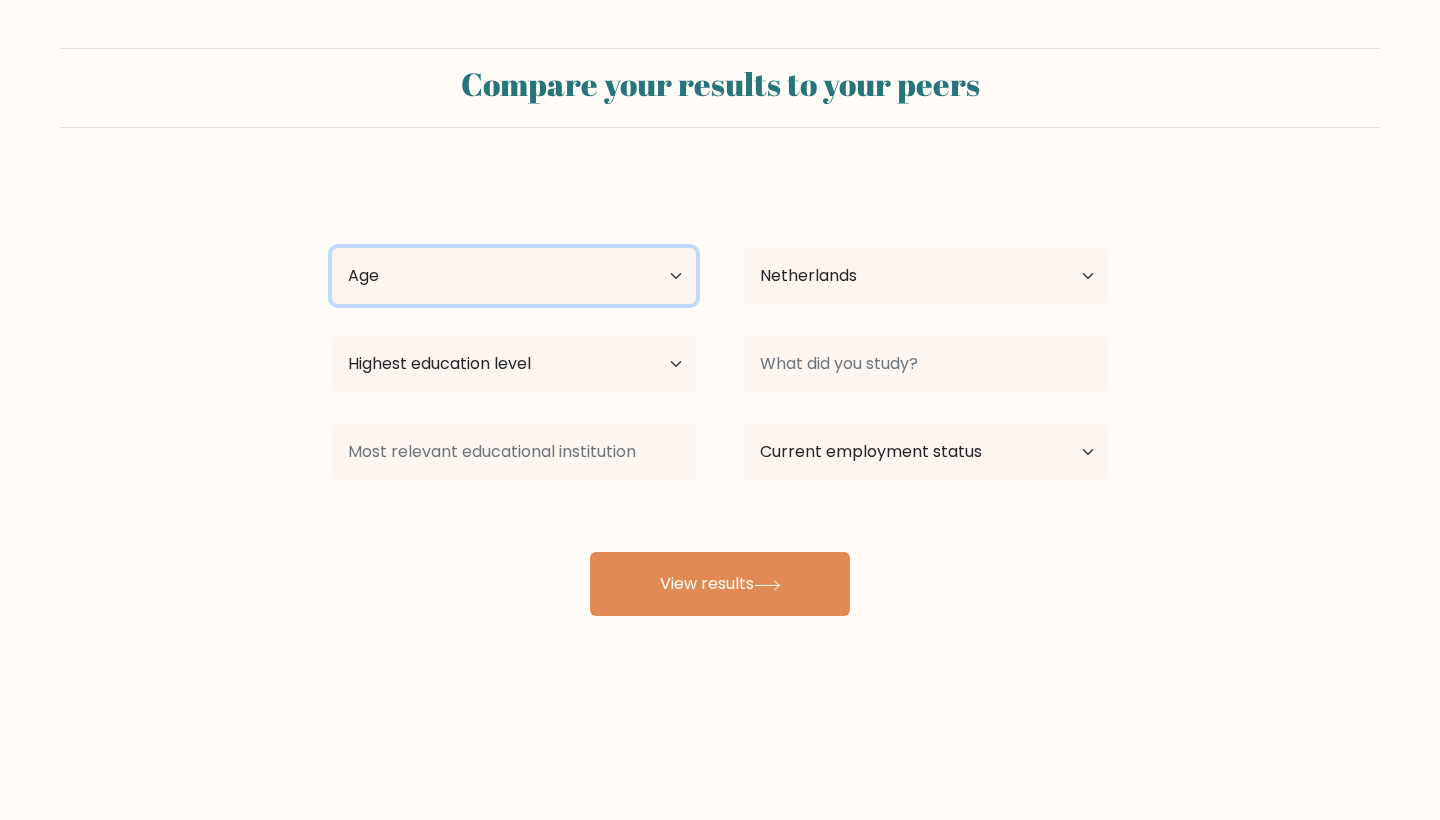 select on "35_44" 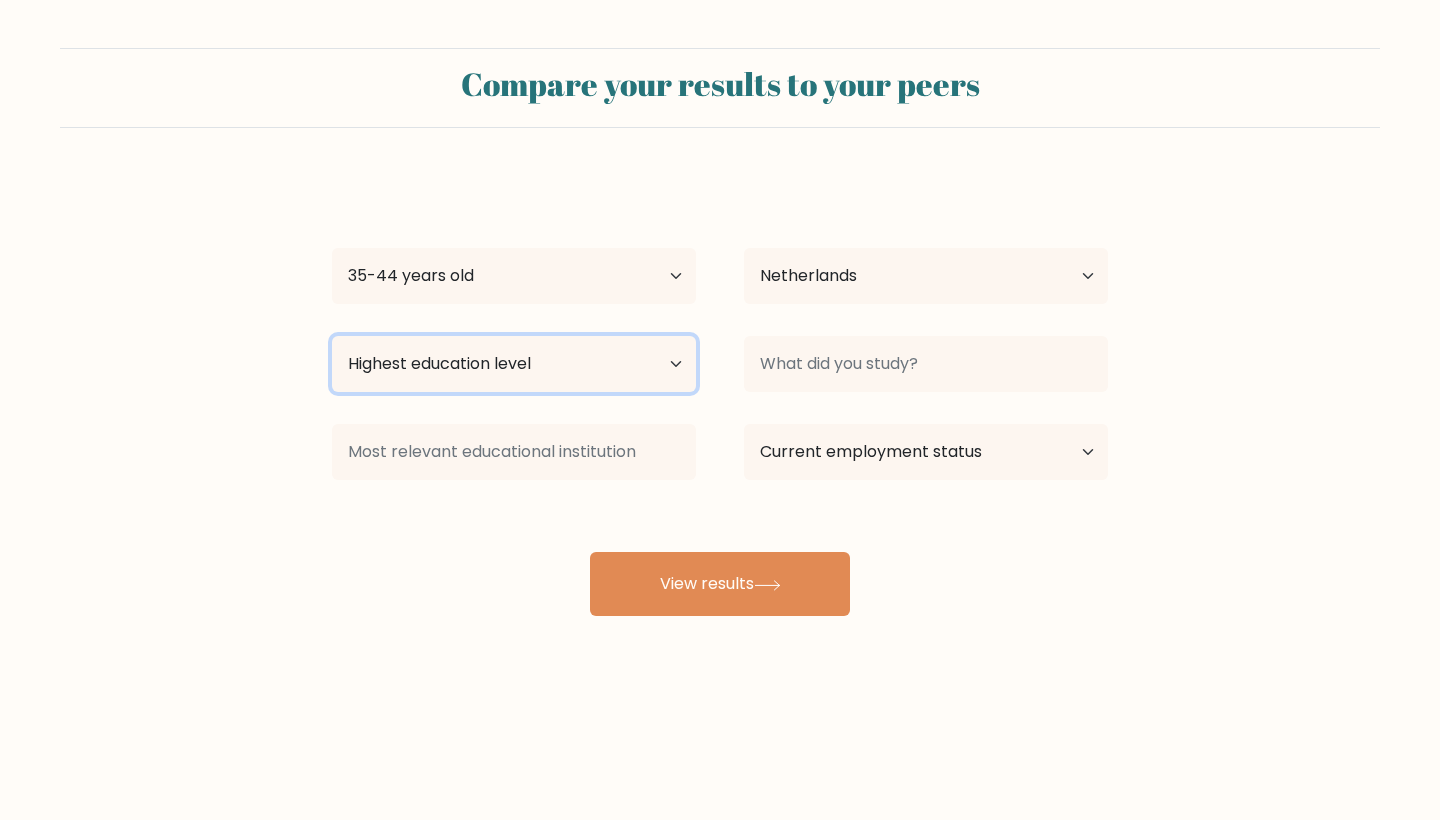 select on "masters_degree" 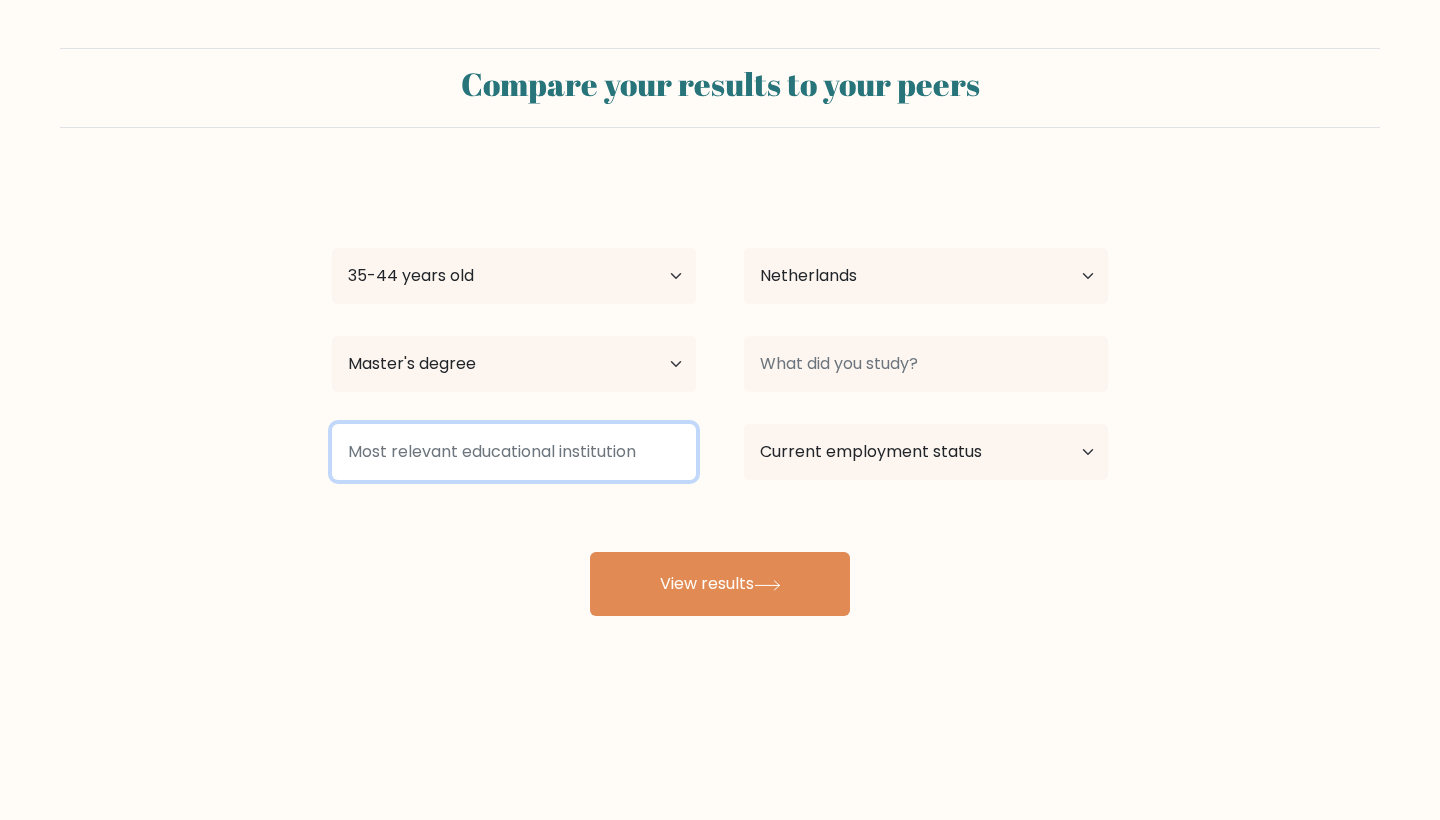 click at bounding box center [514, 452] 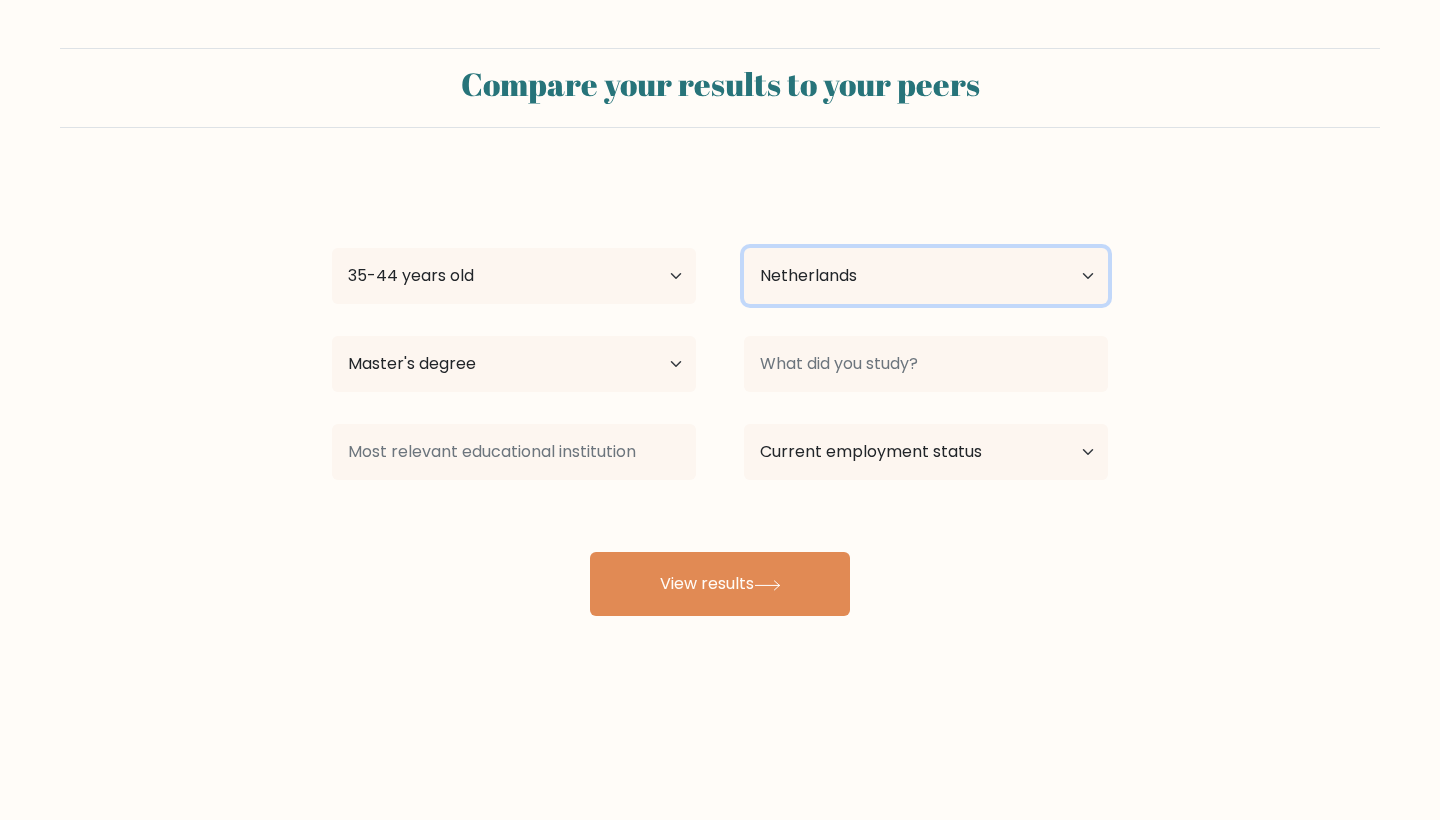 select on "RU" 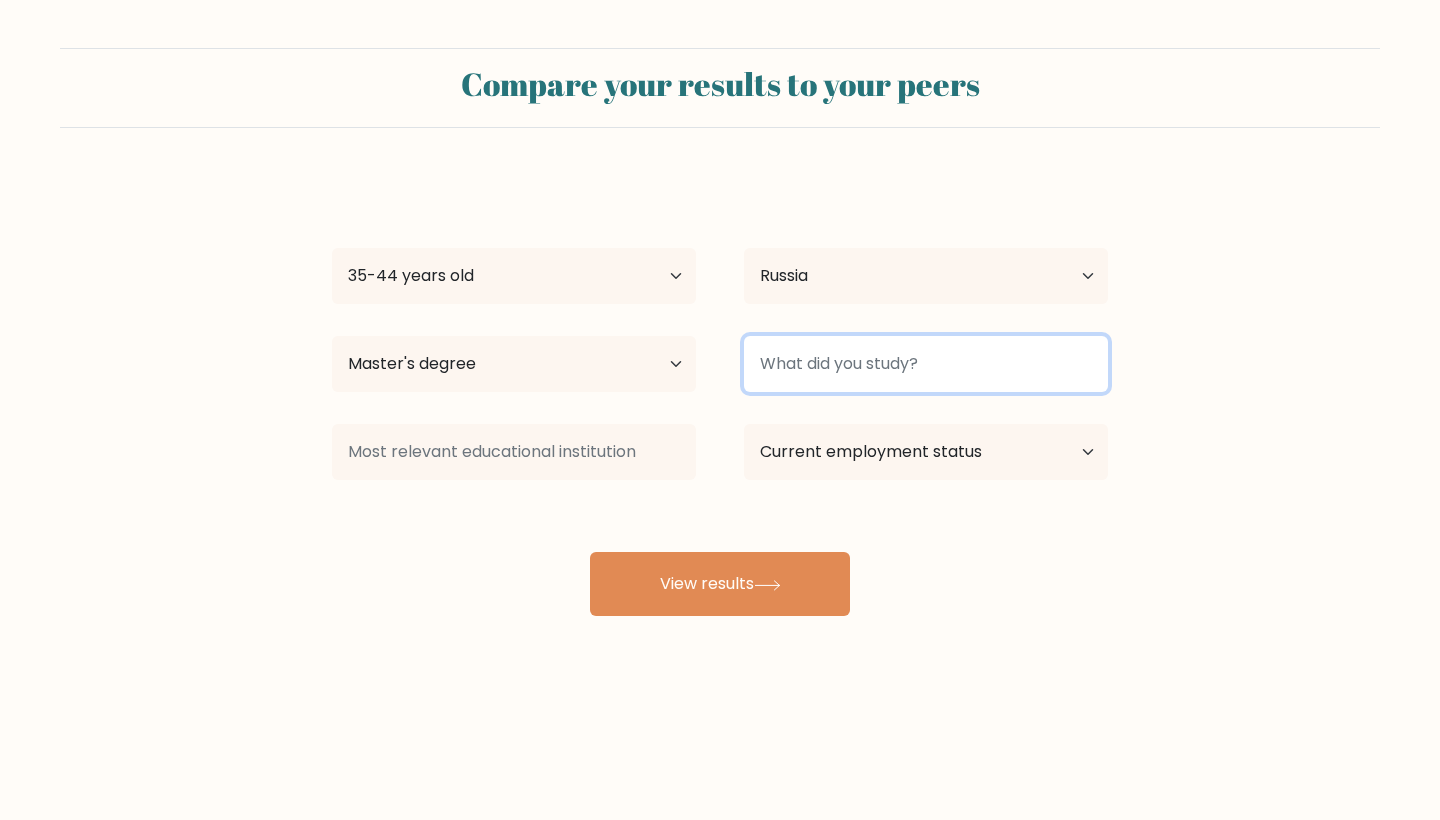 click at bounding box center (926, 364) 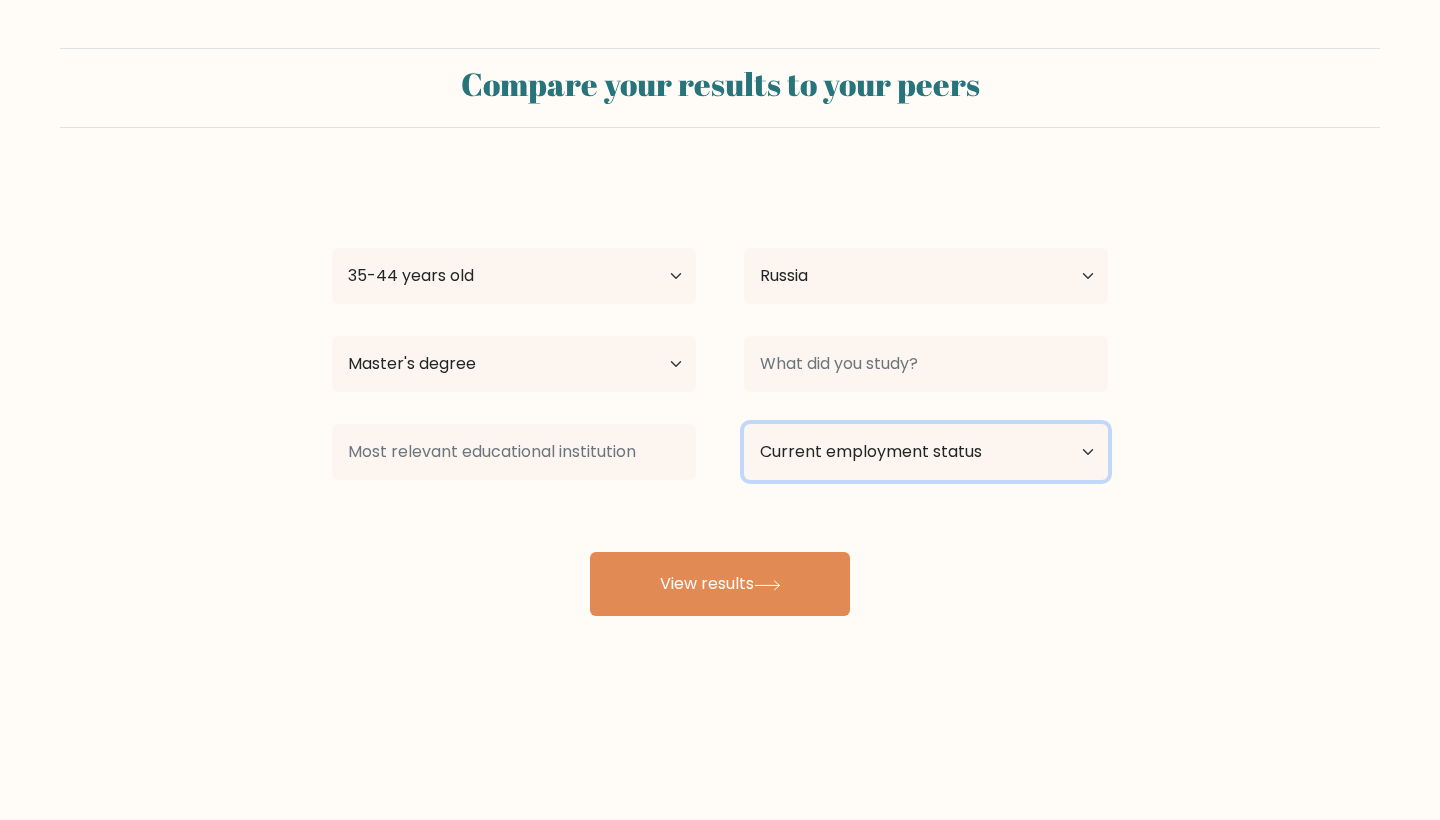 select on "other" 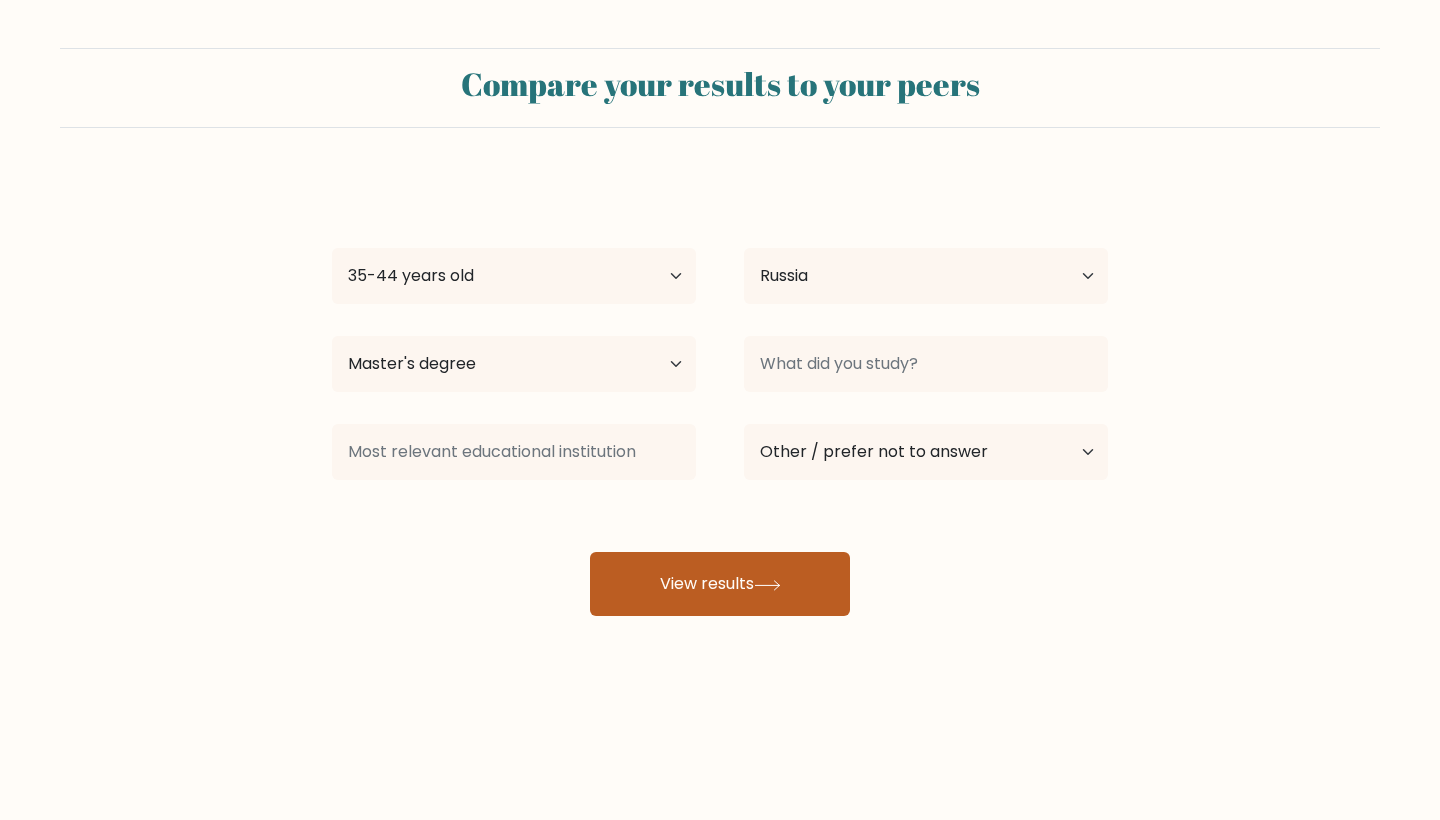 click on "View results" at bounding box center [720, 584] 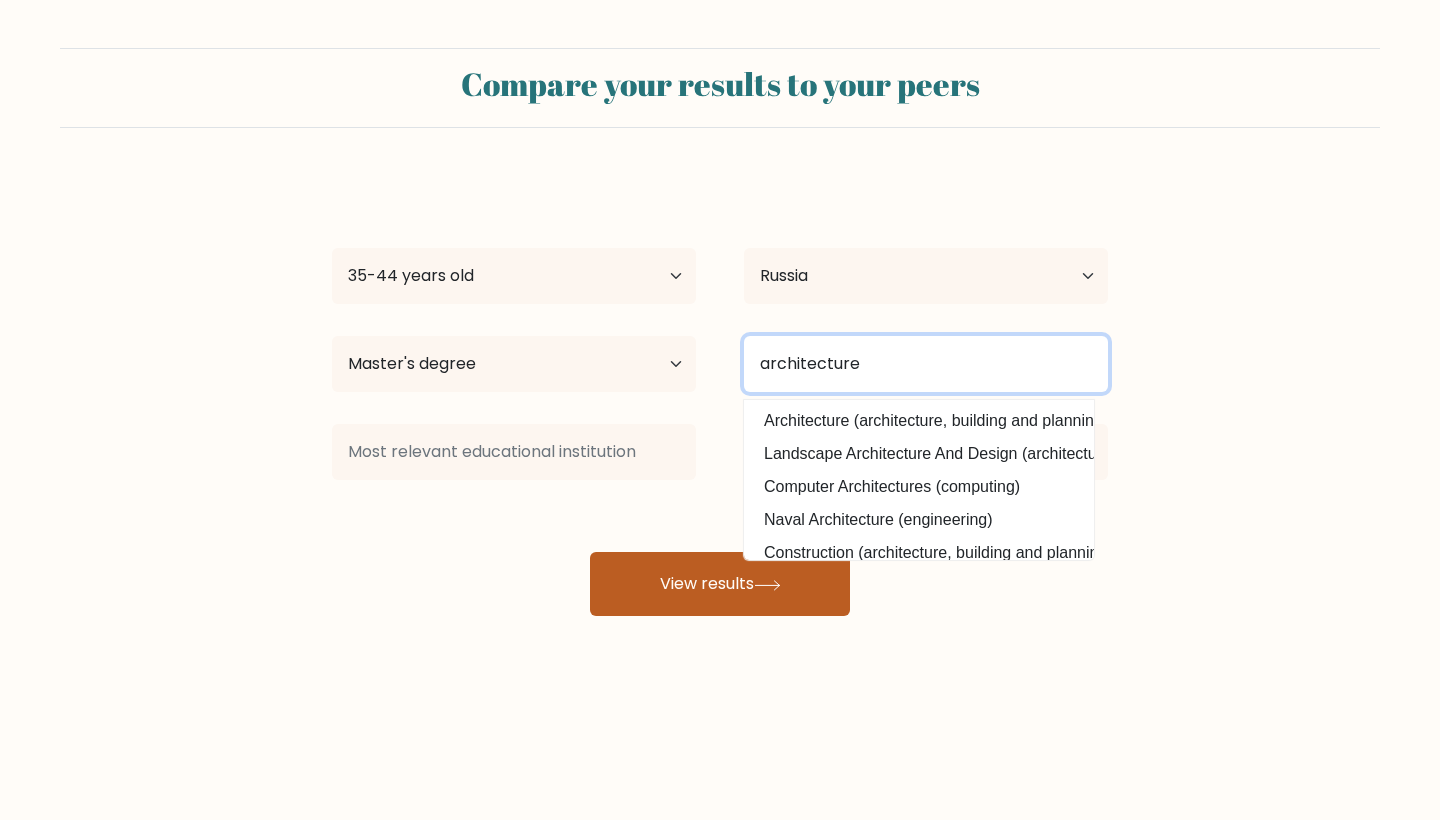 type on "architecture" 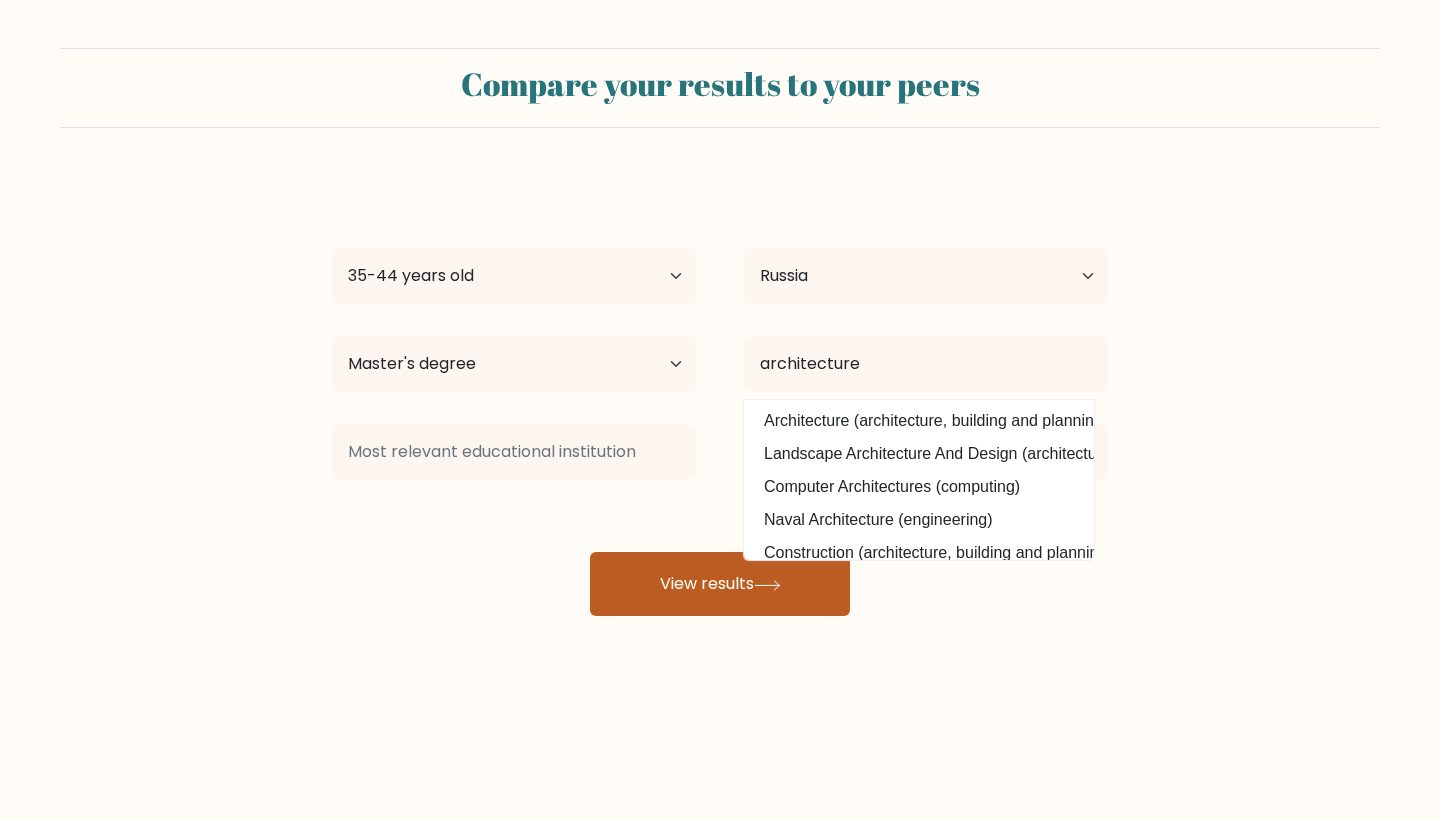 click on "View results" at bounding box center (720, 584) 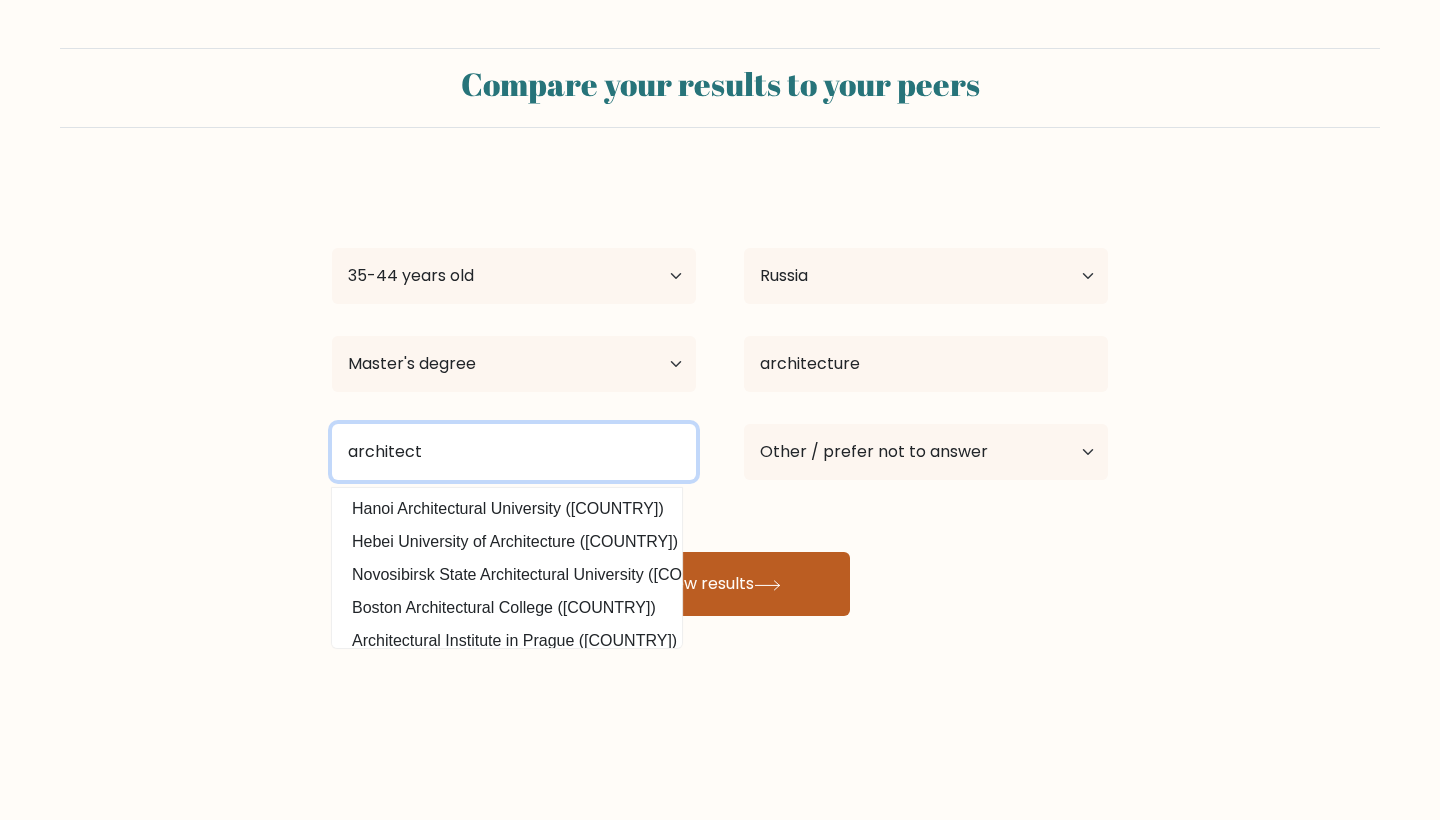 type on "architect" 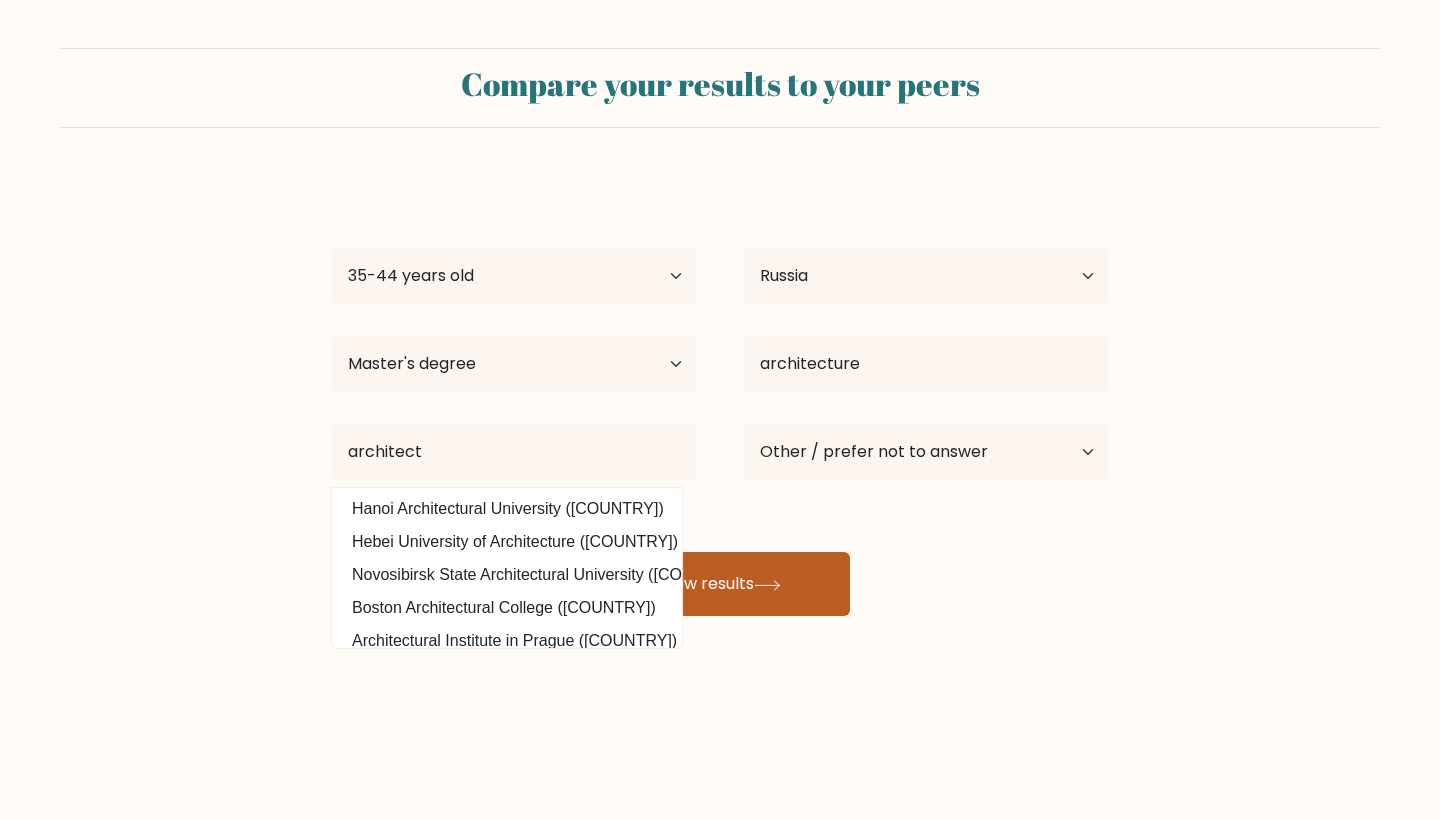 click on "View results" at bounding box center [720, 584] 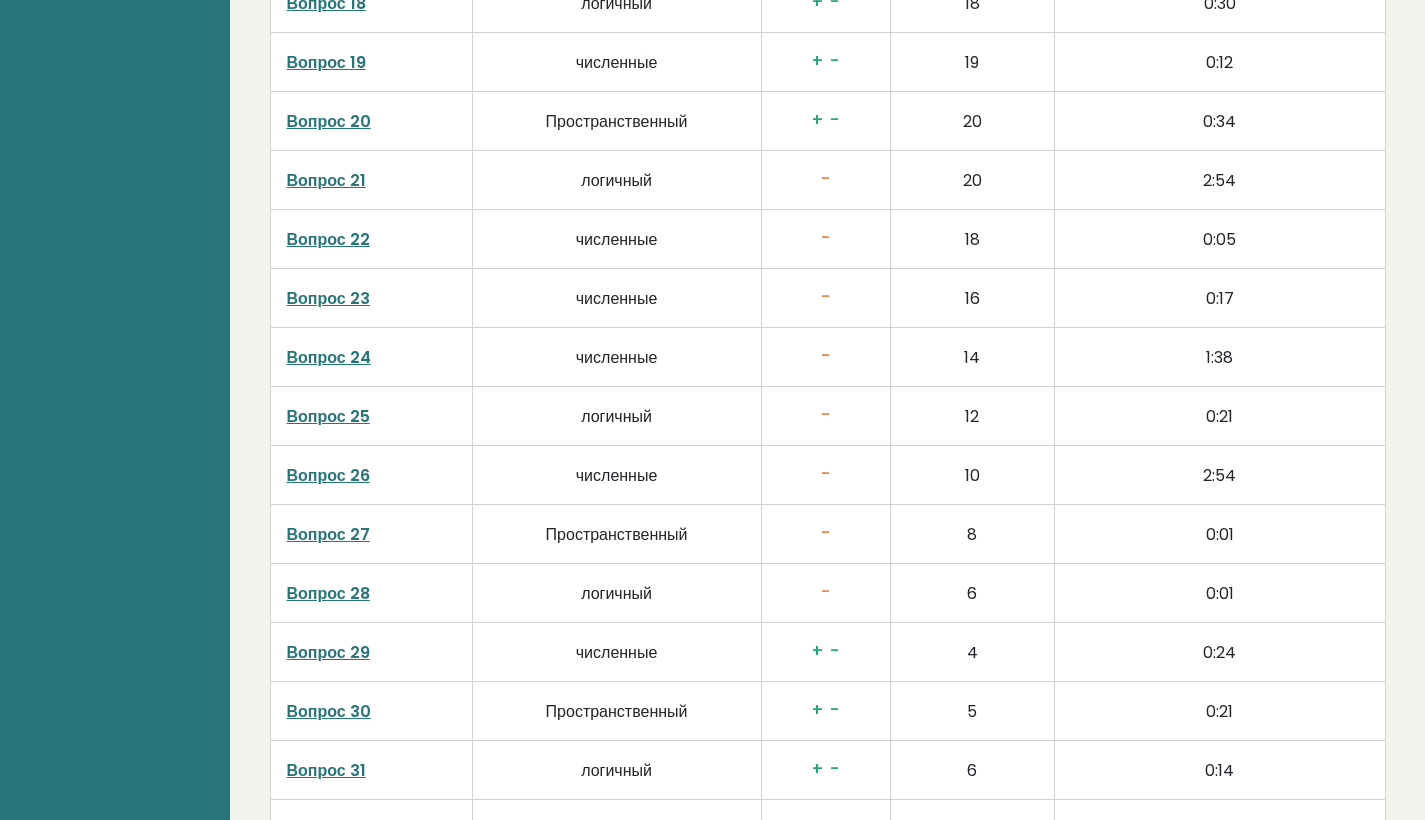scroll, scrollTop: 4277, scrollLeft: 0, axis: vertical 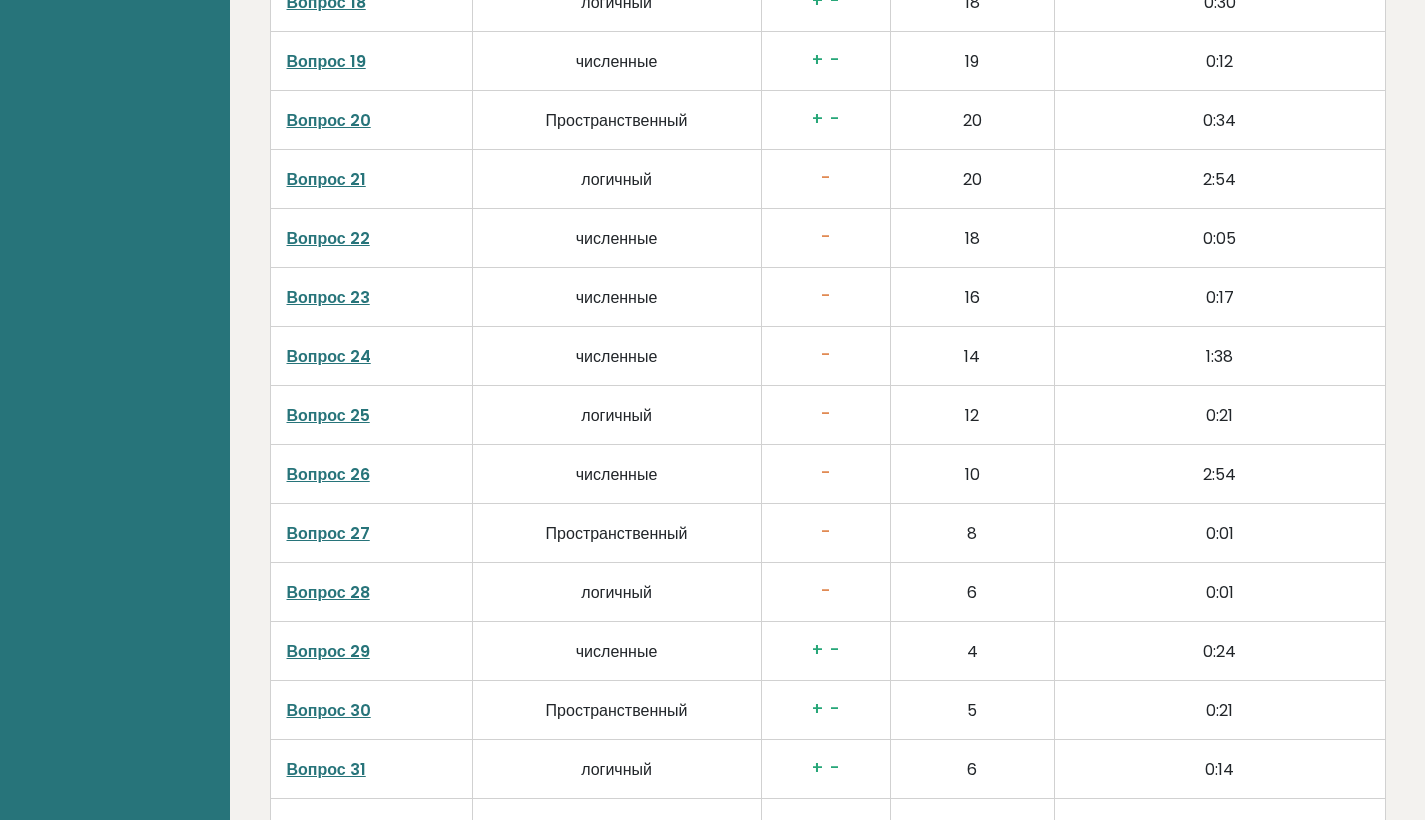 click on "Вопрос 21" at bounding box center [326, 179] 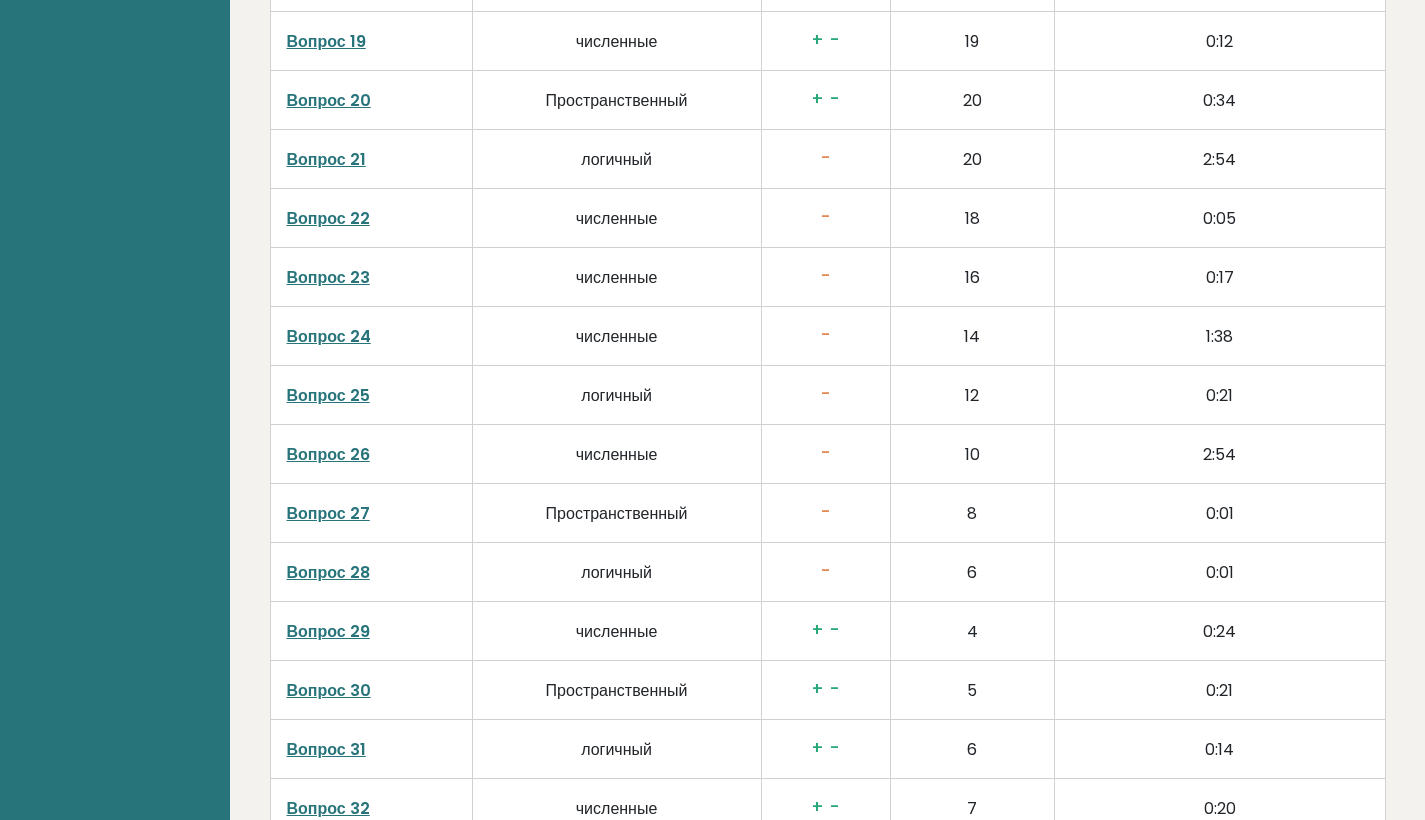 click on "Вопрос 22" at bounding box center (328, 218) 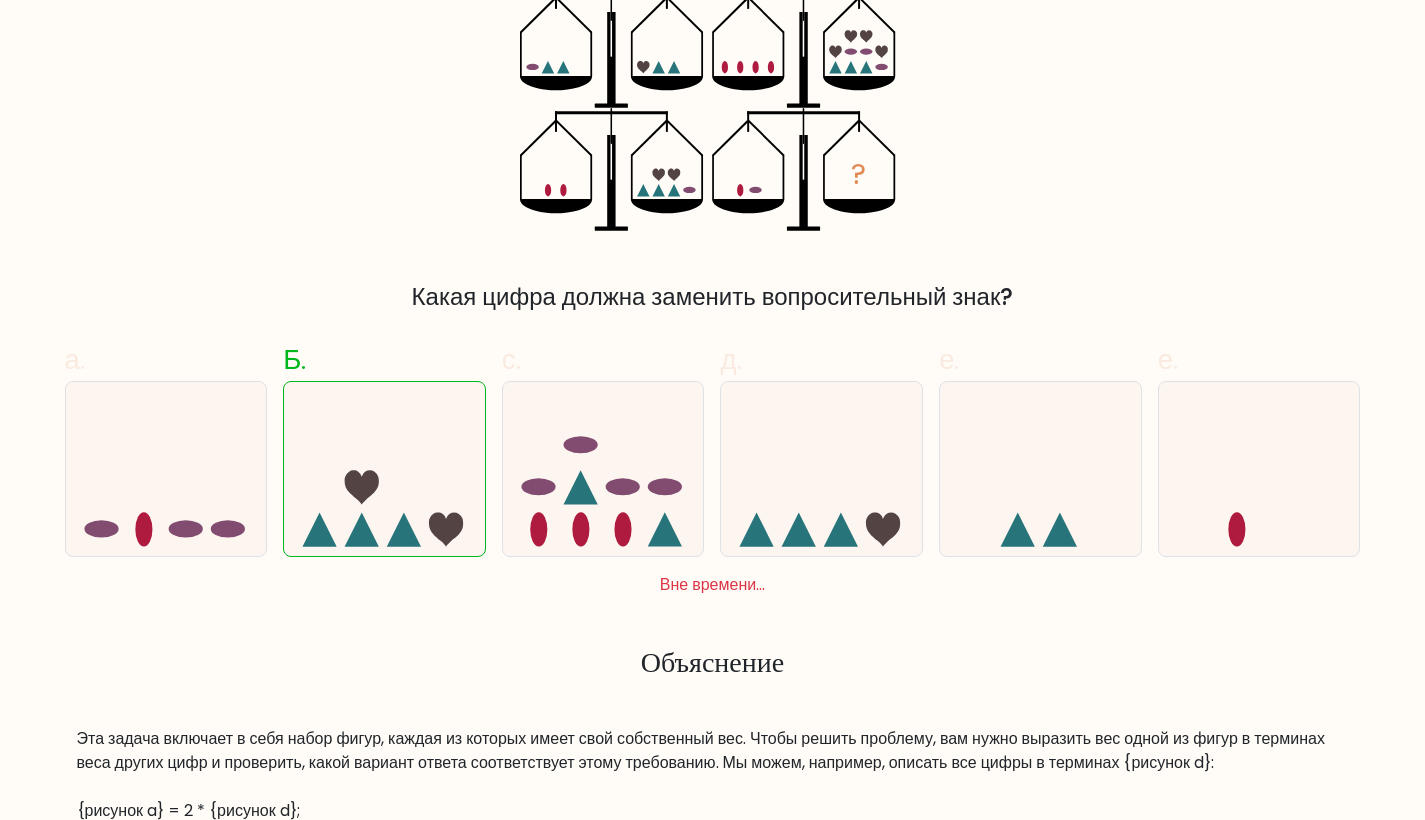 scroll, scrollTop: 396, scrollLeft: 0, axis: vertical 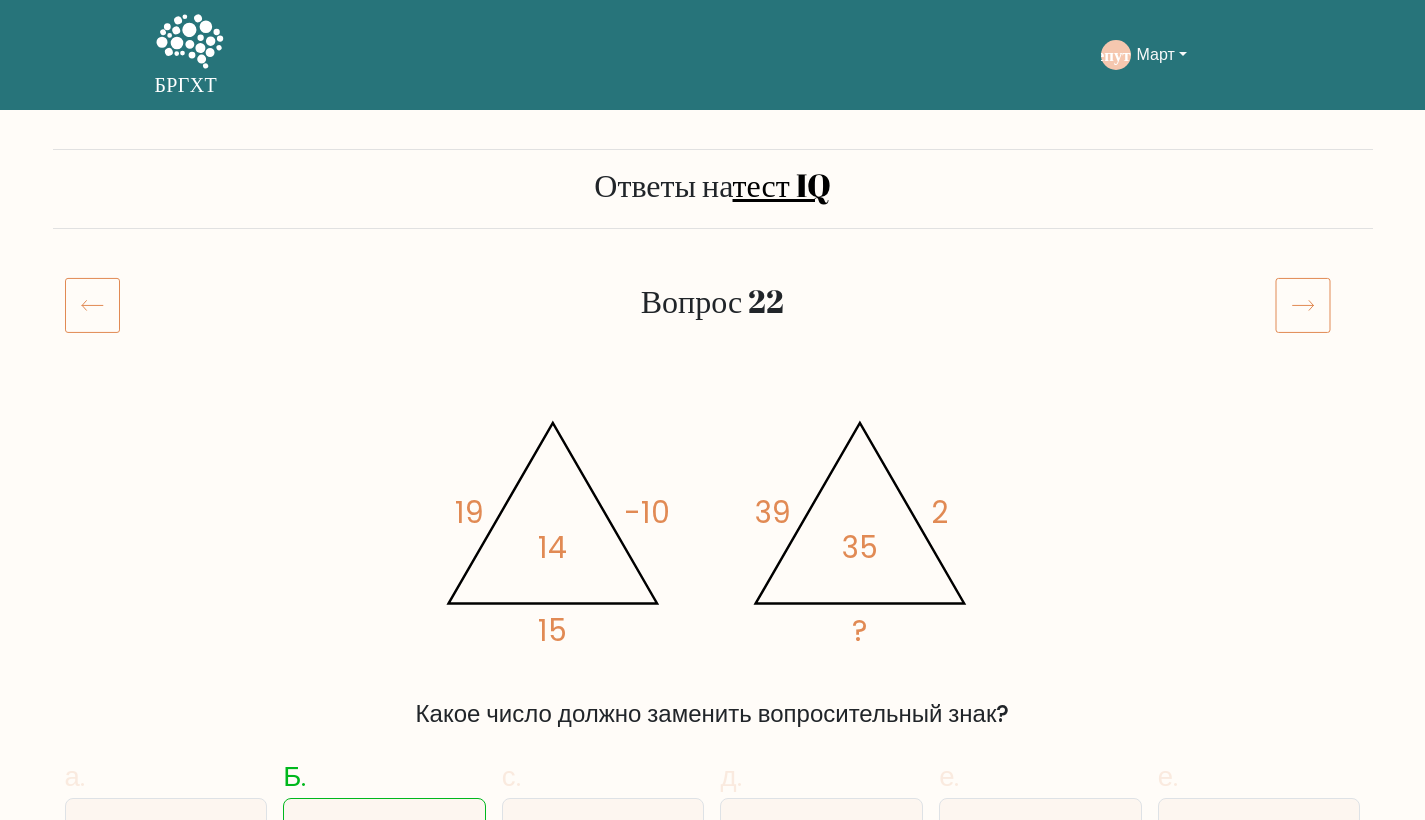 click 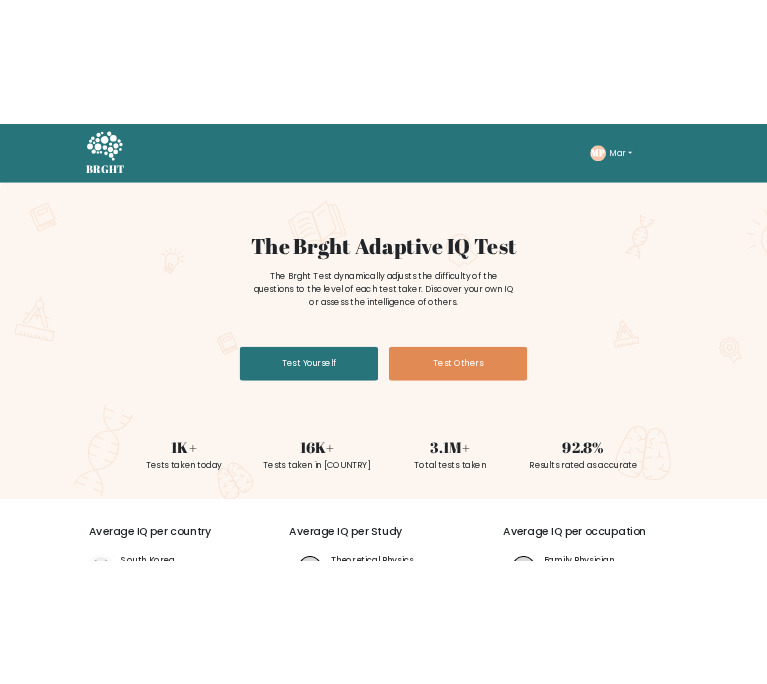 scroll, scrollTop: 0, scrollLeft: 0, axis: both 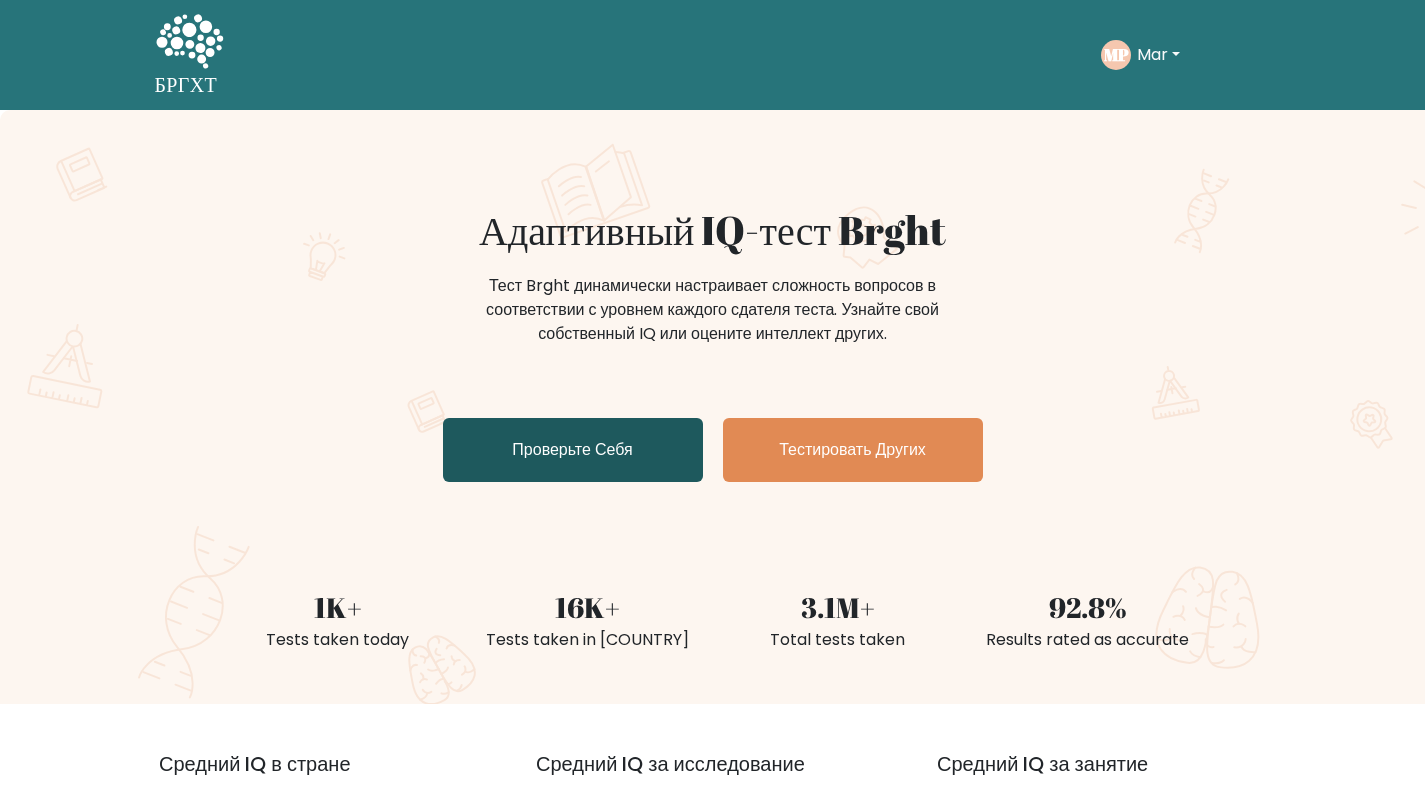 click on "Проверьте Себя" at bounding box center (573, 450) 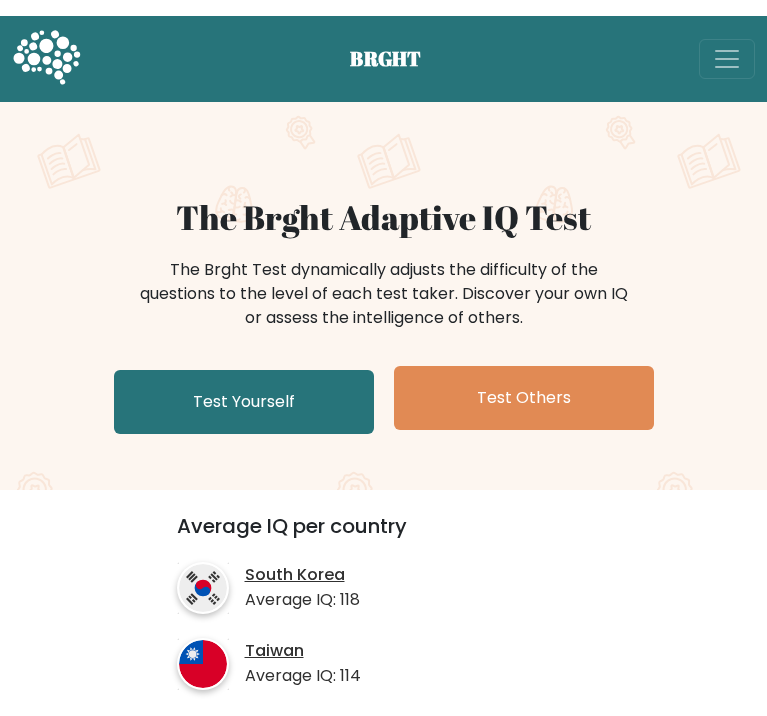 scroll, scrollTop: 0, scrollLeft: 0, axis: both 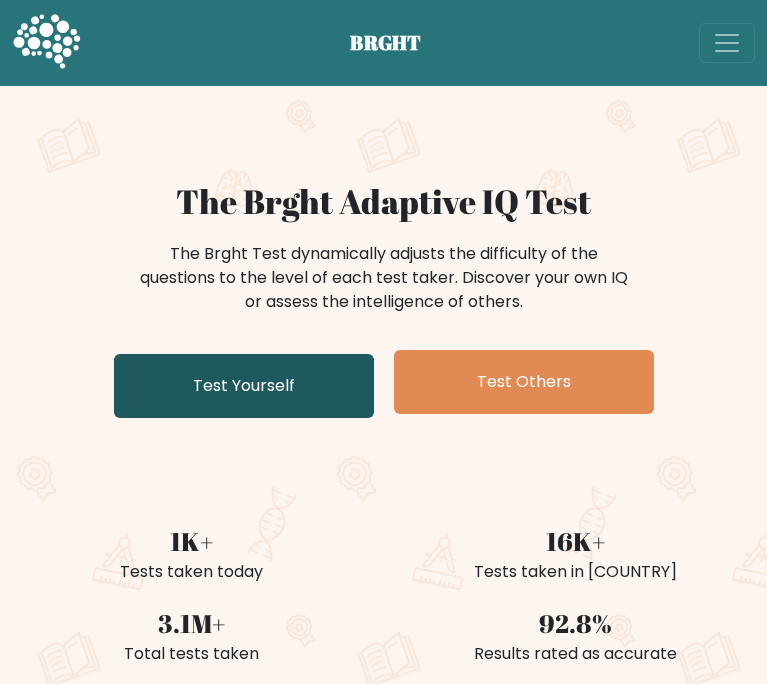 click on "Test Yourself" at bounding box center [244, 386] 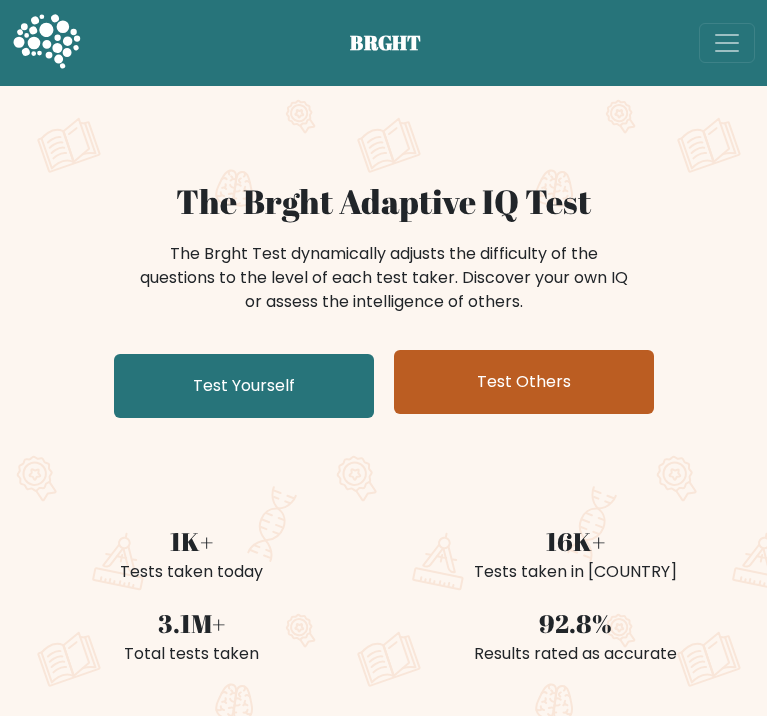click on "Test Others" at bounding box center [524, 382] 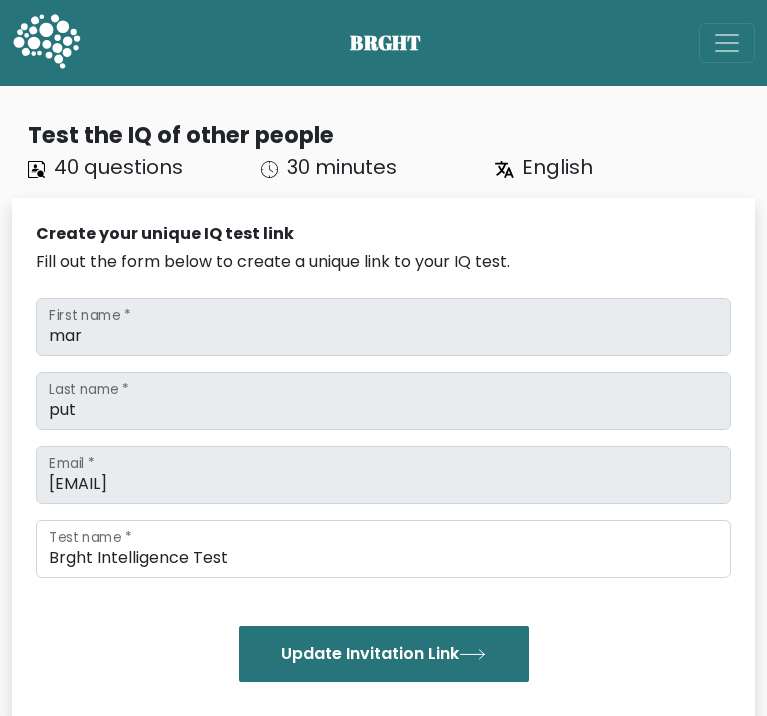 scroll, scrollTop: 0, scrollLeft: 0, axis: both 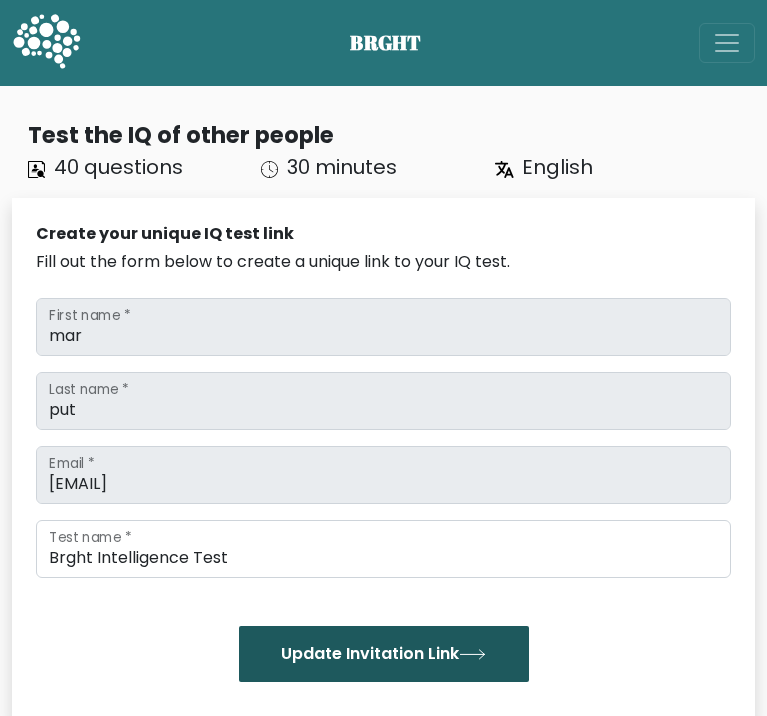 click on "Update Invitation Link" at bounding box center [384, 654] 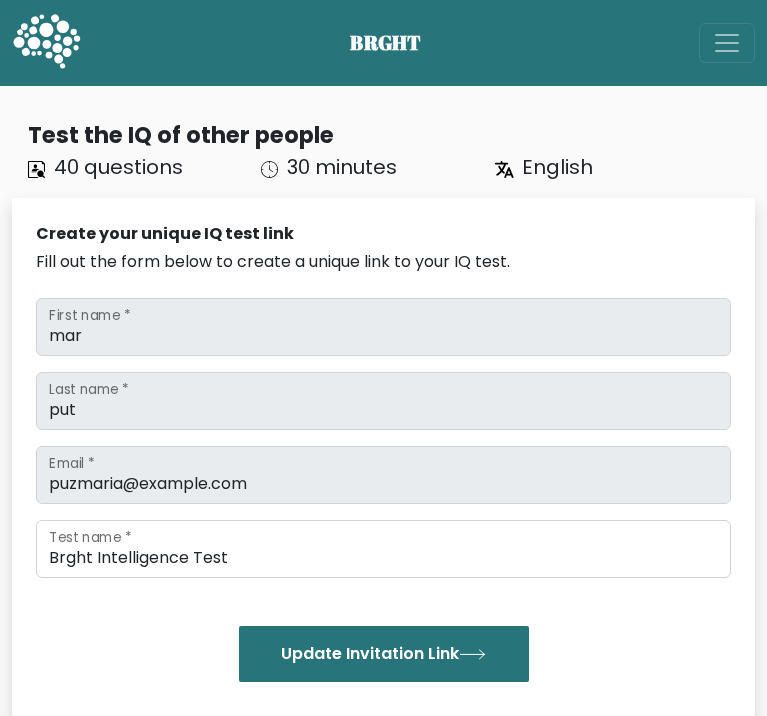 scroll, scrollTop: 0, scrollLeft: 0, axis: both 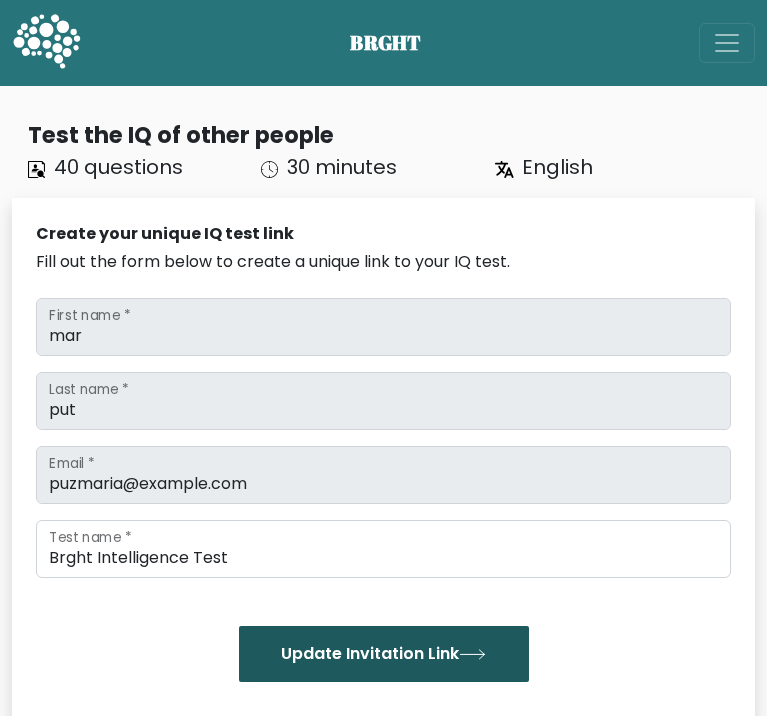 click on "Update Invitation Link" at bounding box center [384, 654] 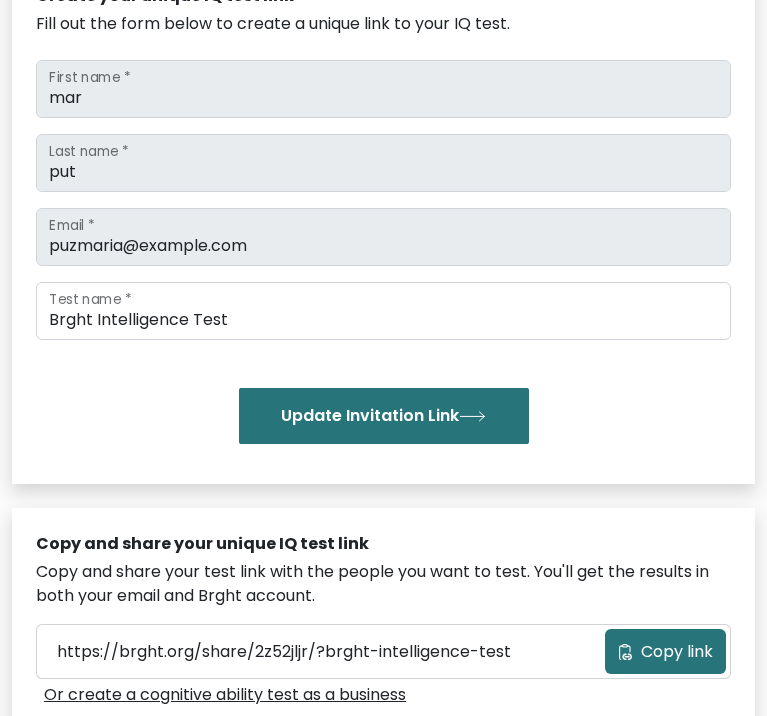 scroll, scrollTop: 333, scrollLeft: 0, axis: vertical 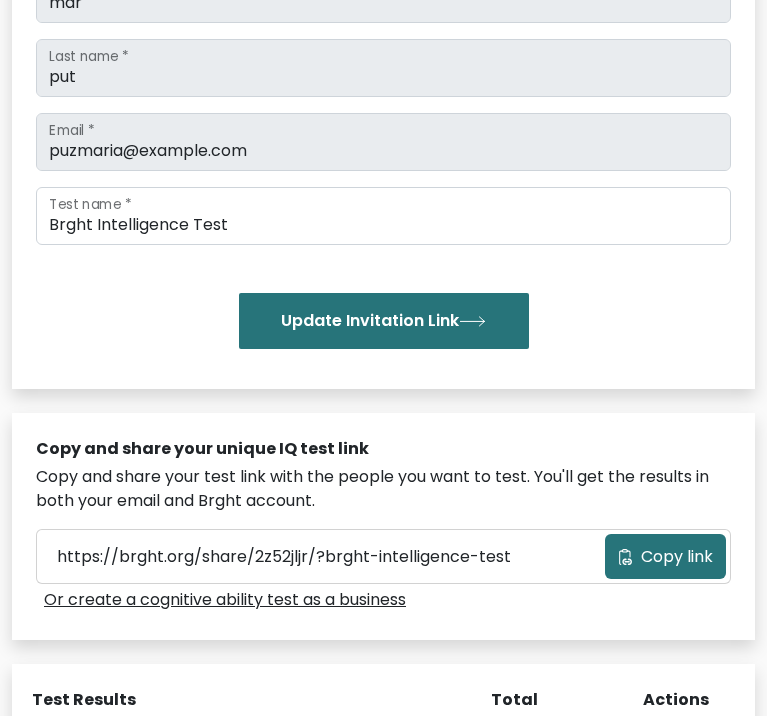 click on "Copy  link" at bounding box center [665, 556] 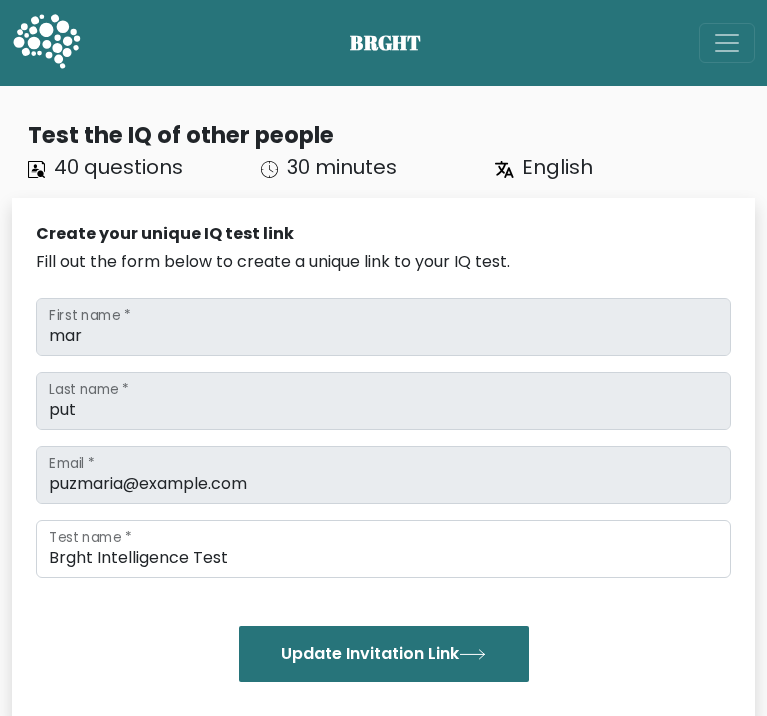 scroll, scrollTop: 0, scrollLeft: 0, axis: both 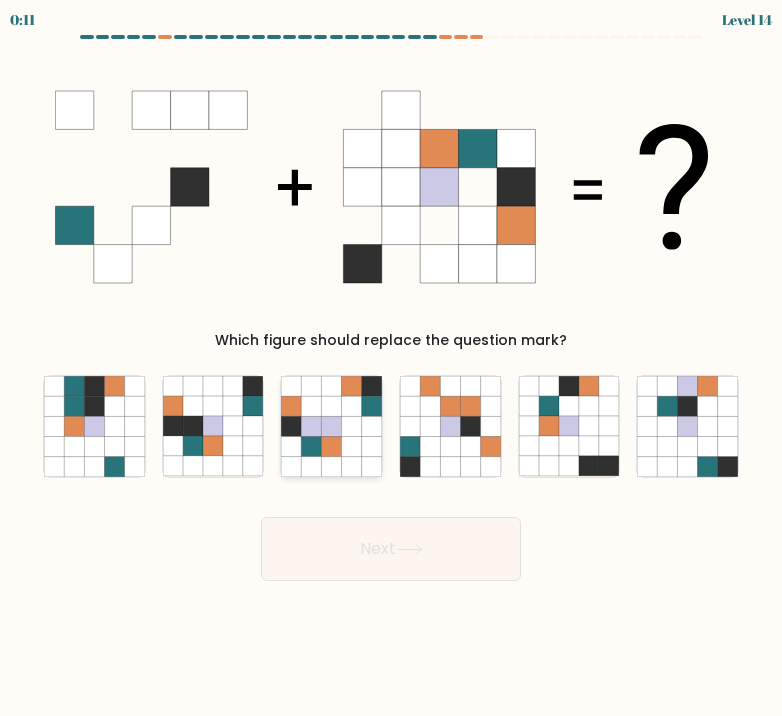 click 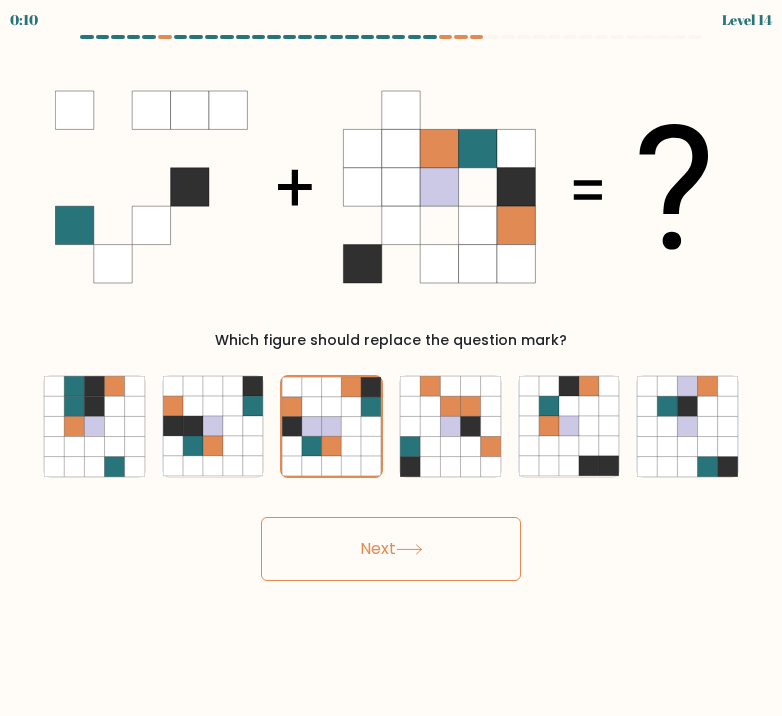 click on "Next" at bounding box center (391, 549) 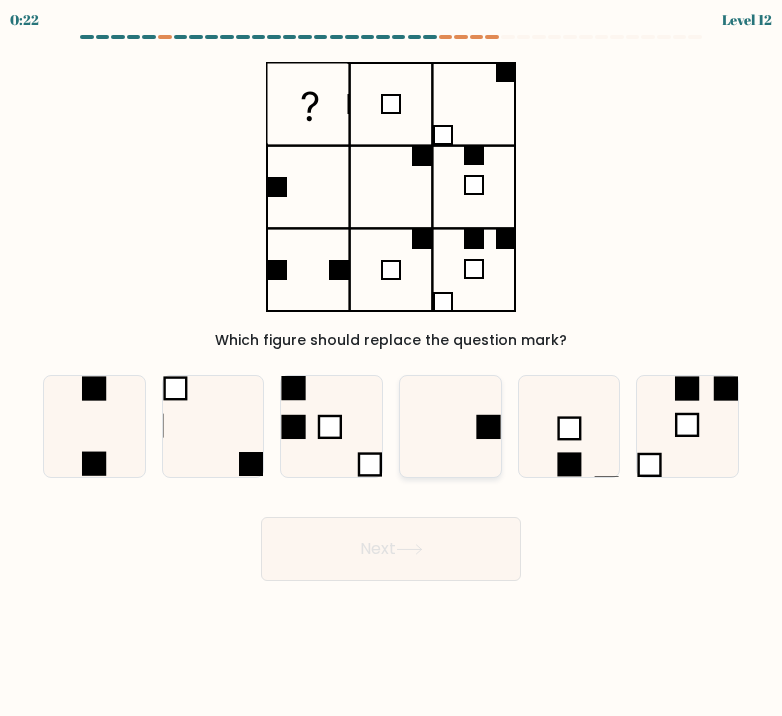 click 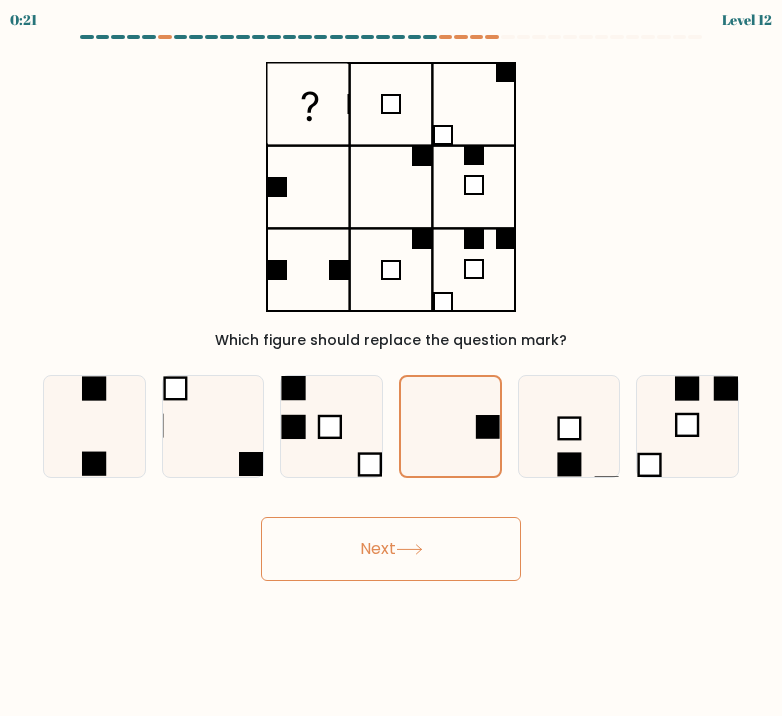 click on "Next" at bounding box center (391, 549) 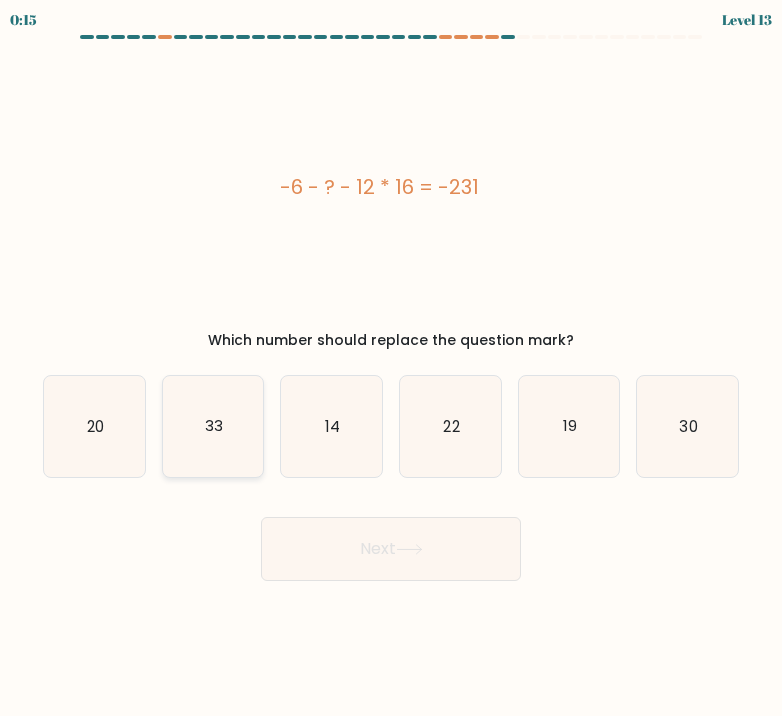 click on "33" 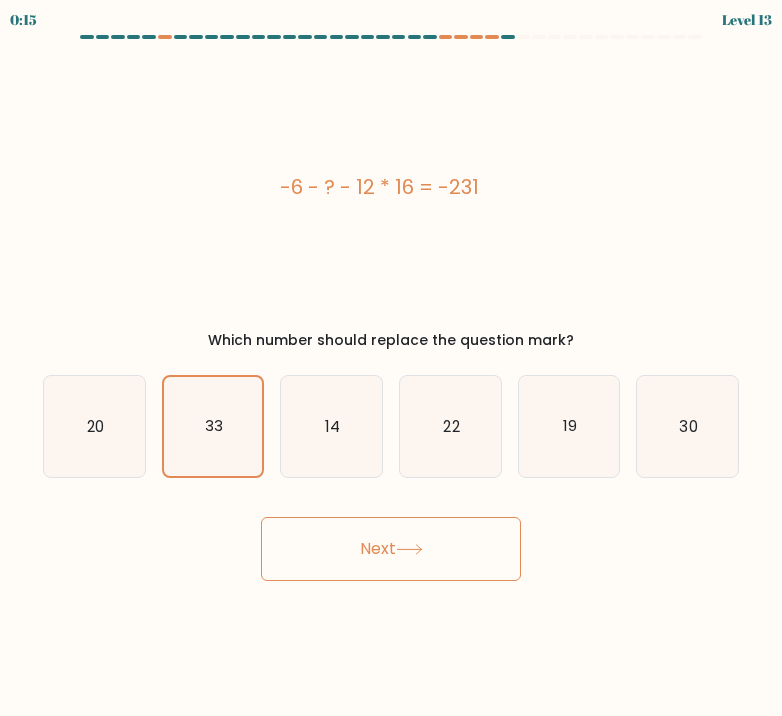 click on "Next" at bounding box center [391, 549] 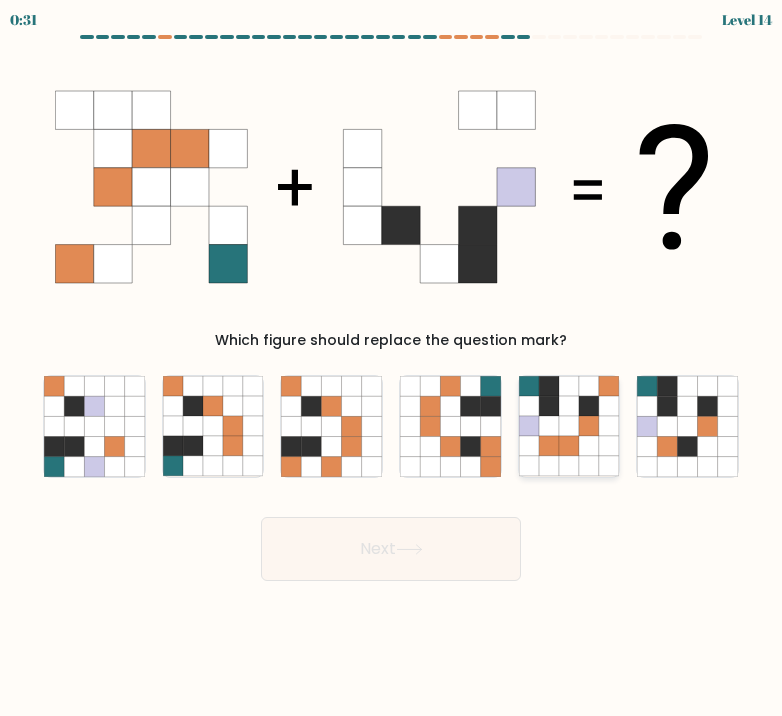 click 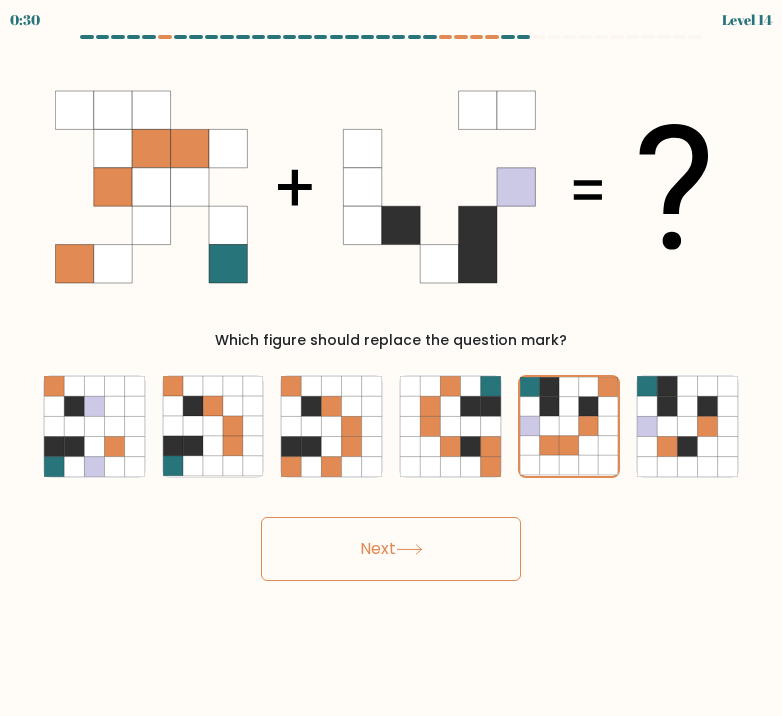click on "Next" at bounding box center (391, 549) 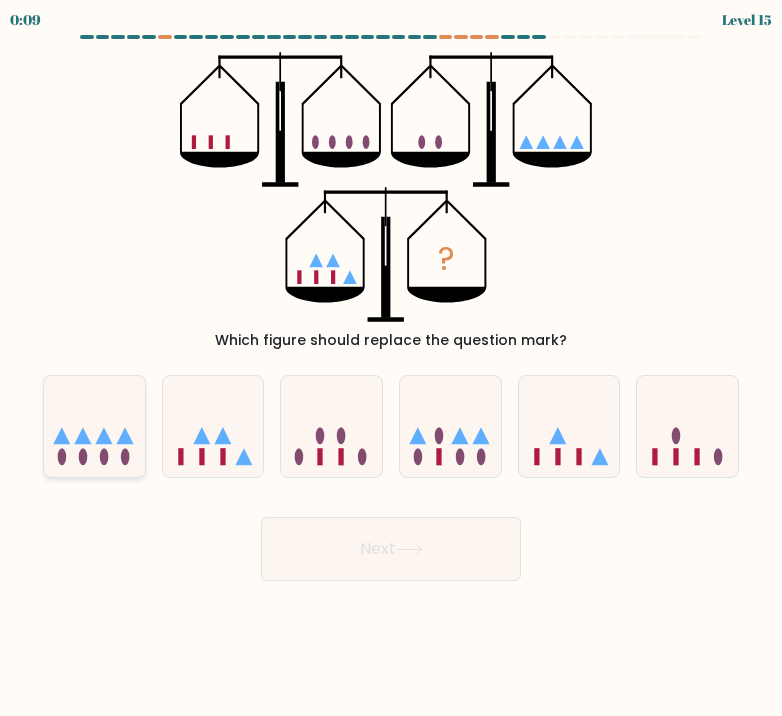 click 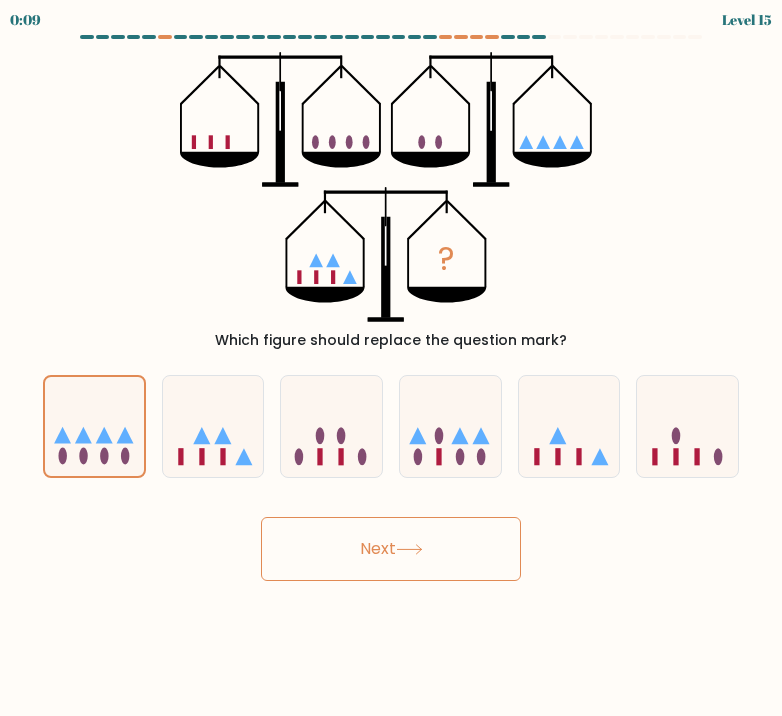 click on "Next" at bounding box center (391, 549) 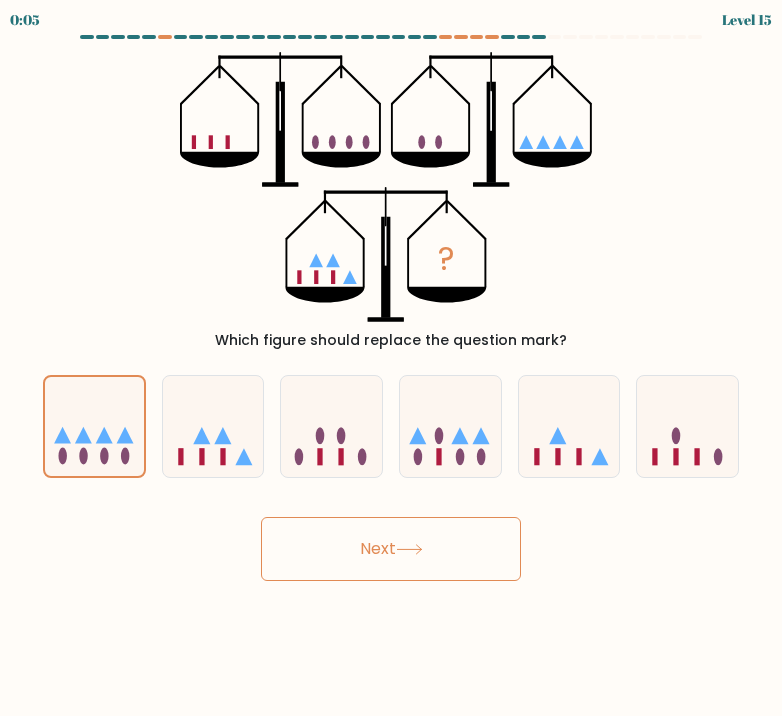 click on "Next" at bounding box center (391, 549) 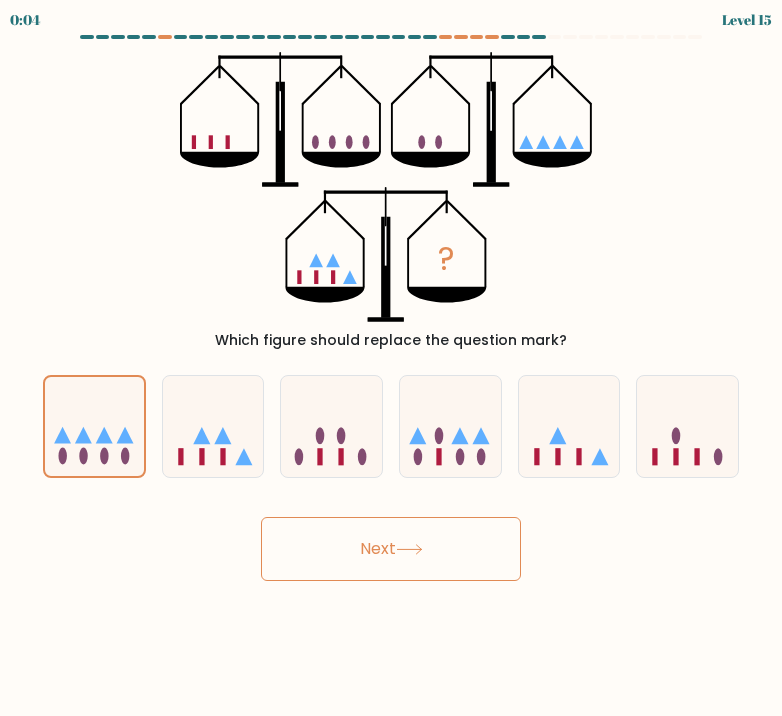 click on "Next" at bounding box center (391, 549) 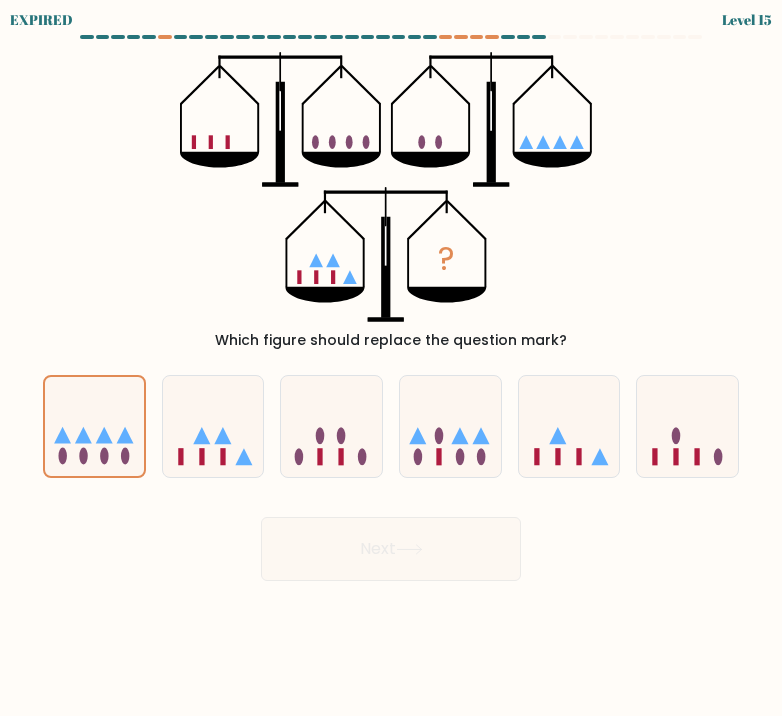 click on "Next" at bounding box center [391, 541] 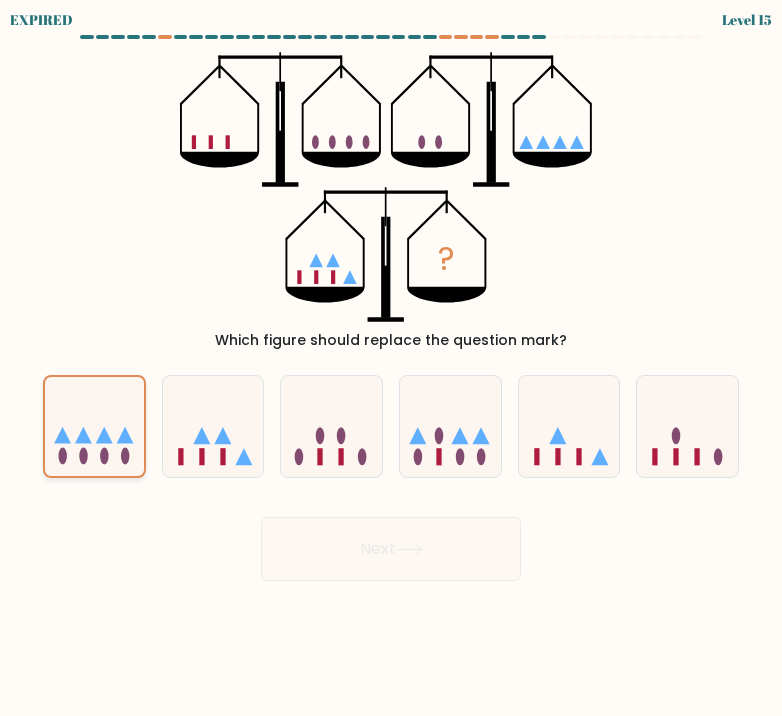 click 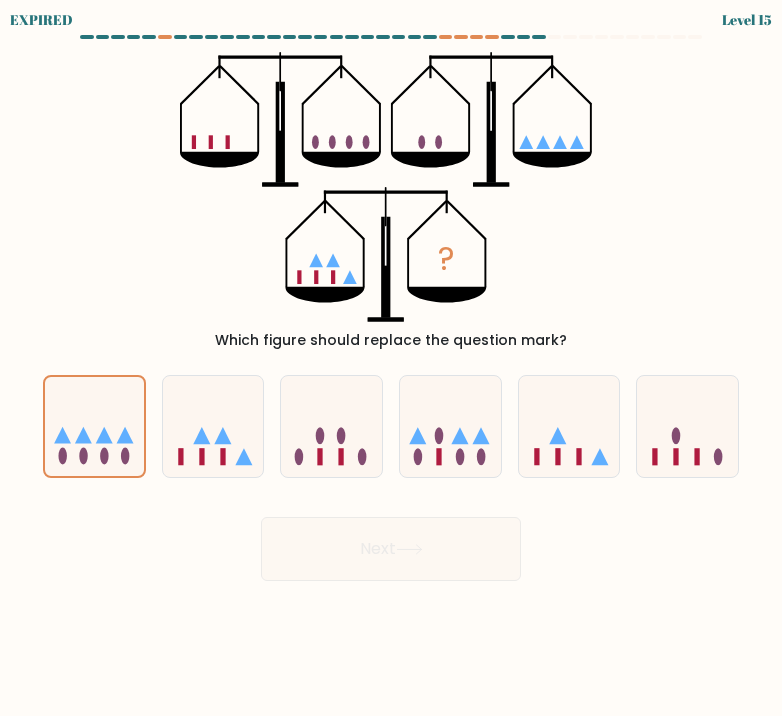 click on "Next" at bounding box center [391, 541] 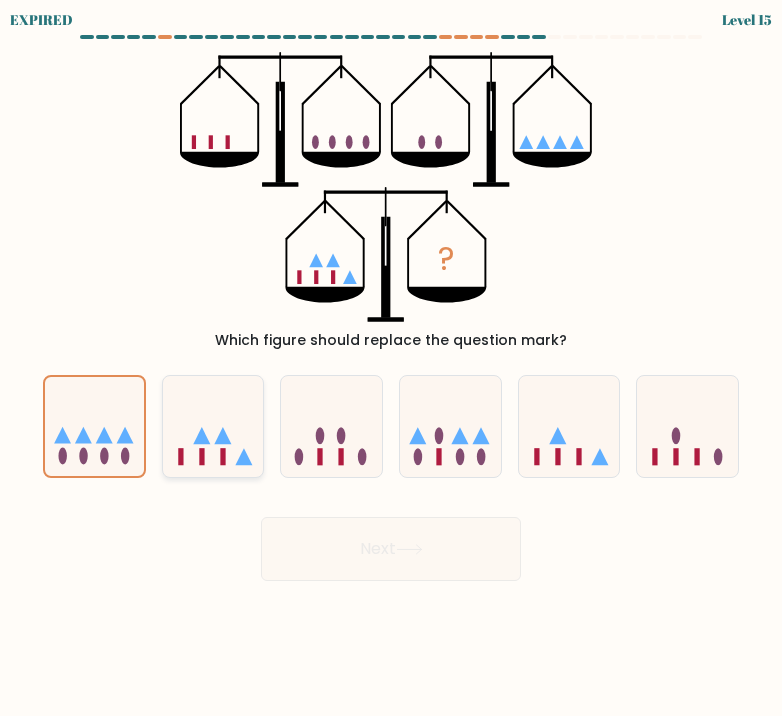 click 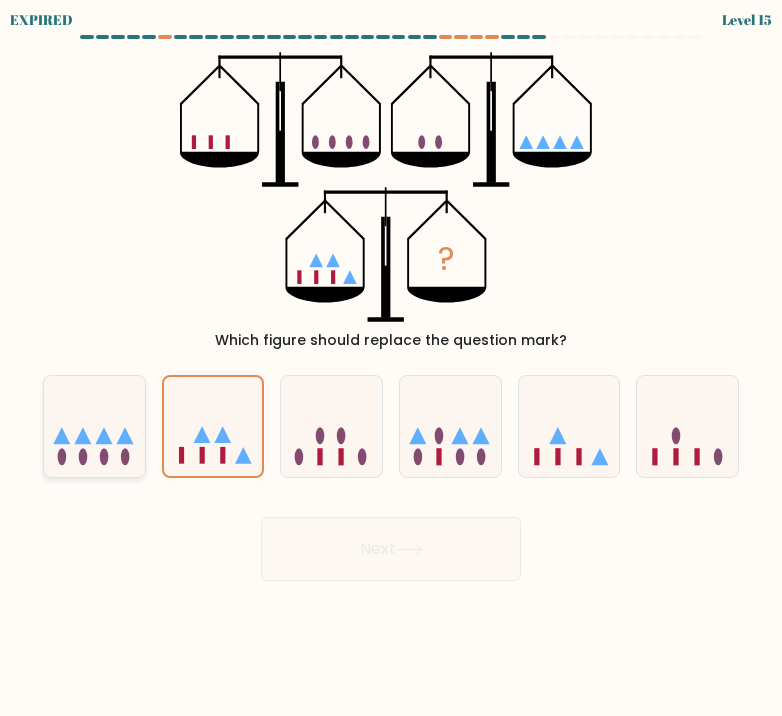 click 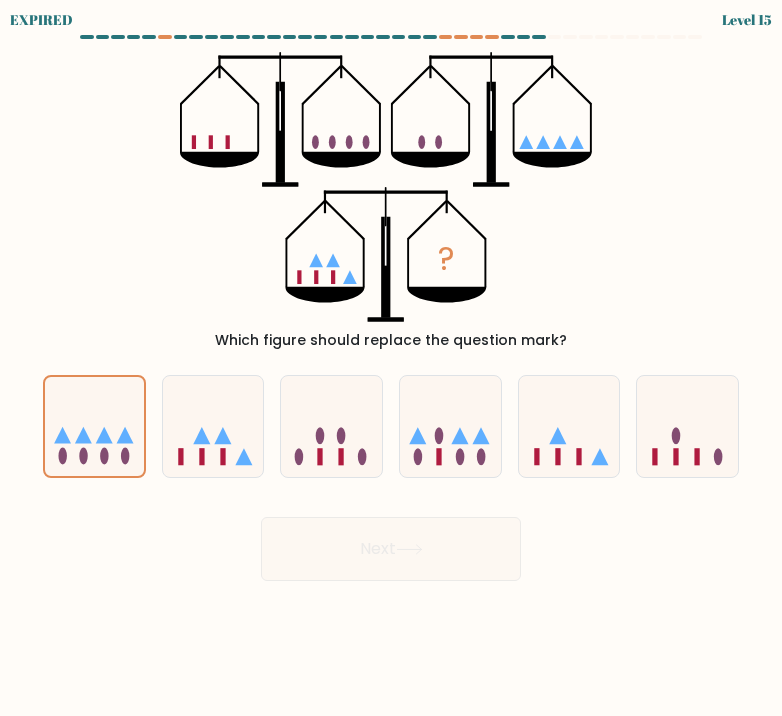 click on "Next" at bounding box center (391, 541) 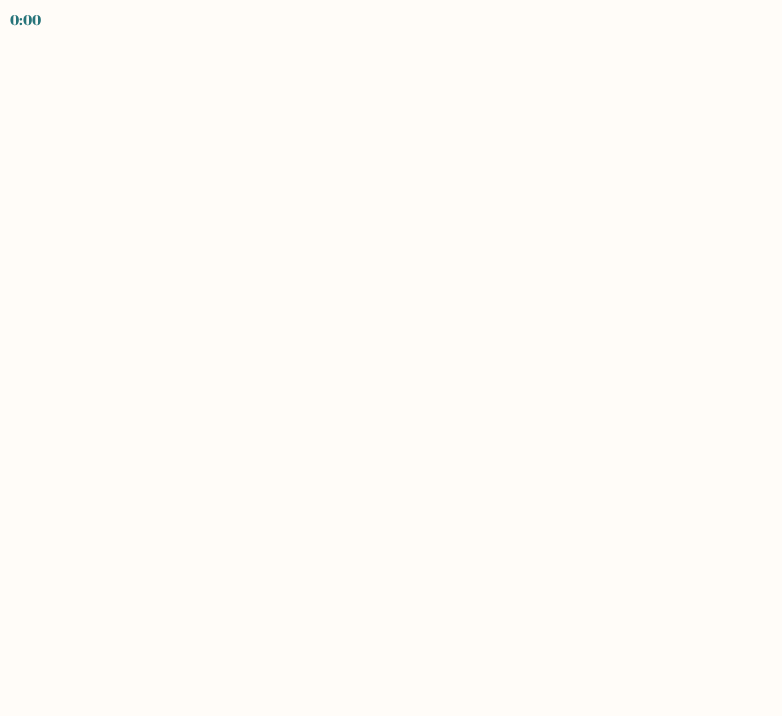 scroll, scrollTop: 0, scrollLeft: 0, axis: both 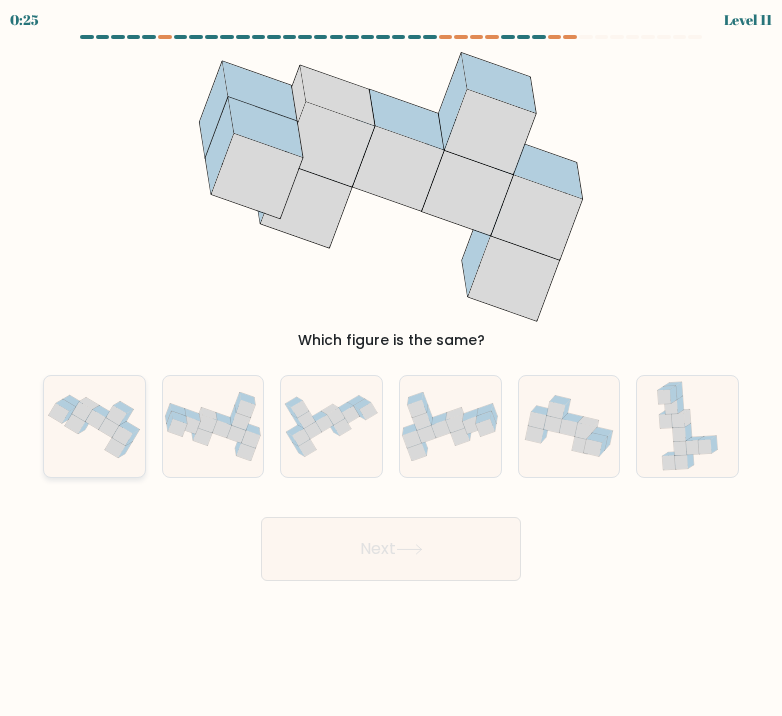 click 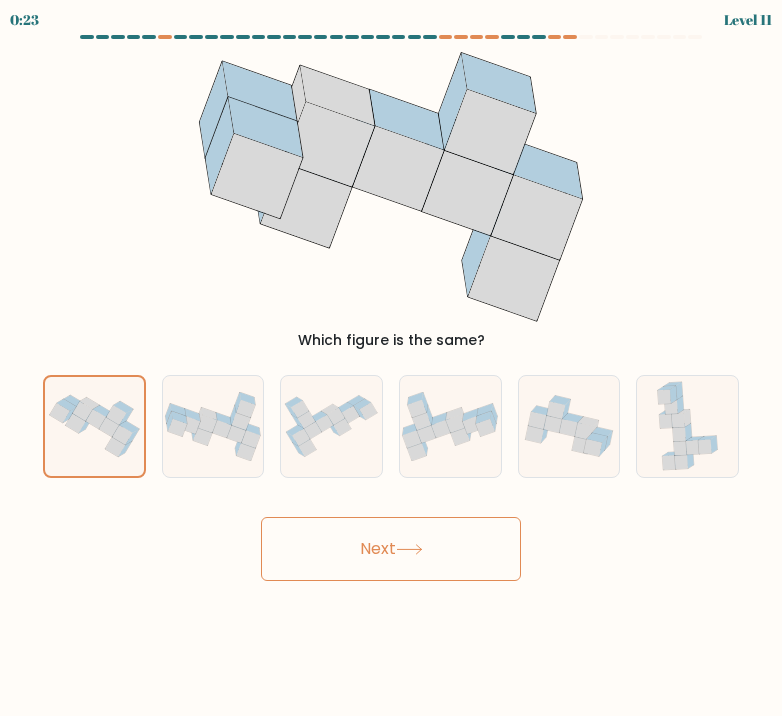 click on "Next" at bounding box center [391, 549] 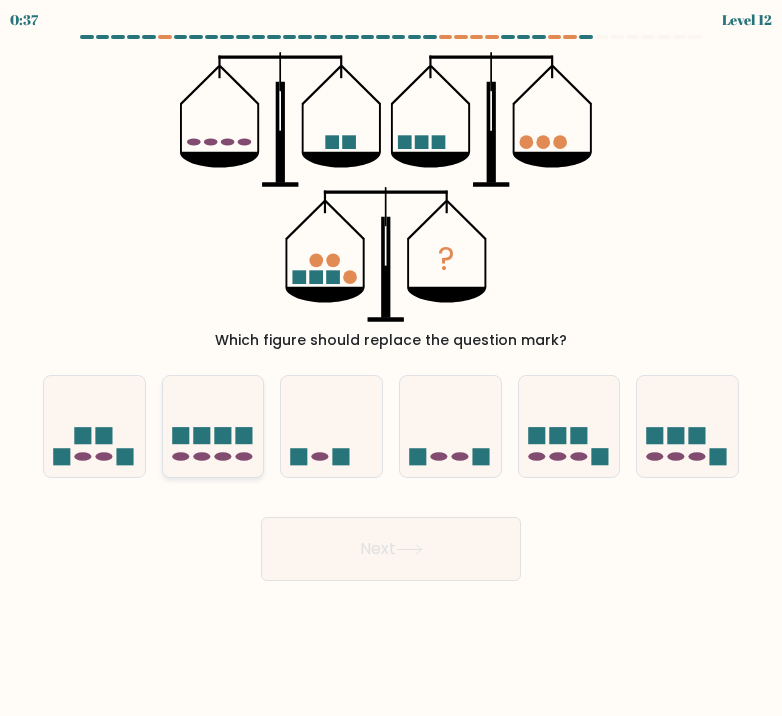 click 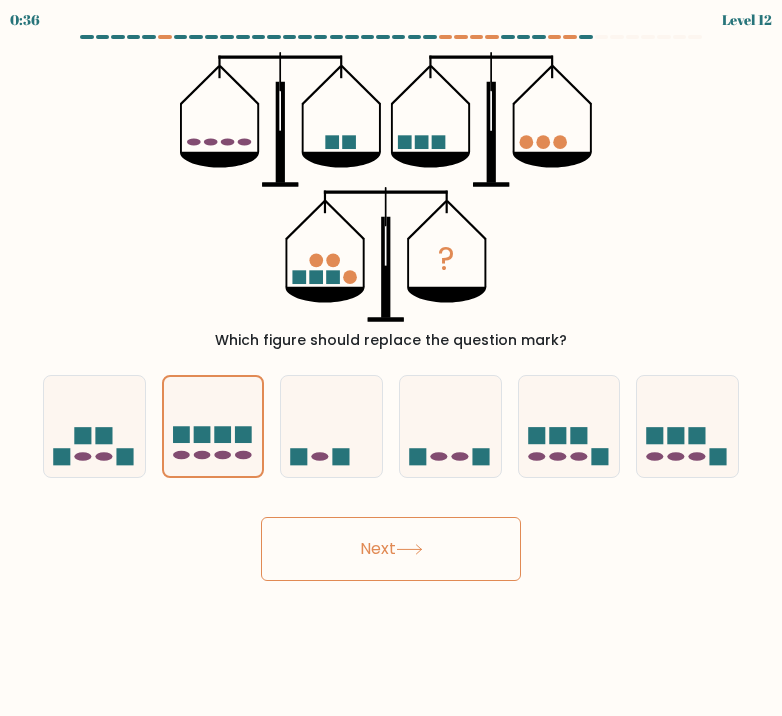 click on "Next" at bounding box center [391, 549] 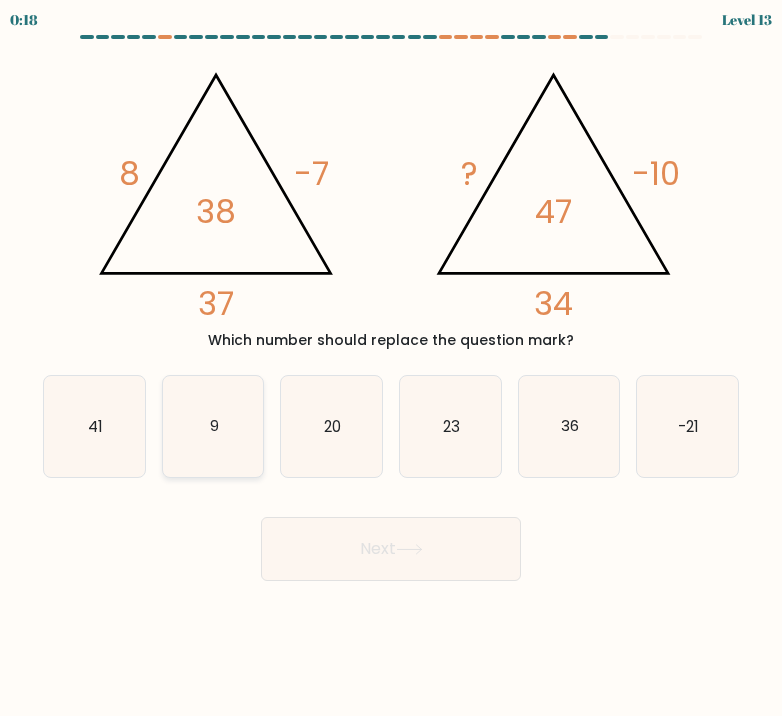 click on "9" 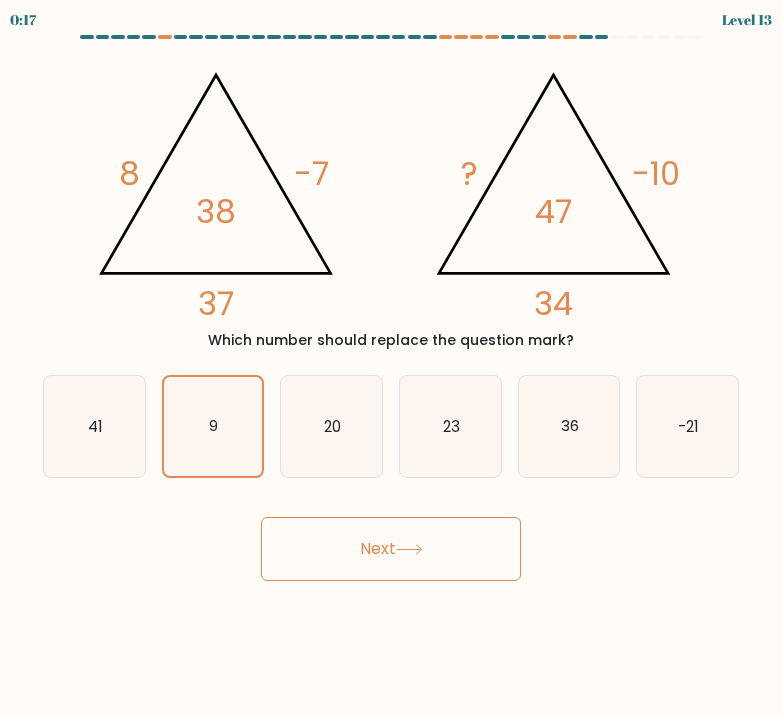 click on "Next" at bounding box center [391, 549] 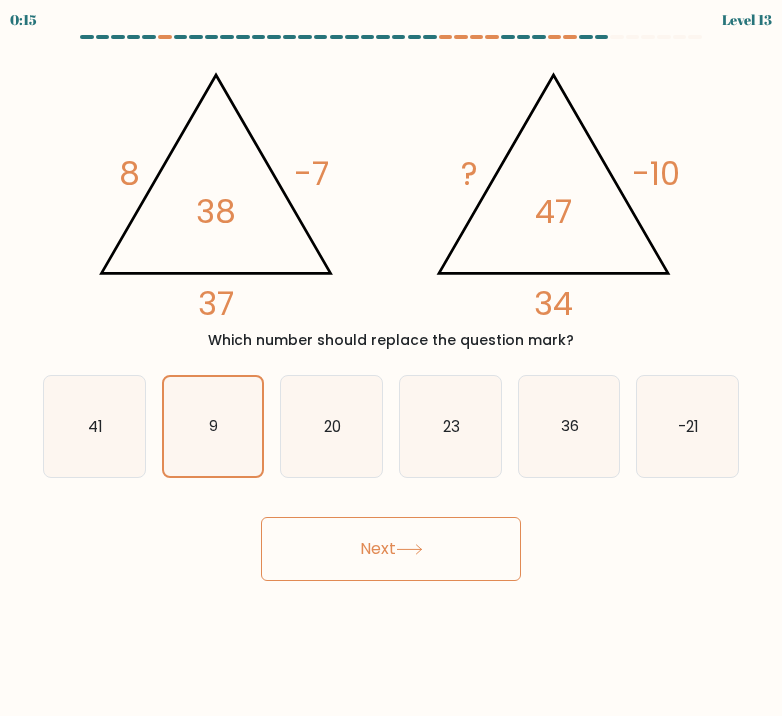 click on "Next" at bounding box center [391, 549] 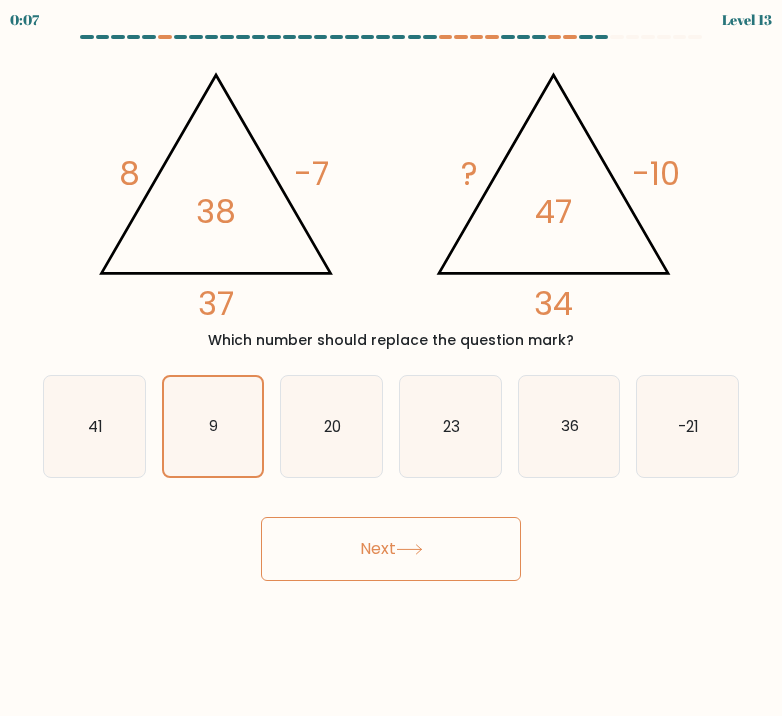 click on "Next" at bounding box center (391, 549) 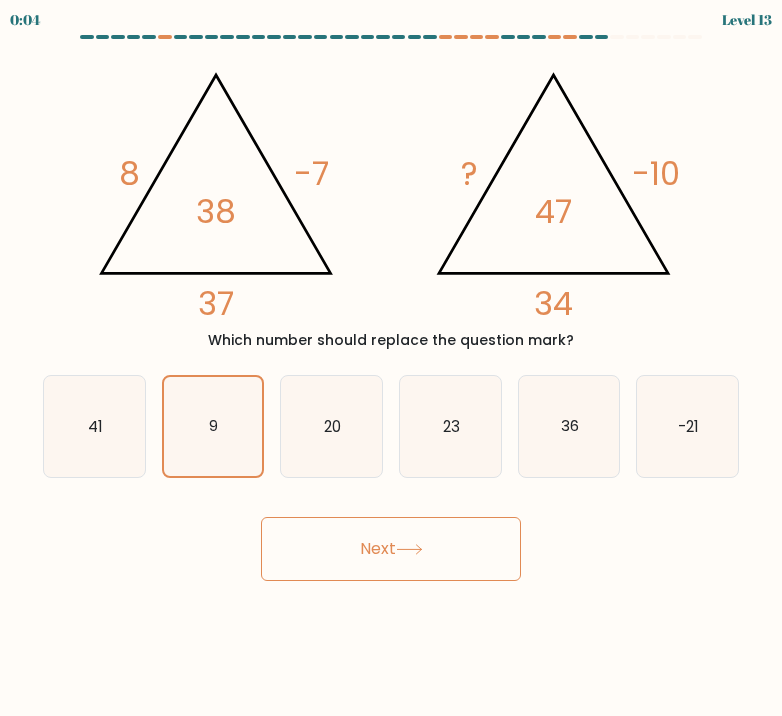 click on "@import url('https://fonts.googleapis.com/css?family=Abril+Fatface:400,100,100italic,300,300italic,400italic,500,500italic,700,700italic,900,900italic');                        8       -7       37       38                                       @import url('https://fonts.googleapis.com/css?family=Abril+Fatface:400,100,100italic,300,300italic,400italic,500,500italic,700,700italic,900,900italic');                        ?       -10       34       47" 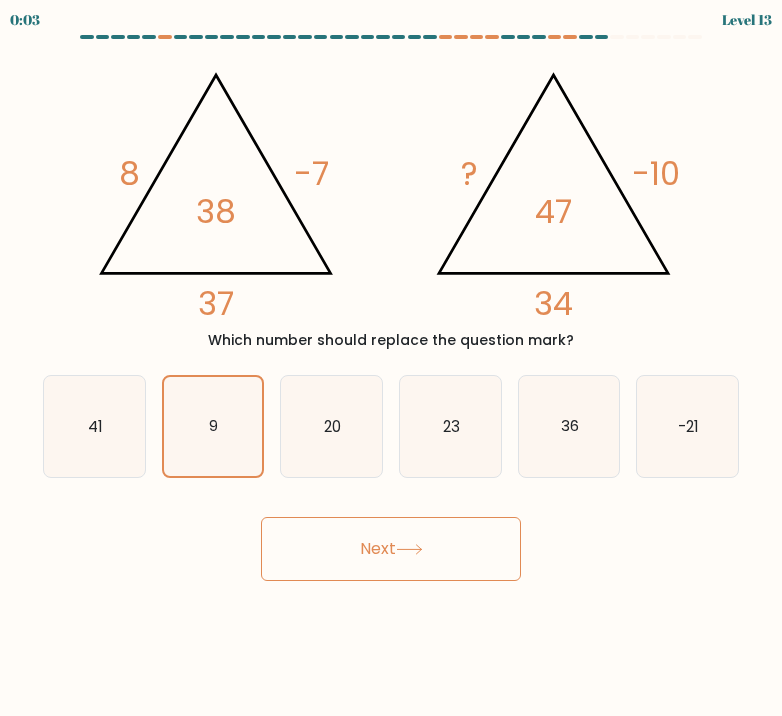 scroll, scrollTop: 0, scrollLeft: 0, axis: both 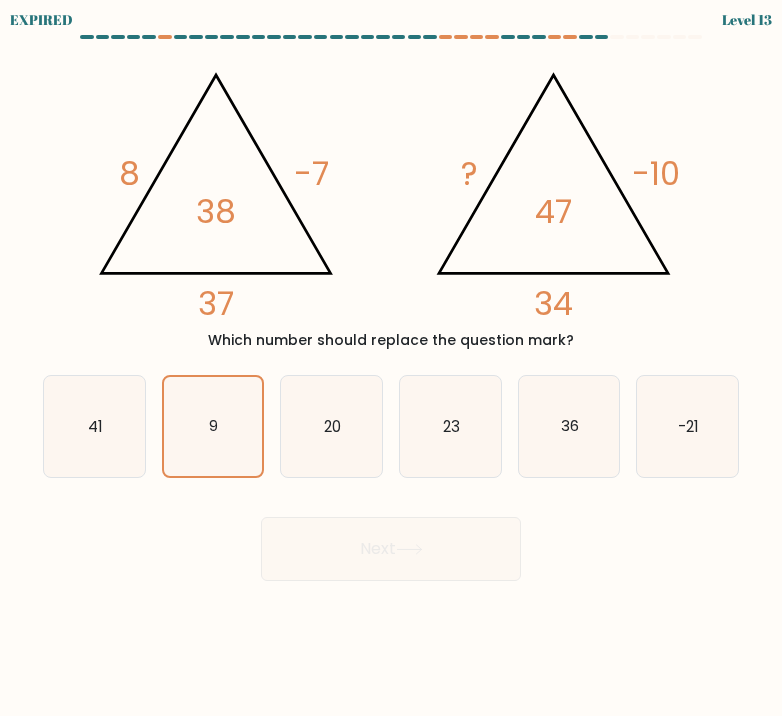 click on "EXPIRED
Level 13" at bounding box center [391, 358] 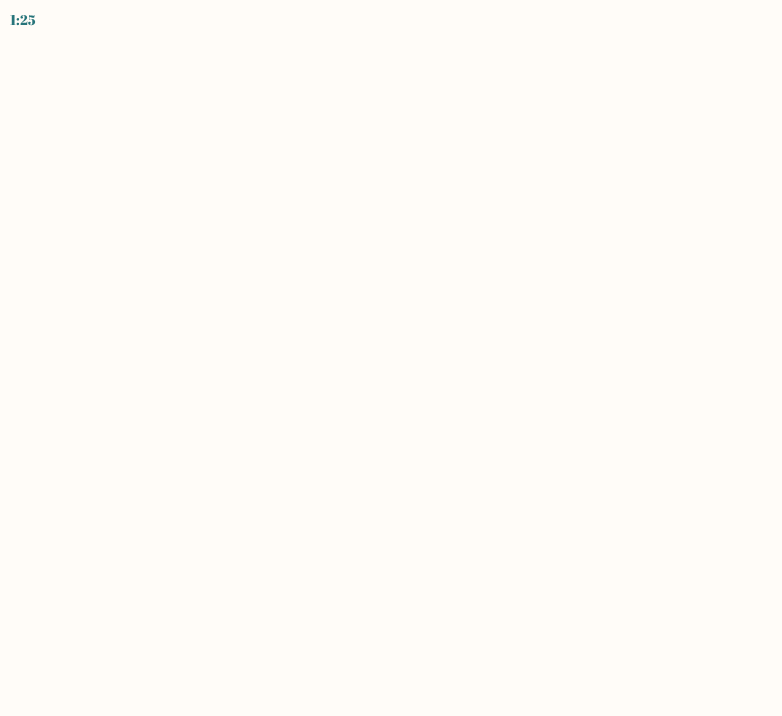 scroll, scrollTop: 0, scrollLeft: 0, axis: both 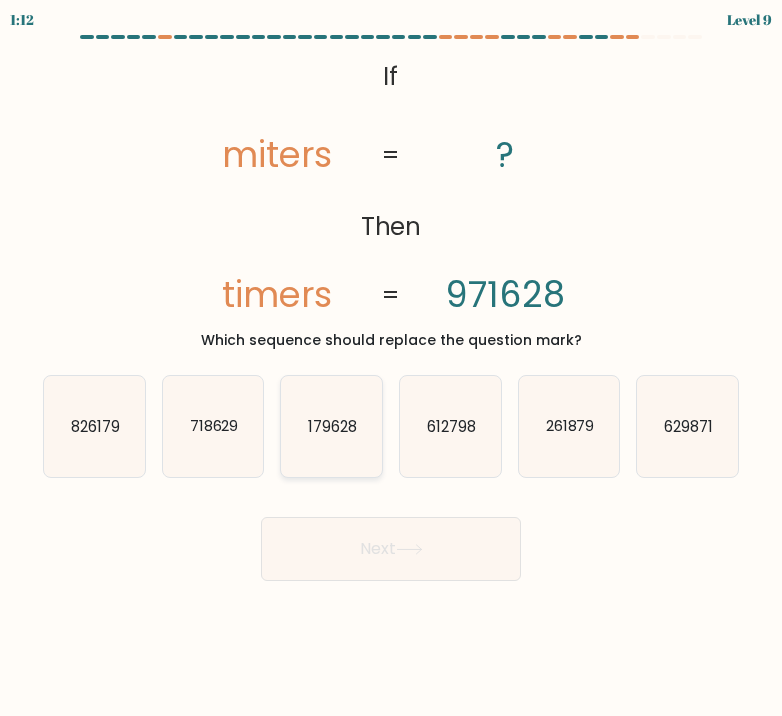 click on "179628" 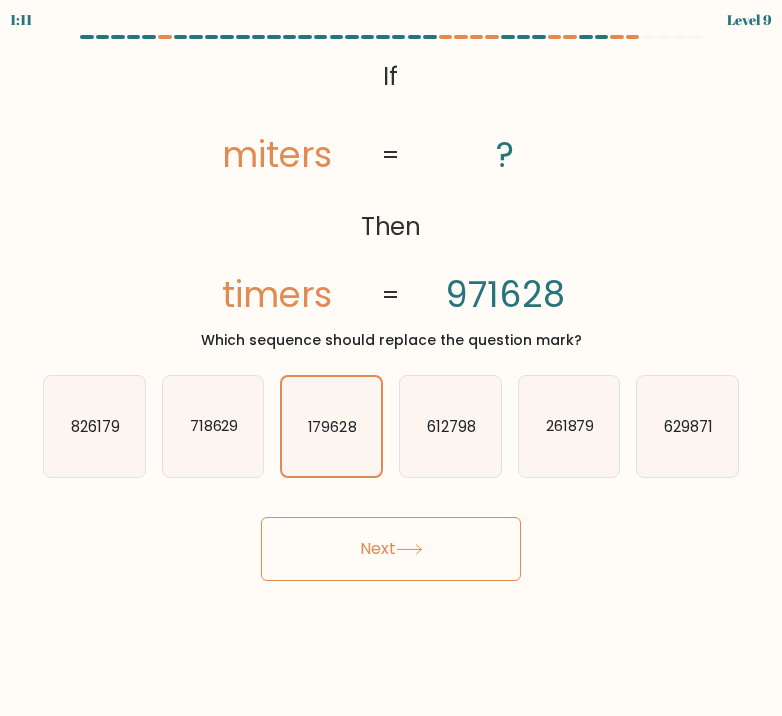 click on "Next" at bounding box center [391, 549] 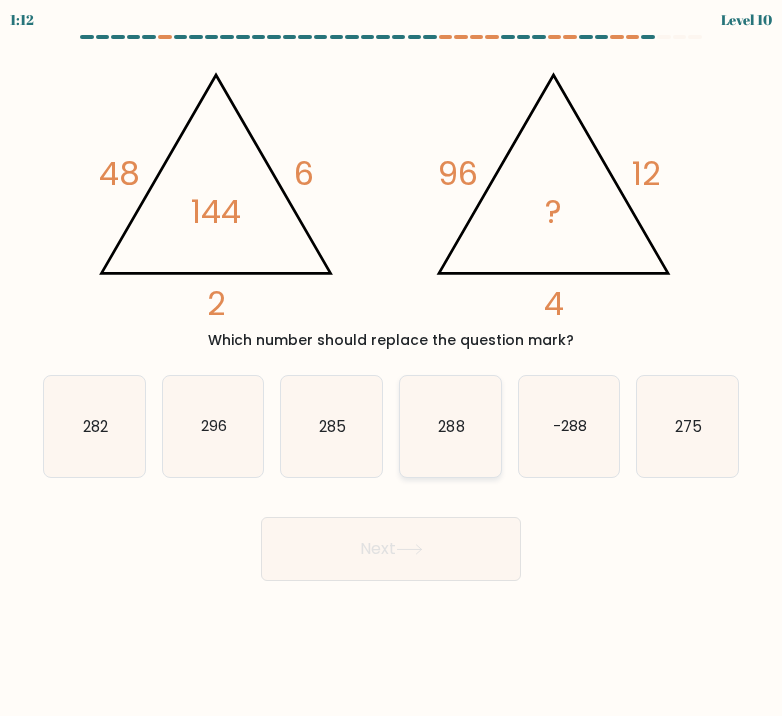 click on "288" 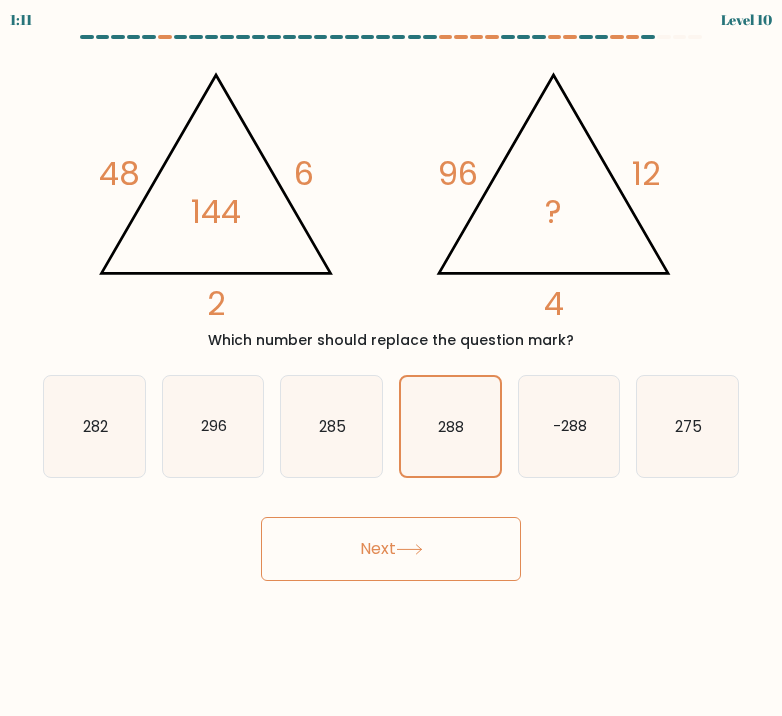 click on "Next" at bounding box center (391, 549) 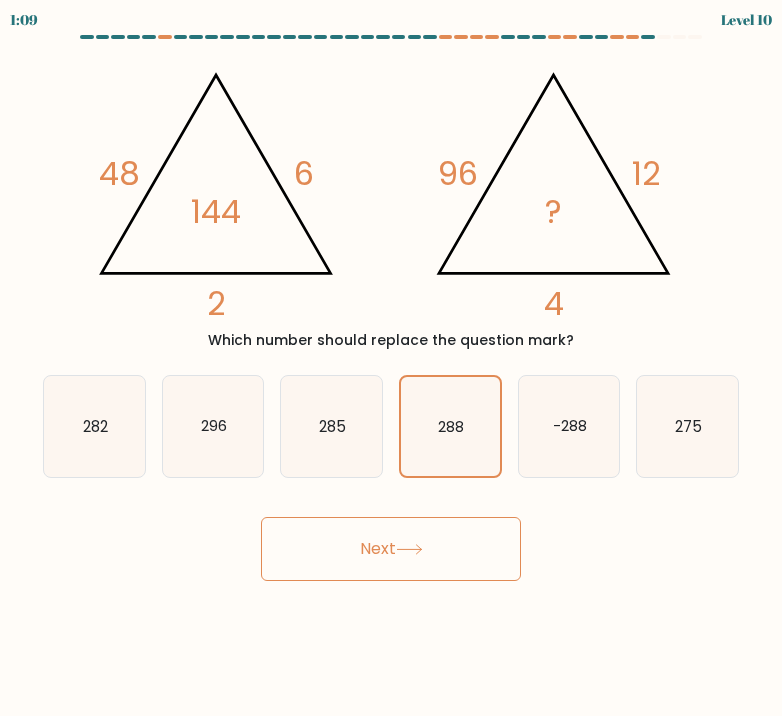 click on "Next" at bounding box center [391, 549] 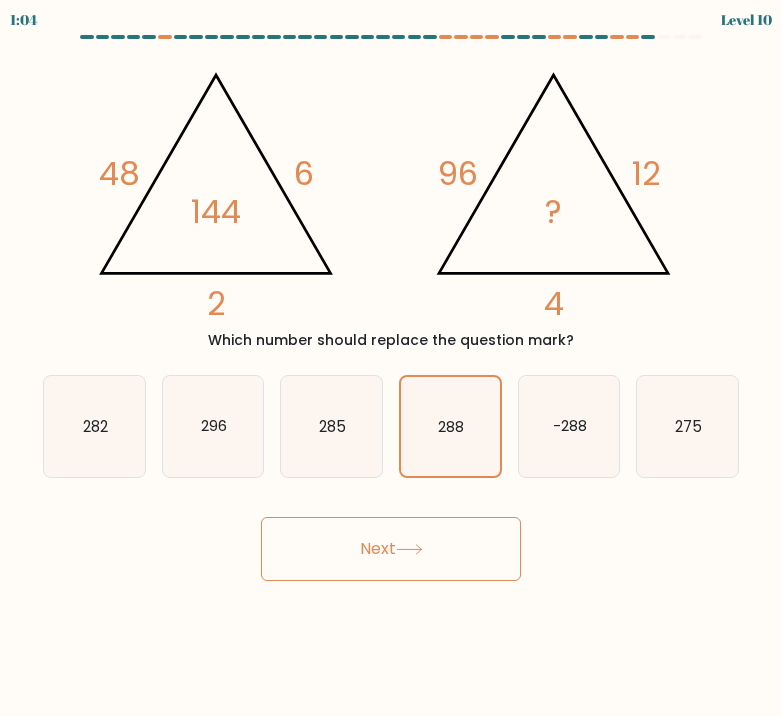 click on "Next" at bounding box center [391, 549] 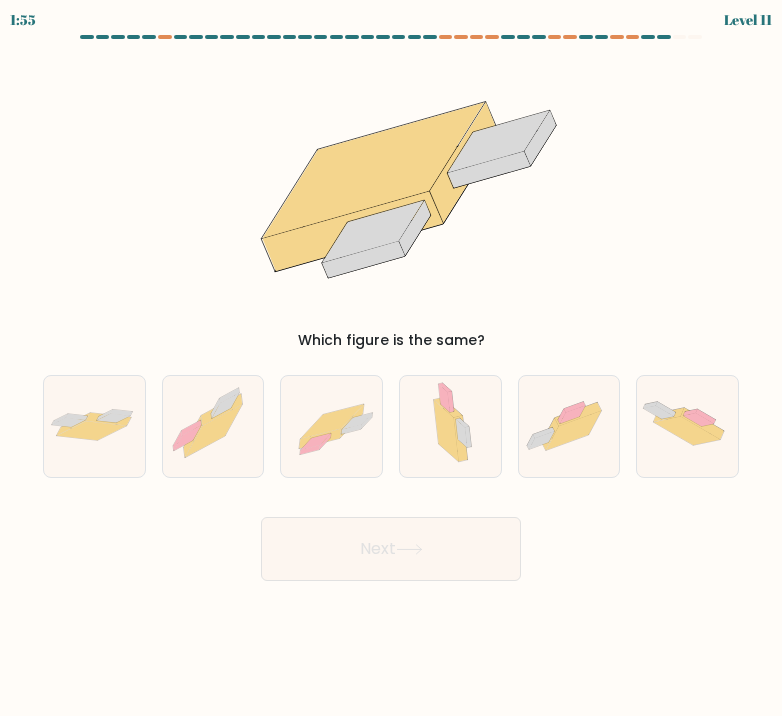 click on "Next" at bounding box center [391, 541] 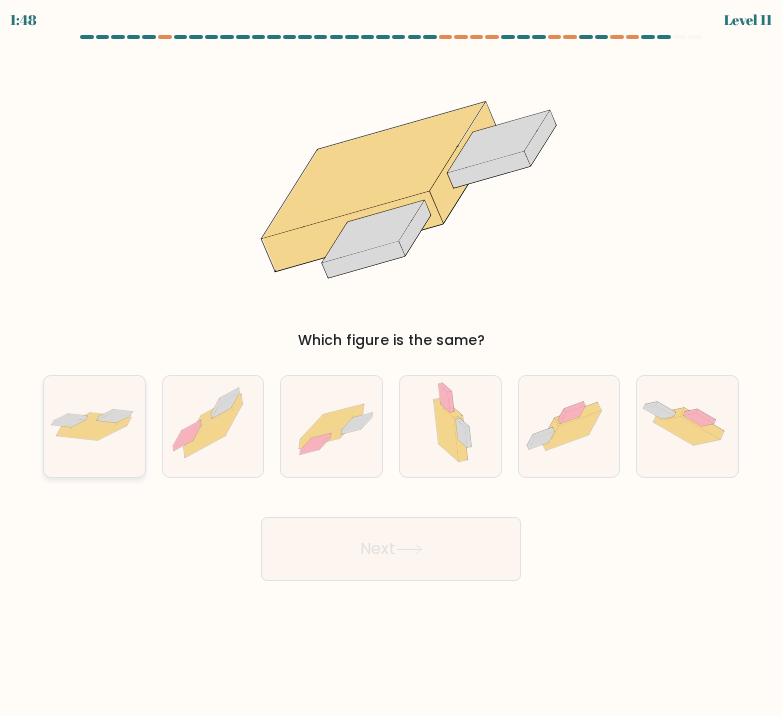 click 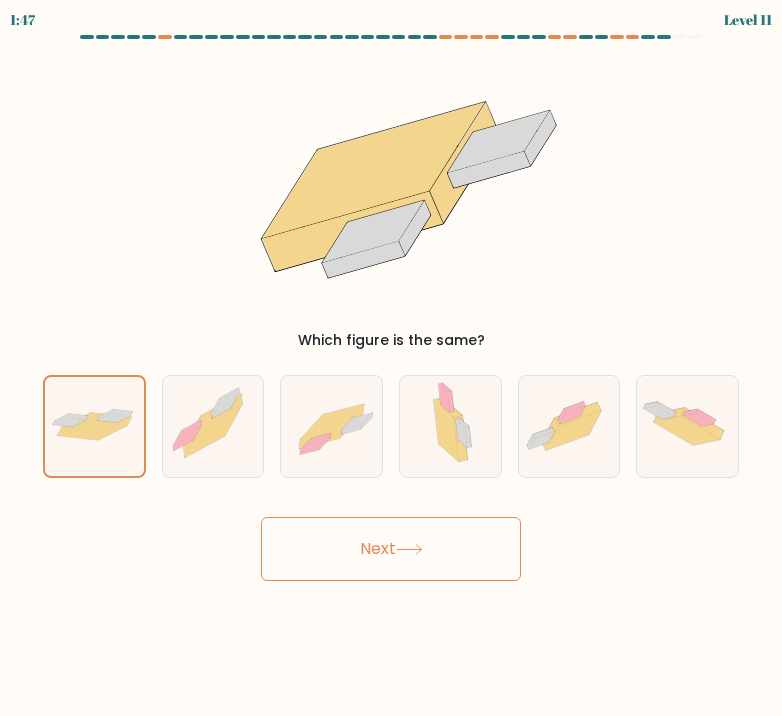 click on "Next" at bounding box center (391, 549) 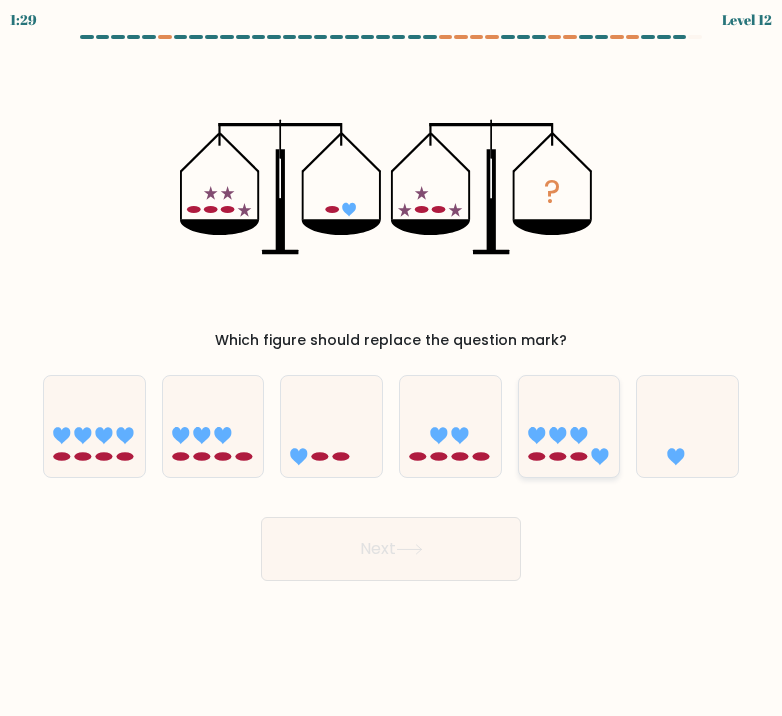 click 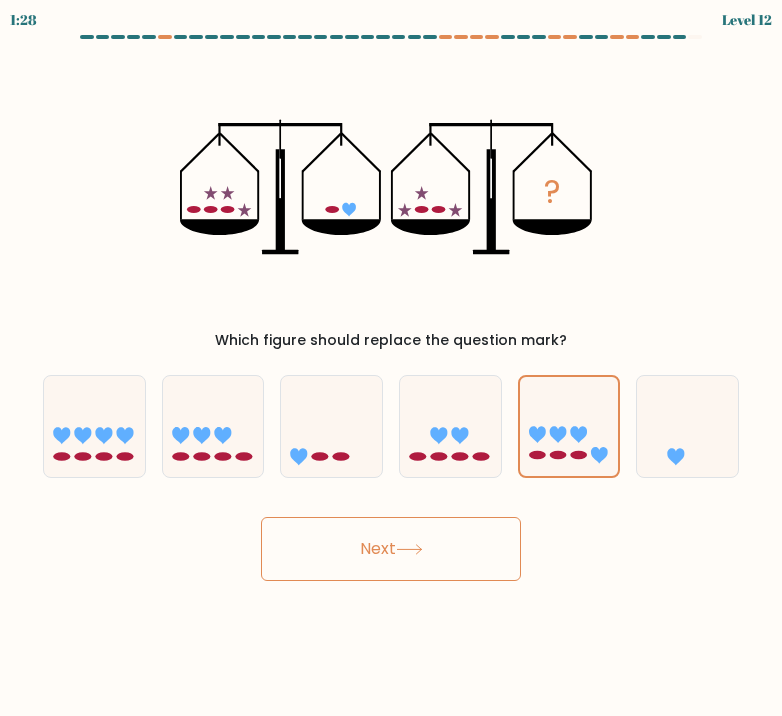 click on "Next" at bounding box center [391, 549] 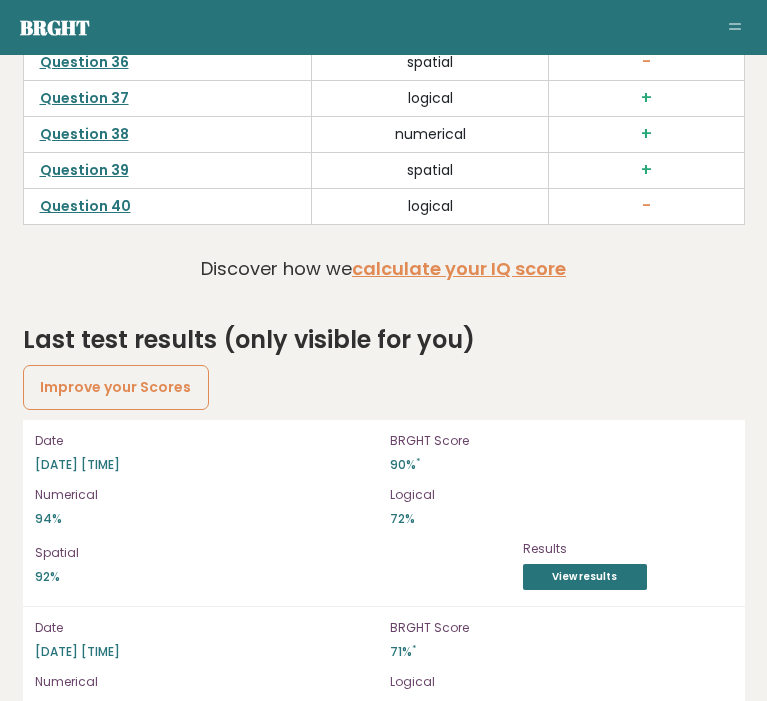 scroll, scrollTop: 6662, scrollLeft: 8, axis: both 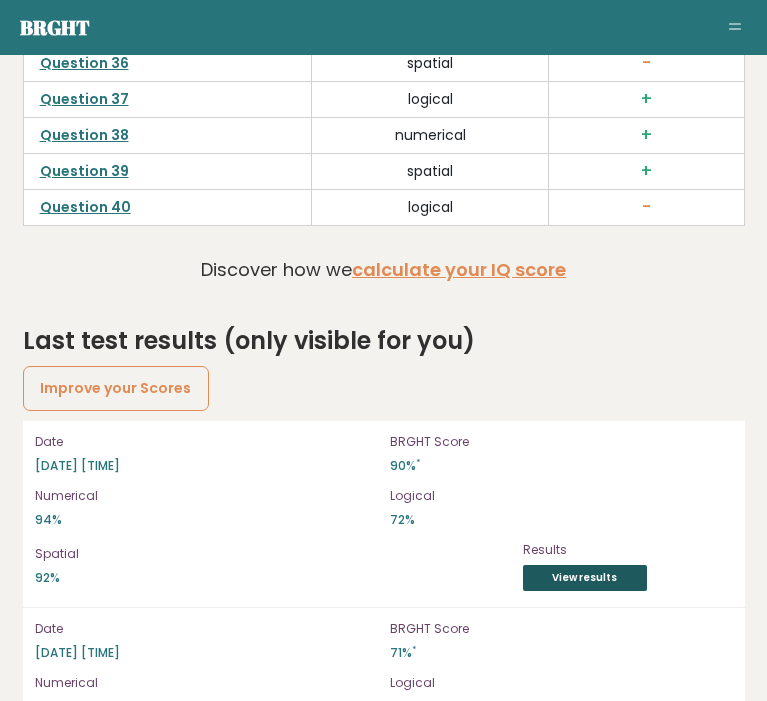 click on "View results" at bounding box center (585, 578) 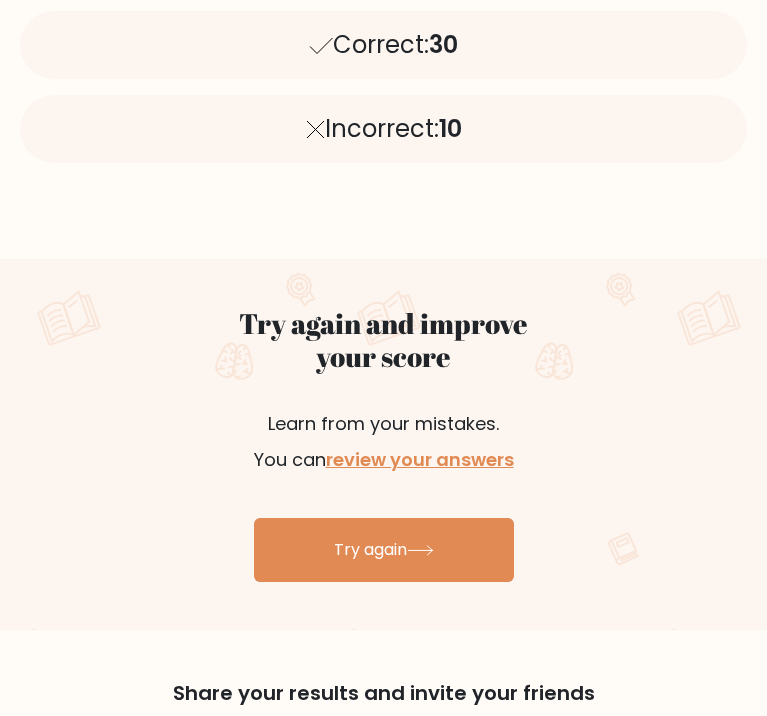 scroll, scrollTop: 987, scrollLeft: 0, axis: vertical 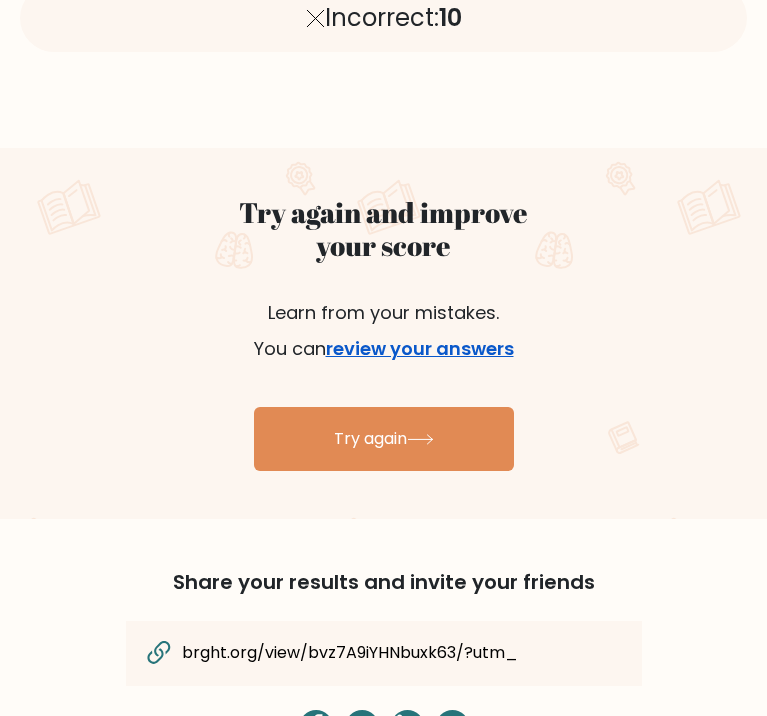 click on "review your answers" at bounding box center (420, 348) 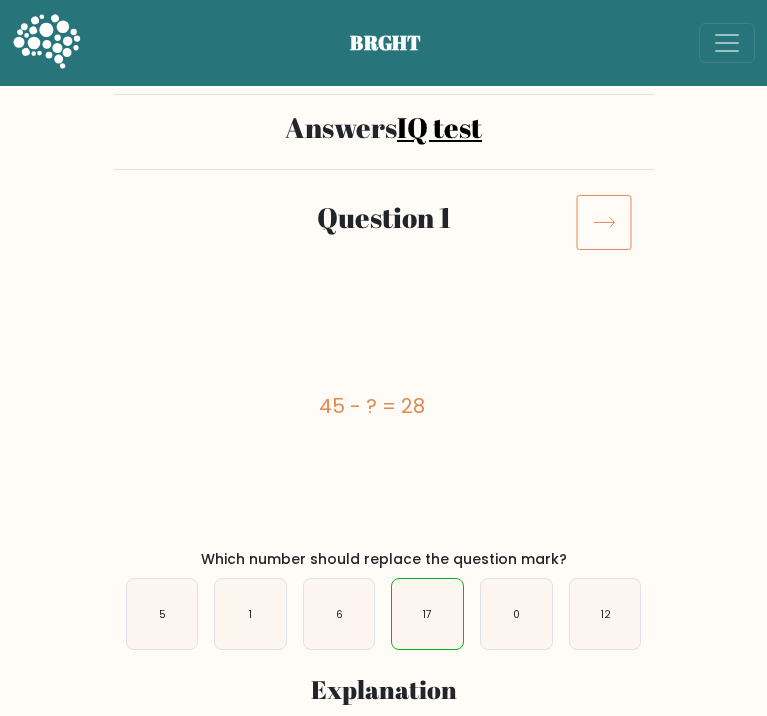scroll, scrollTop: 0, scrollLeft: 0, axis: both 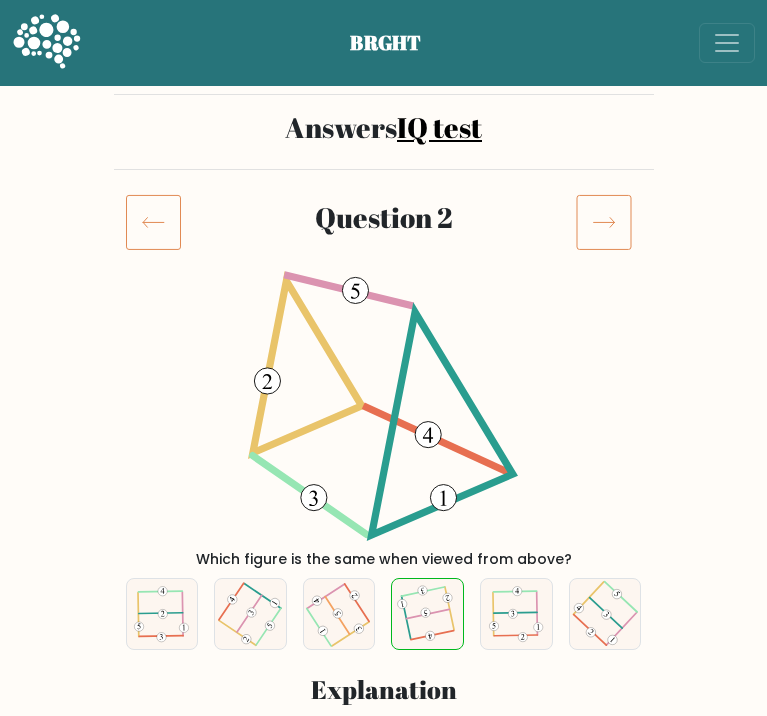 click 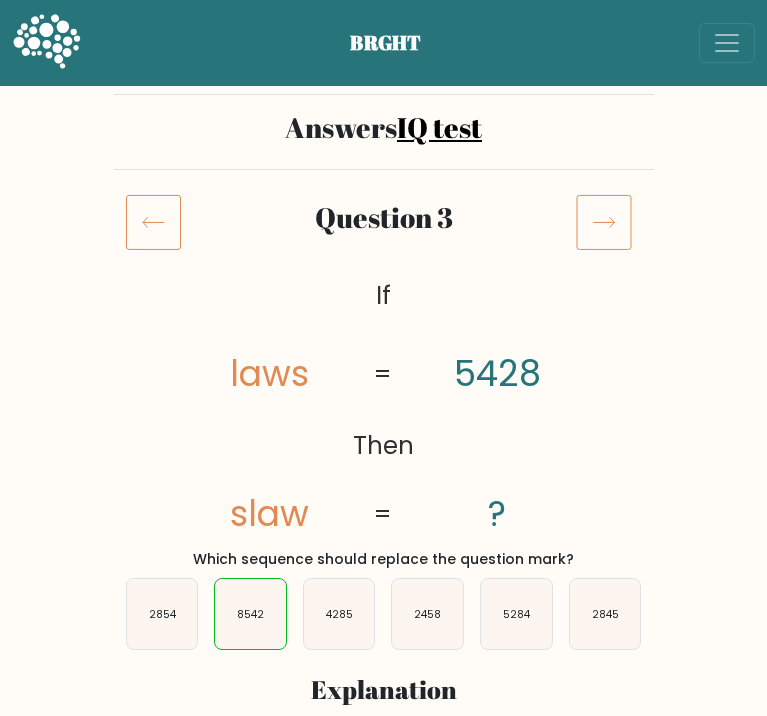 scroll, scrollTop: 0, scrollLeft: 0, axis: both 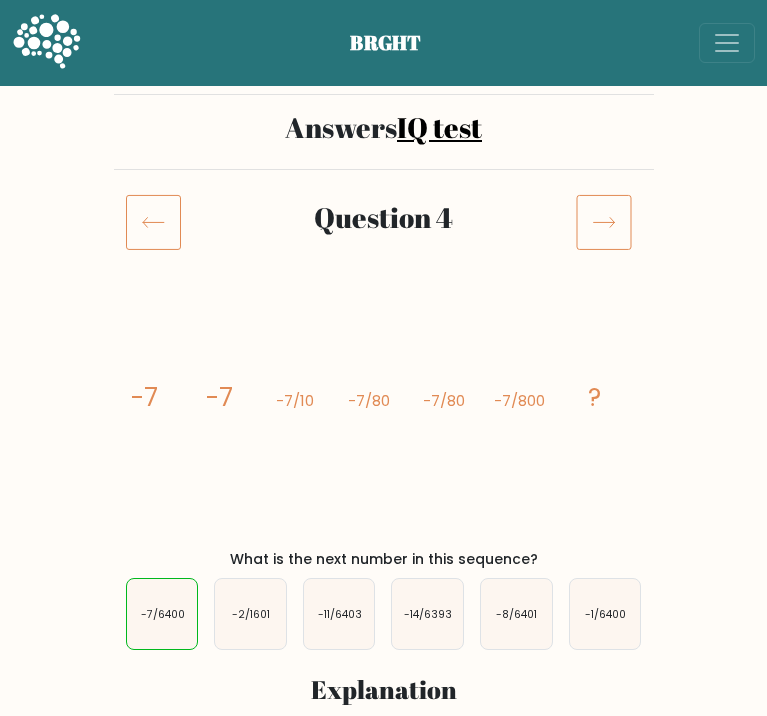 click 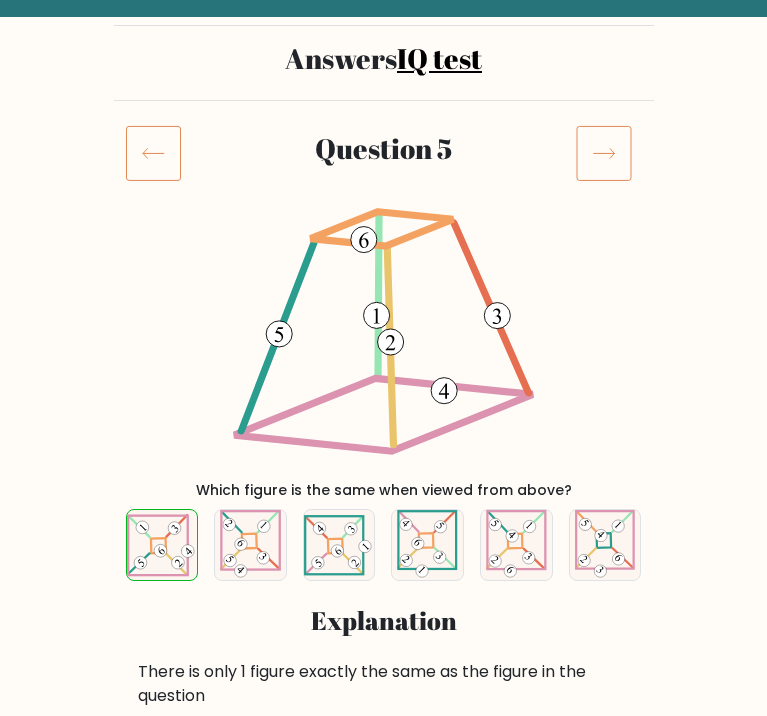 scroll, scrollTop: 70, scrollLeft: 0, axis: vertical 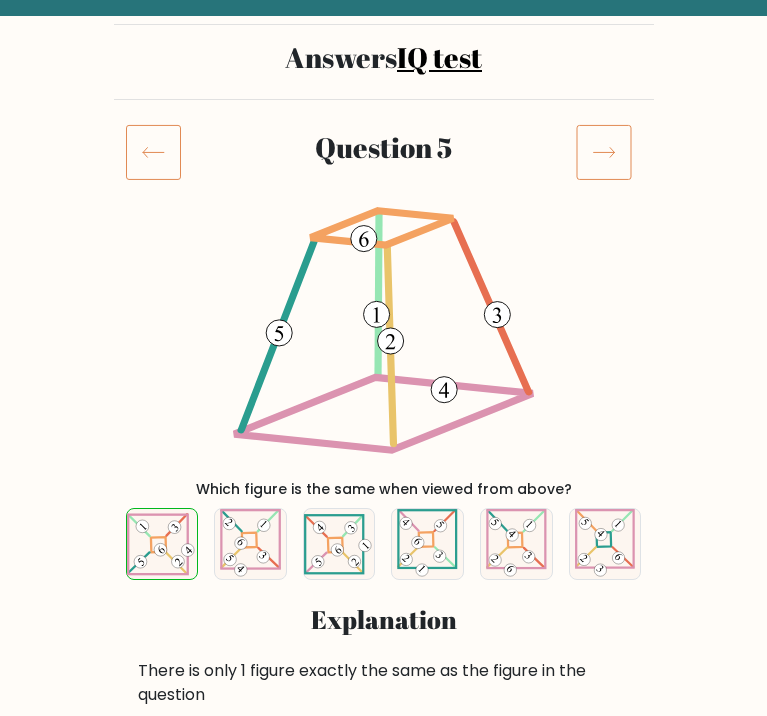 click on "Answers  IQ test
Question 5
Which figure is the same when viewed from above?
a." at bounding box center [383, 1827] 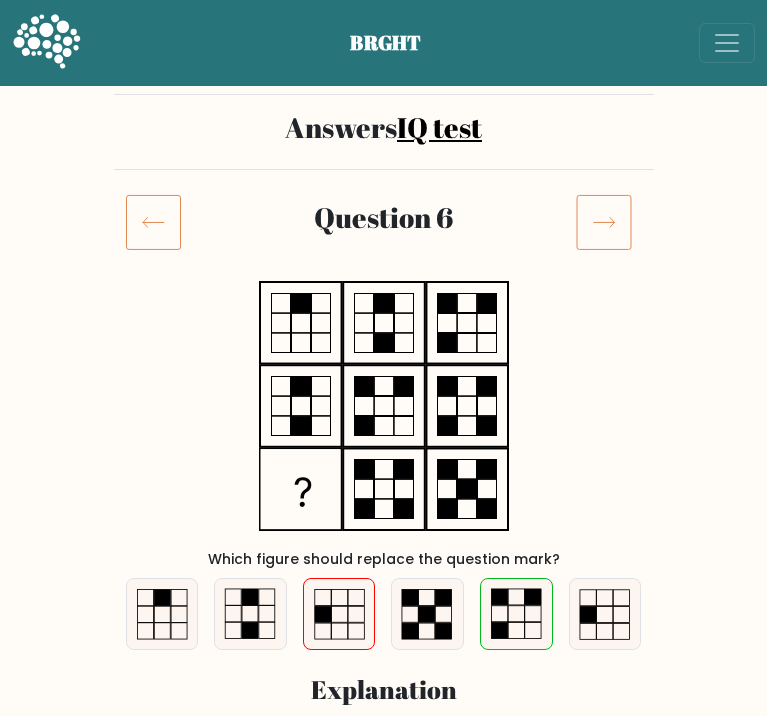 scroll, scrollTop: 0, scrollLeft: 0, axis: both 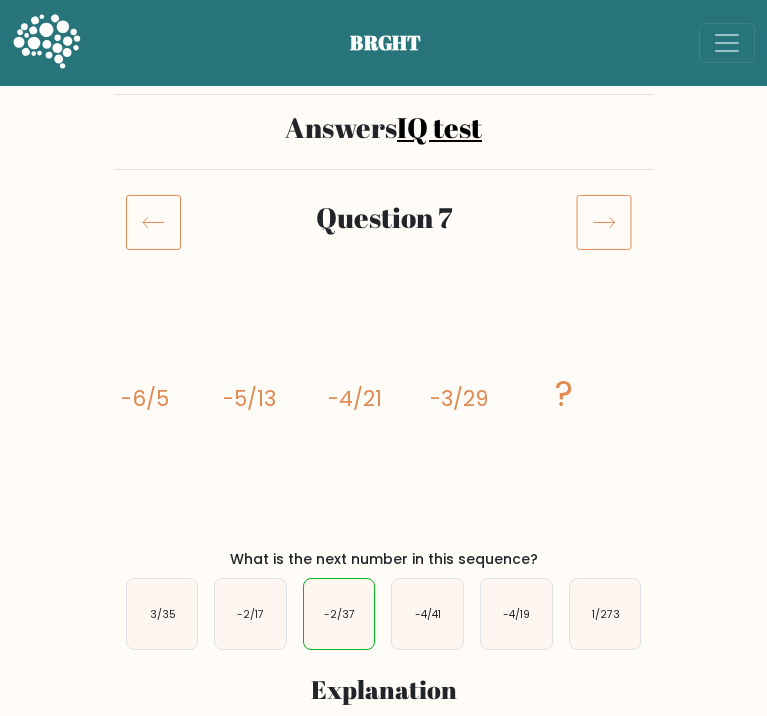 click 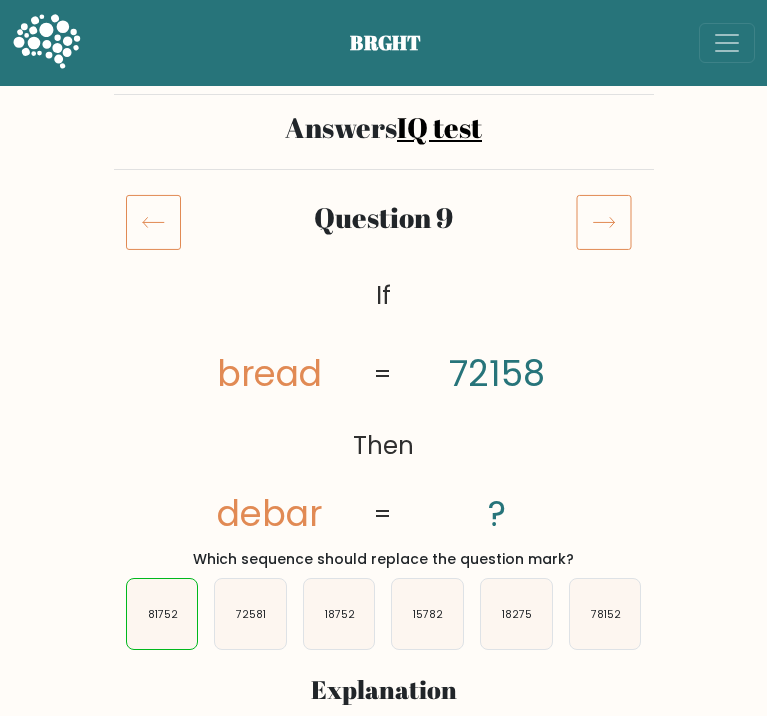scroll, scrollTop: 0, scrollLeft: 0, axis: both 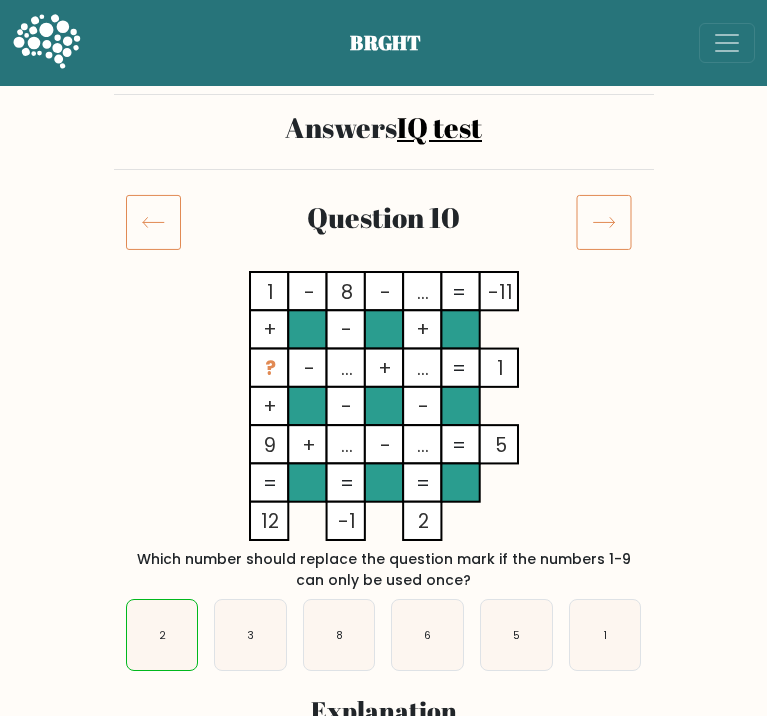 click 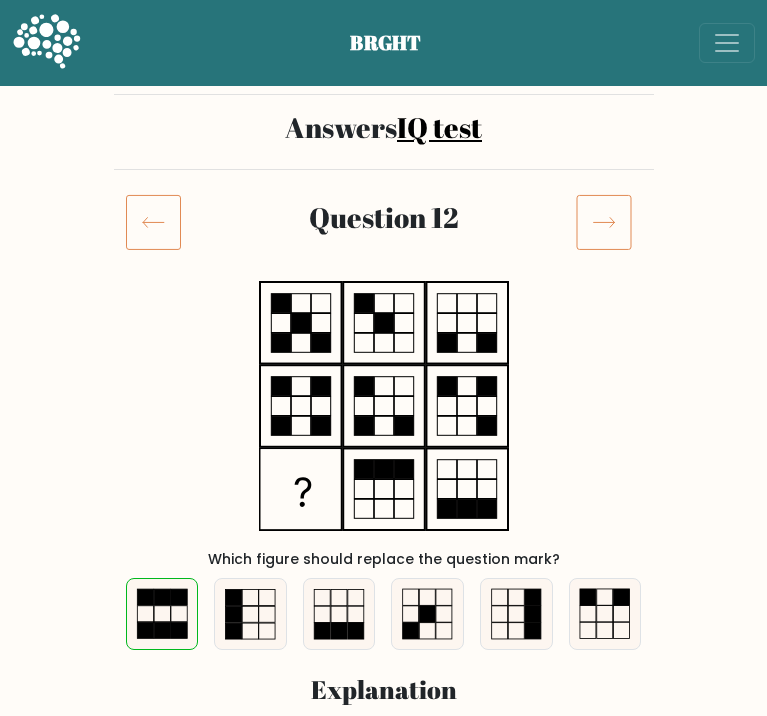scroll, scrollTop: 0, scrollLeft: 0, axis: both 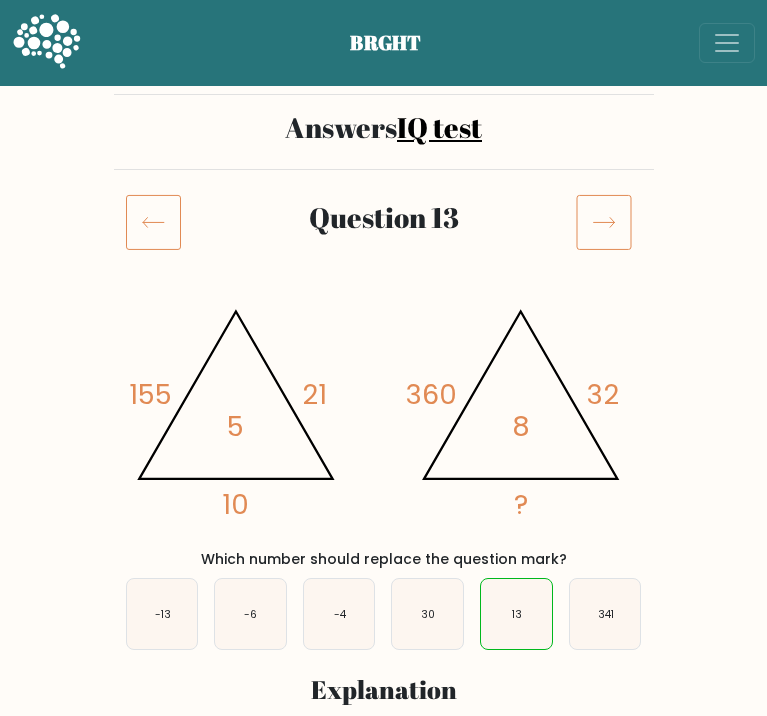 click 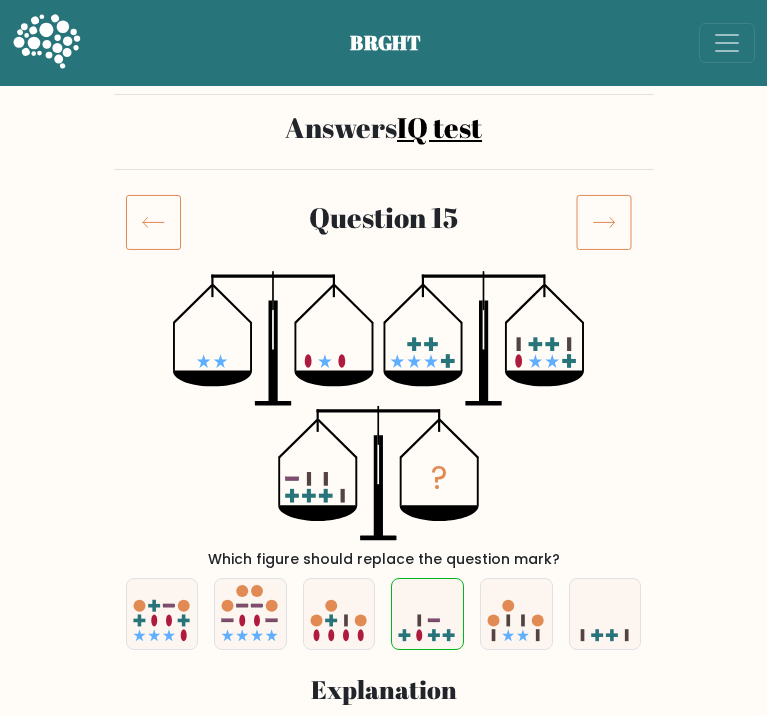scroll, scrollTop: 0, scrollLeft: 0, axis: both 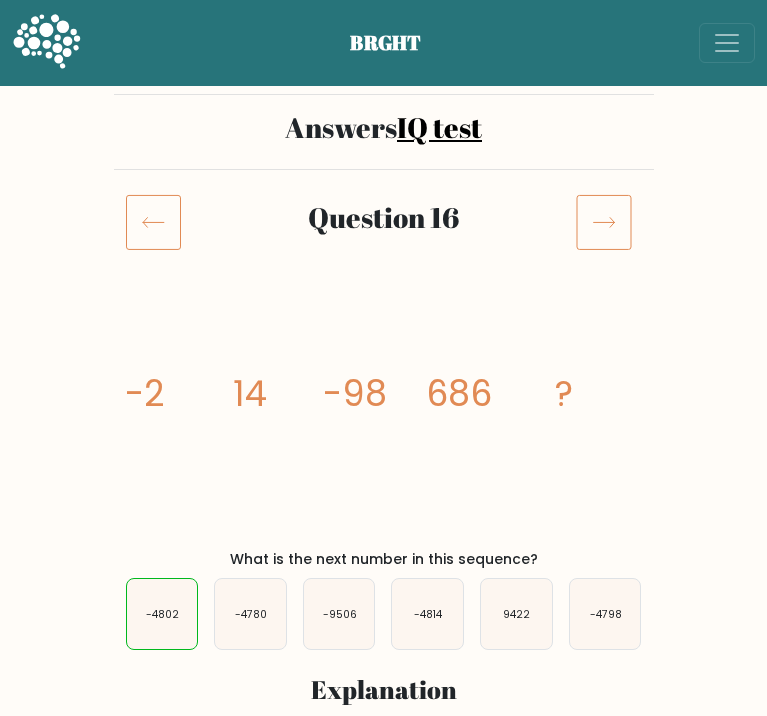 click 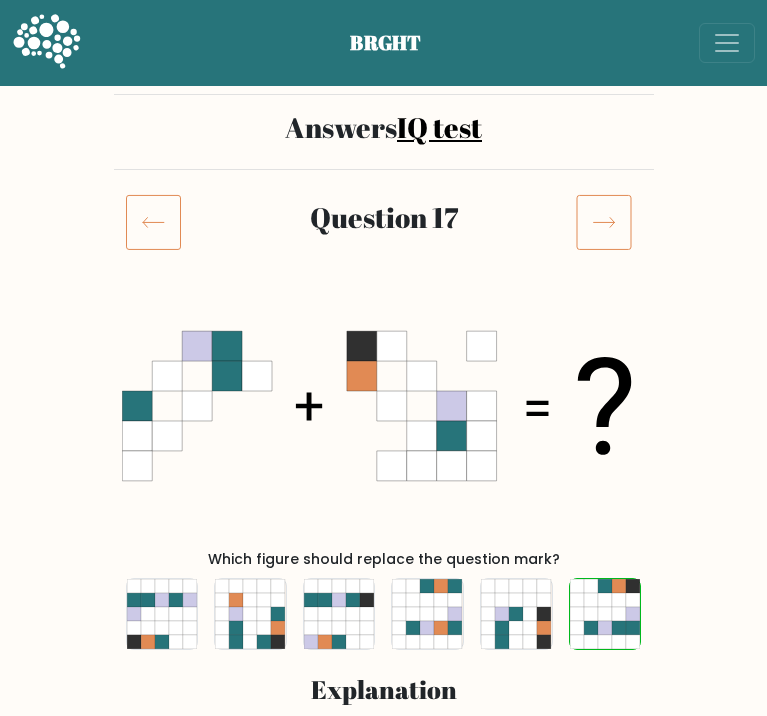 scroll, scrollTop: 0, scrollLeft: 0, axis: both 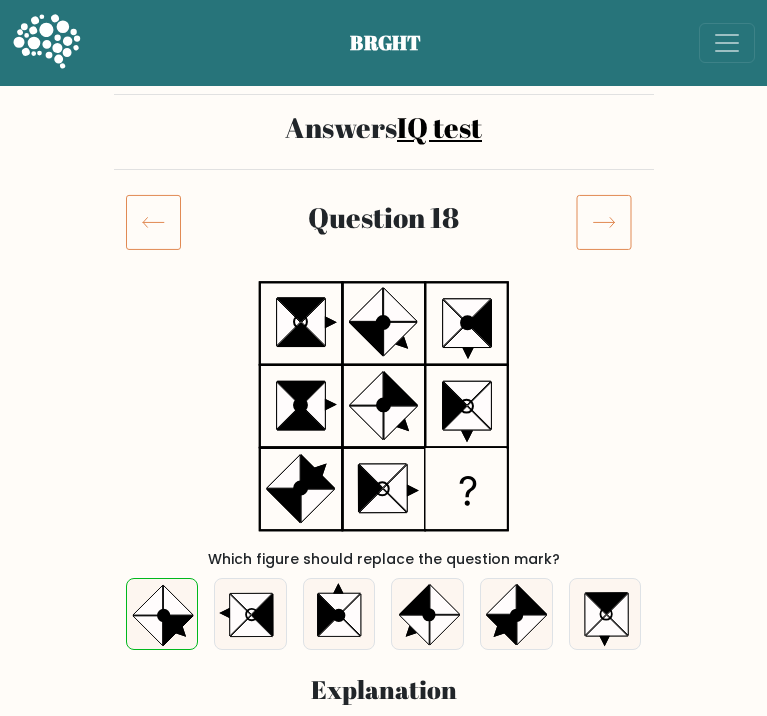 click 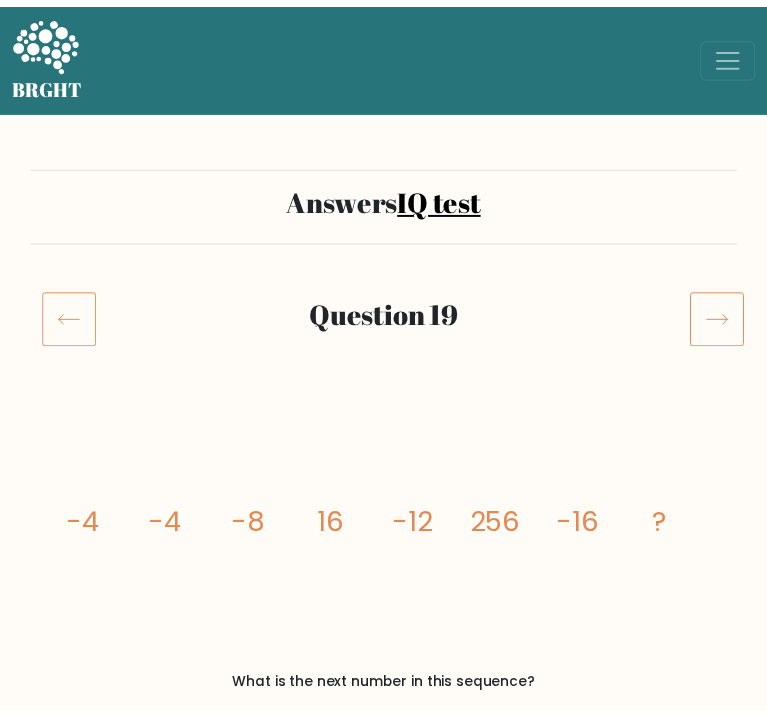 scroll, scrollTop: 0, scrollLeft: 0, axis: both 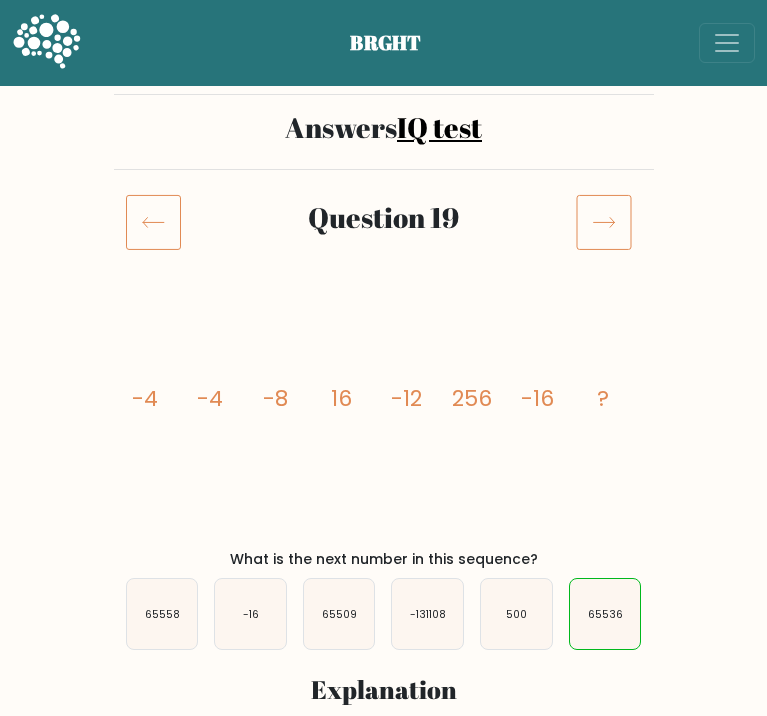 click 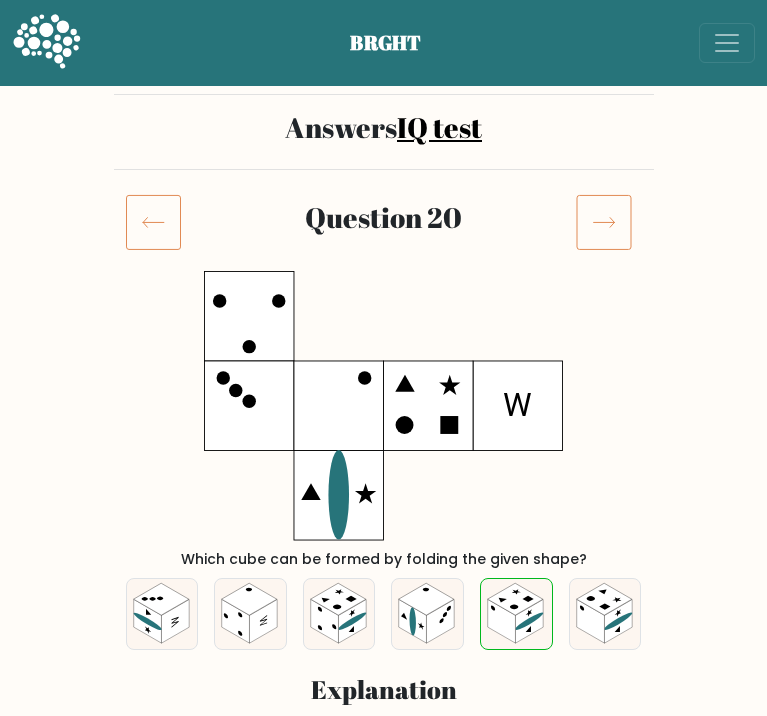 scroll, scrollTop: 0, scrollLeft: 0, axis: both 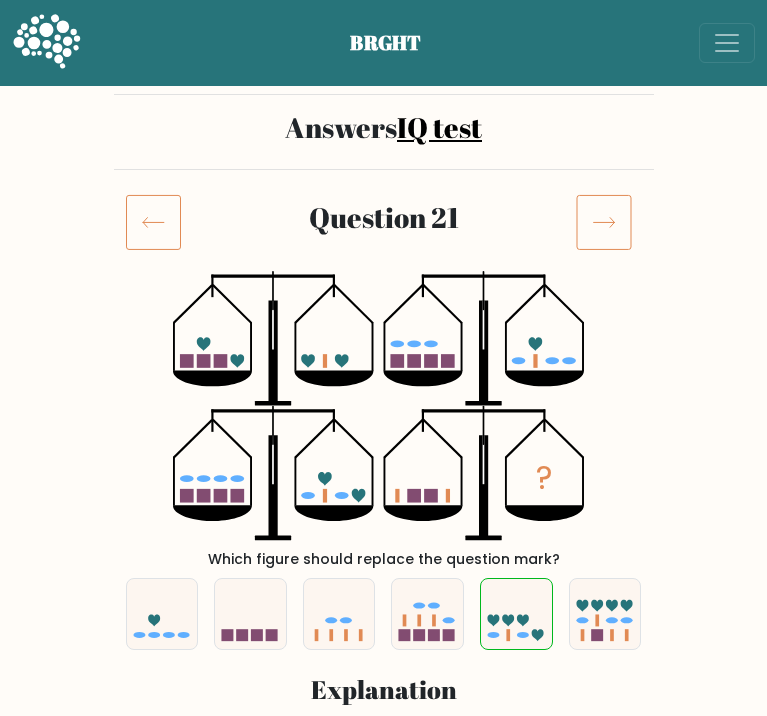 click 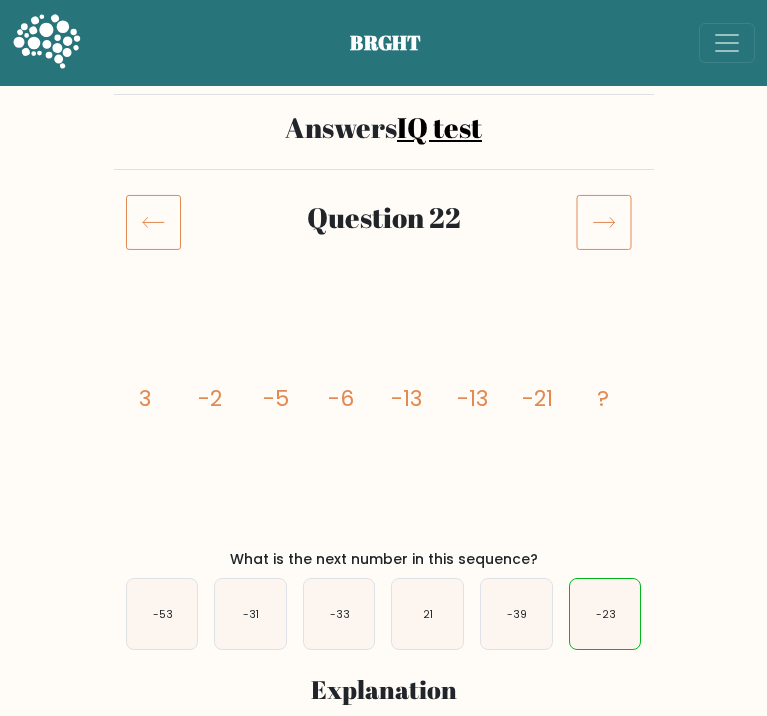 scroll, scrollTop: 0, scrollLeft: 0, axis: both 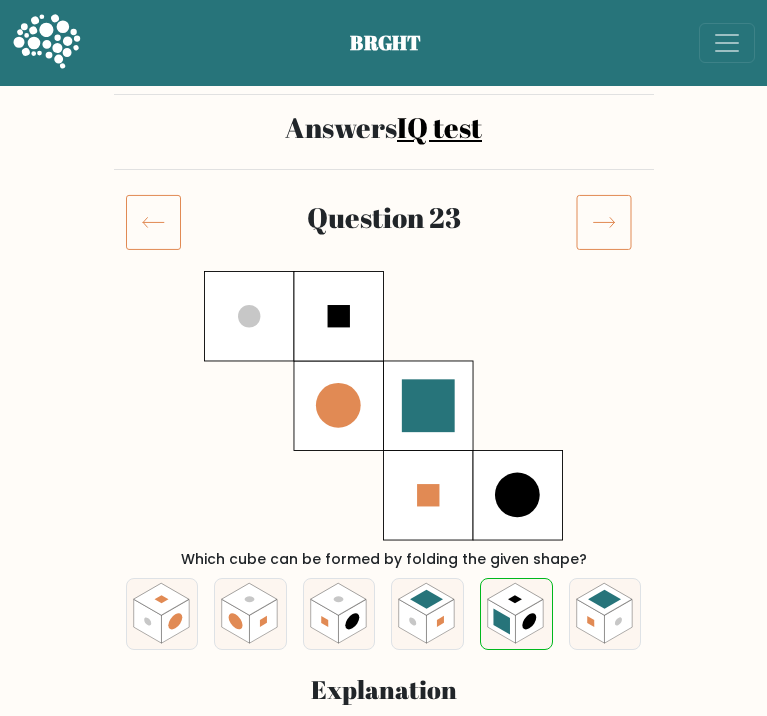 click 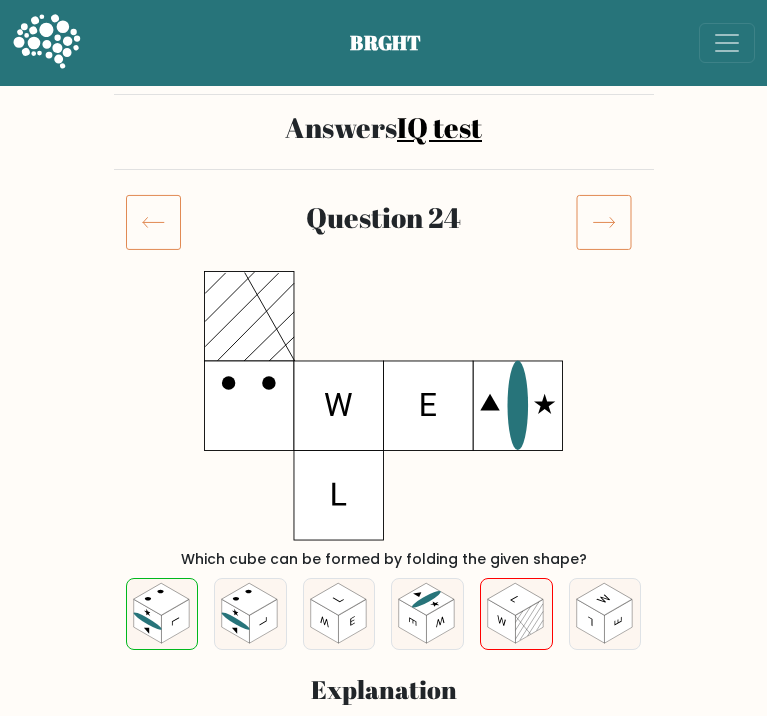 scroll, scrollTop: 0, scrollLeft: 0, axis: both 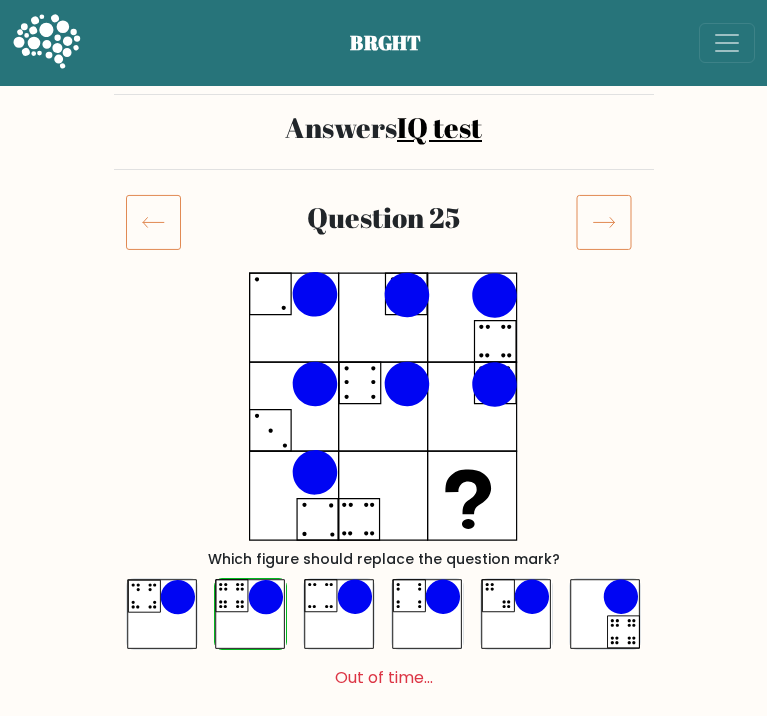 click 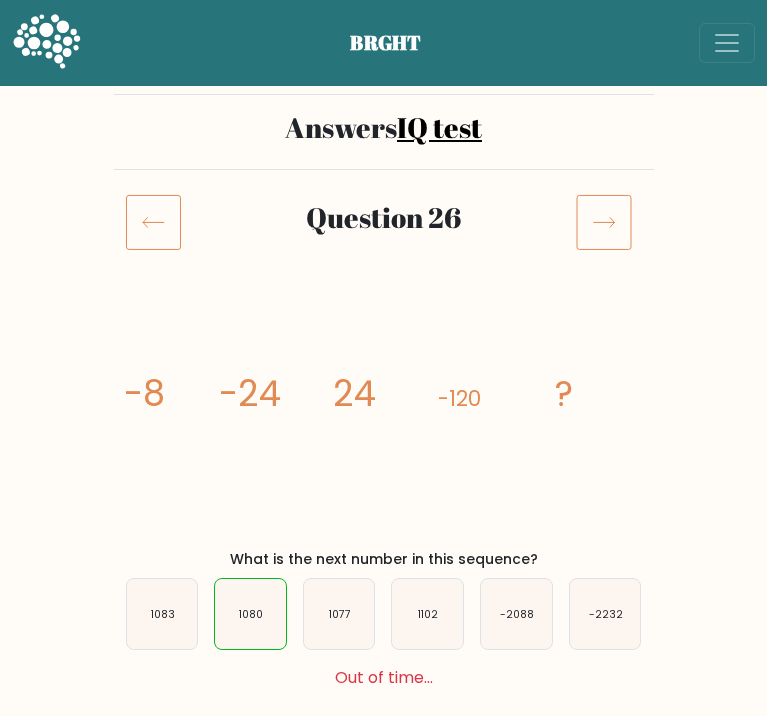 scroll, scrollTop: 0, scrollLeft: 0, axis: both 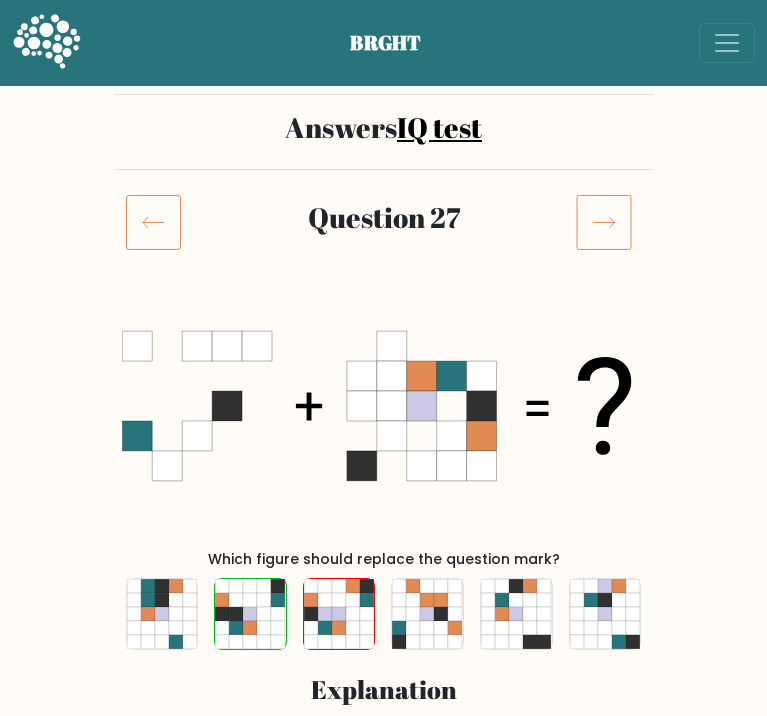 click 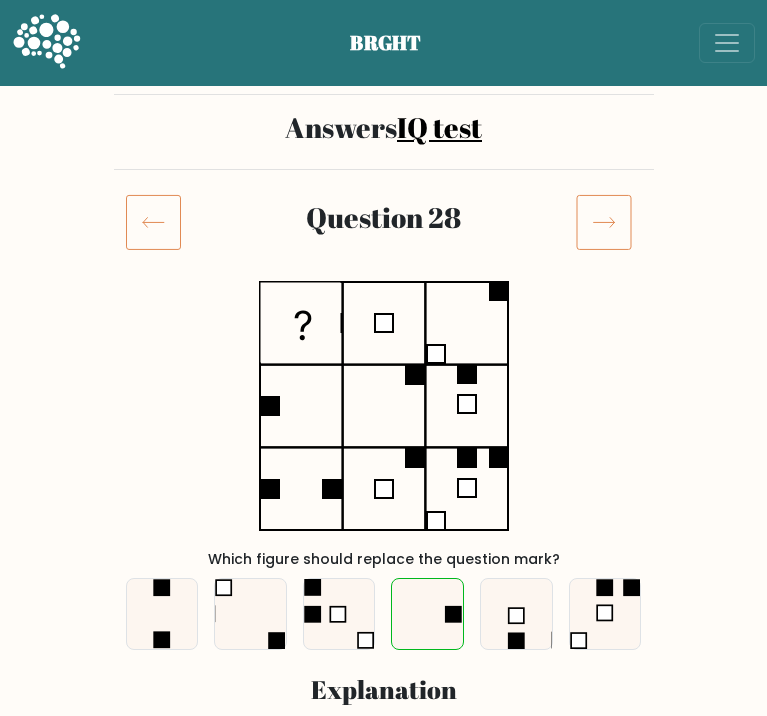 scroll, scrollTop: 0, scrollLeft: 0, axis: both 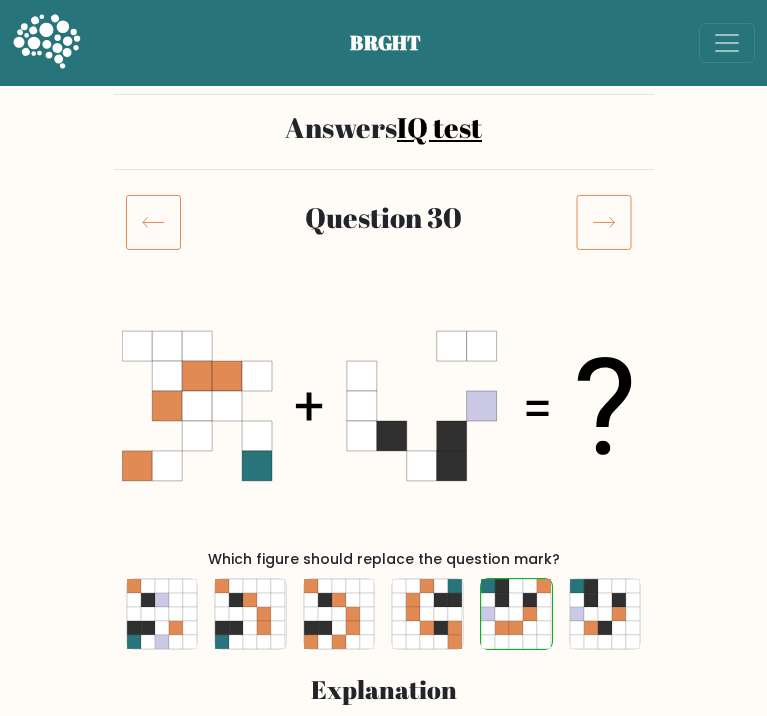 drag, startPoint x: 0, startPoint y: 0, endPoint x: 608, endPoint y: 222, distance: 647.2619 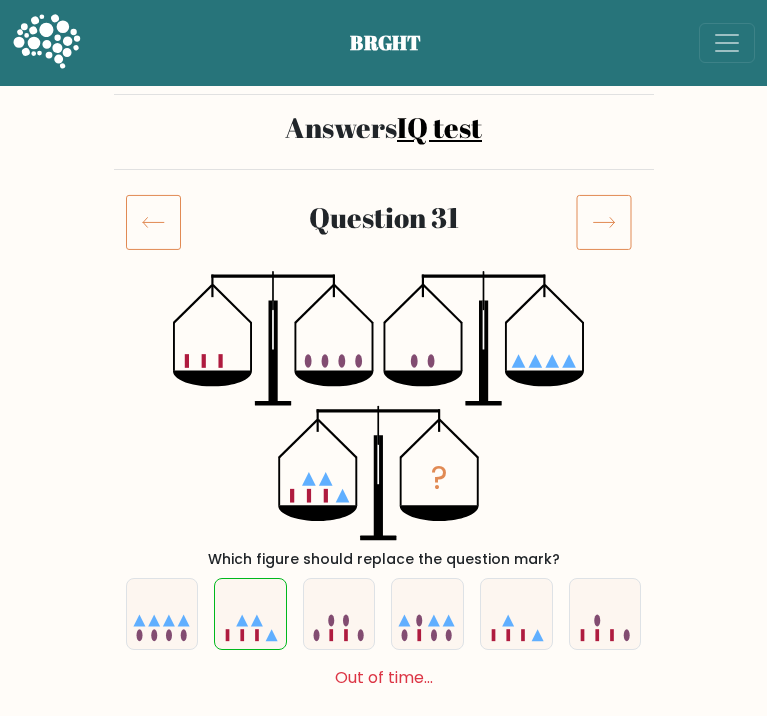 scroll, scrollTop: 0, scrollLeft: 0, axis: both 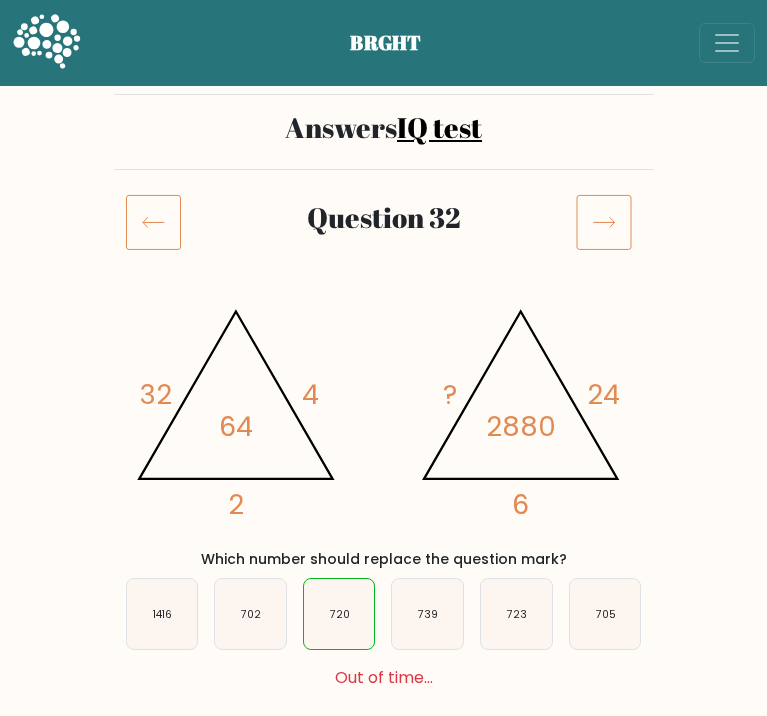 click 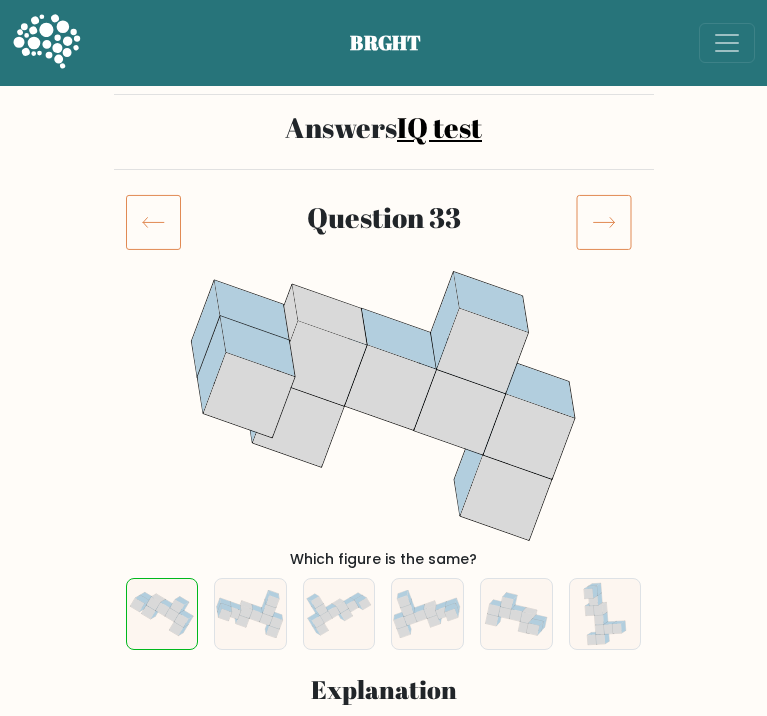 scroll, scrollTop: 0, scrollLeft: 0, axis: both 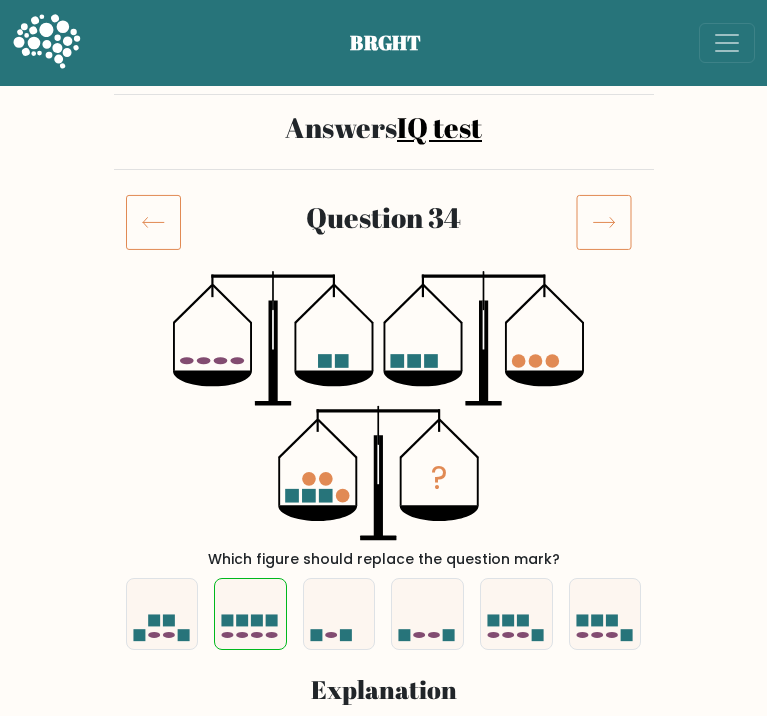 click 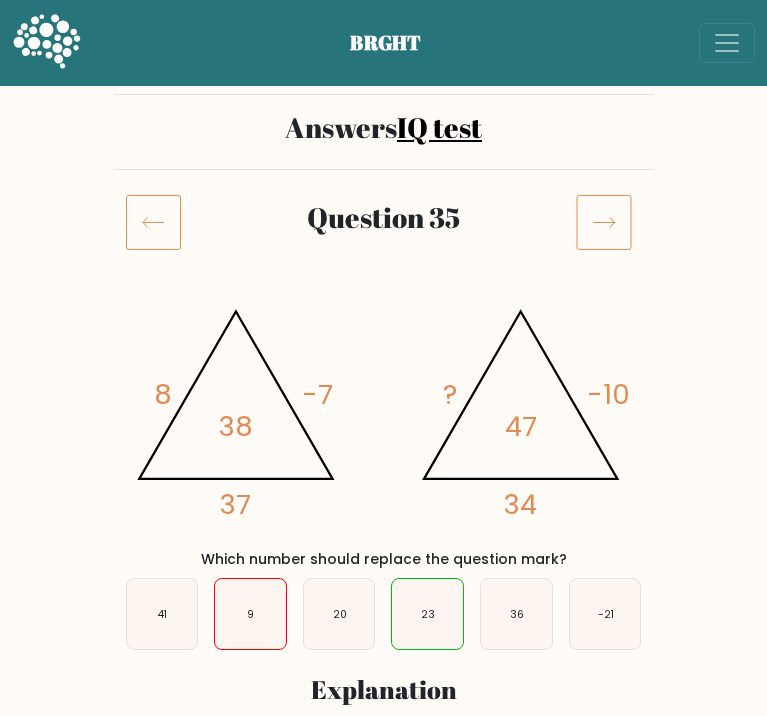 scroll, scrollTop: 0, scrollLeft: 0, axis: both 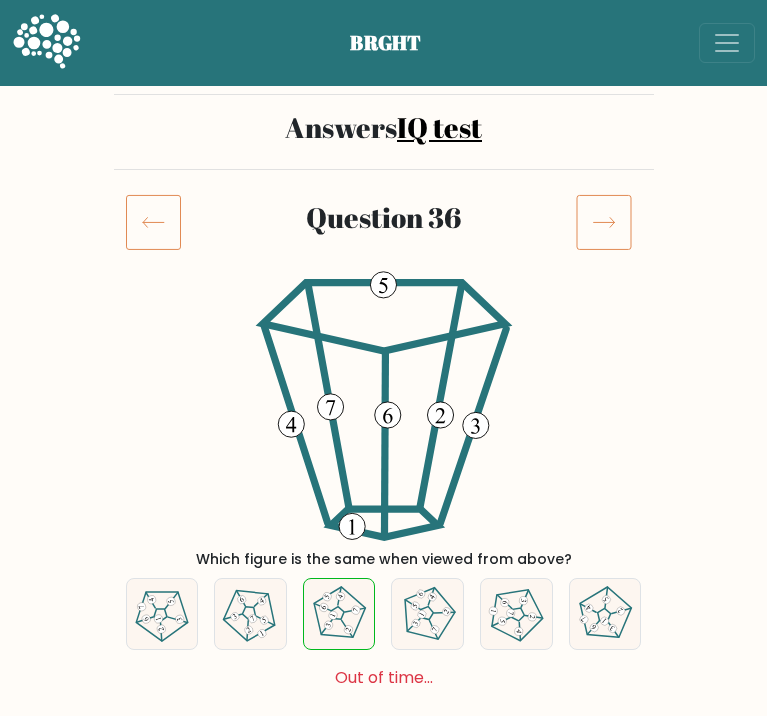click 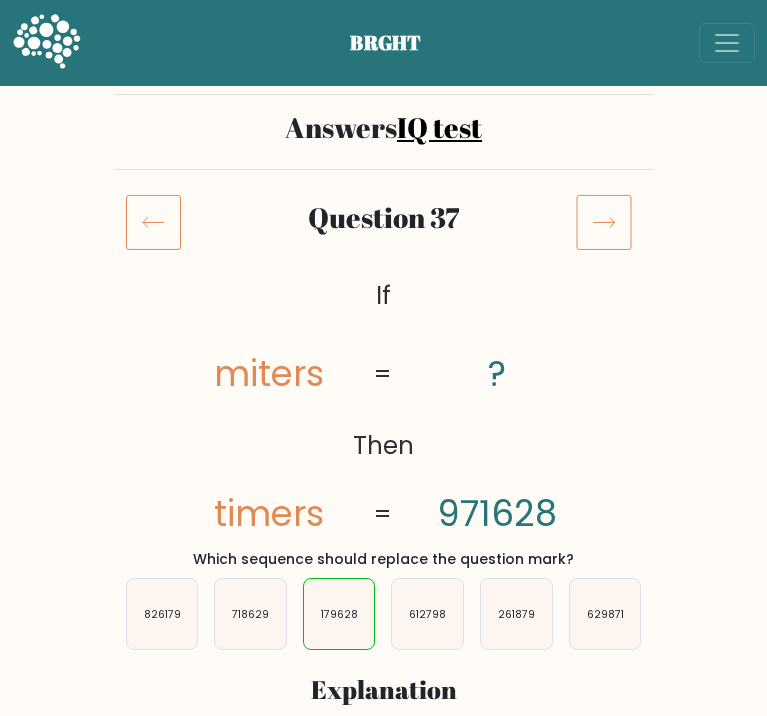 scroll, scrollTop: 0, scrollLeft: 0, axis: both 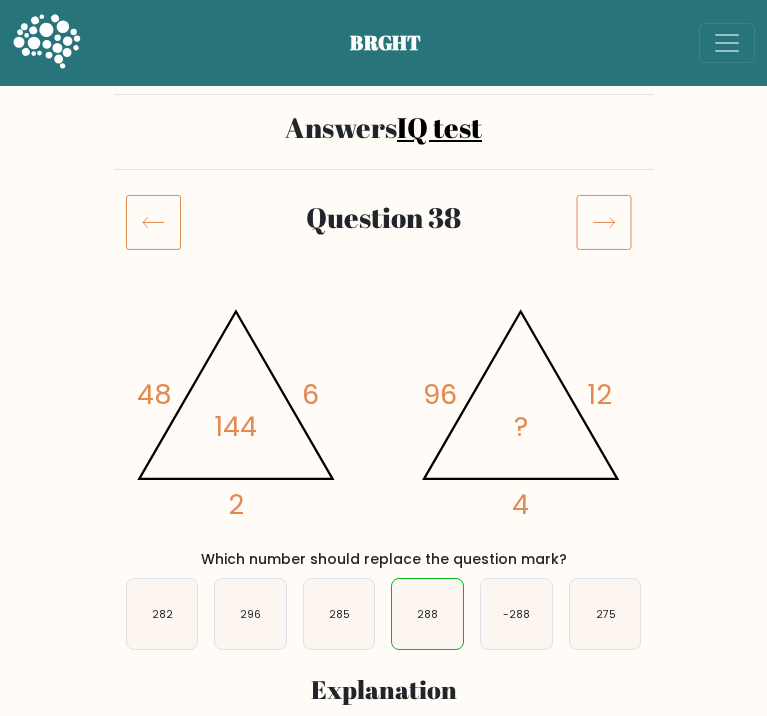 click 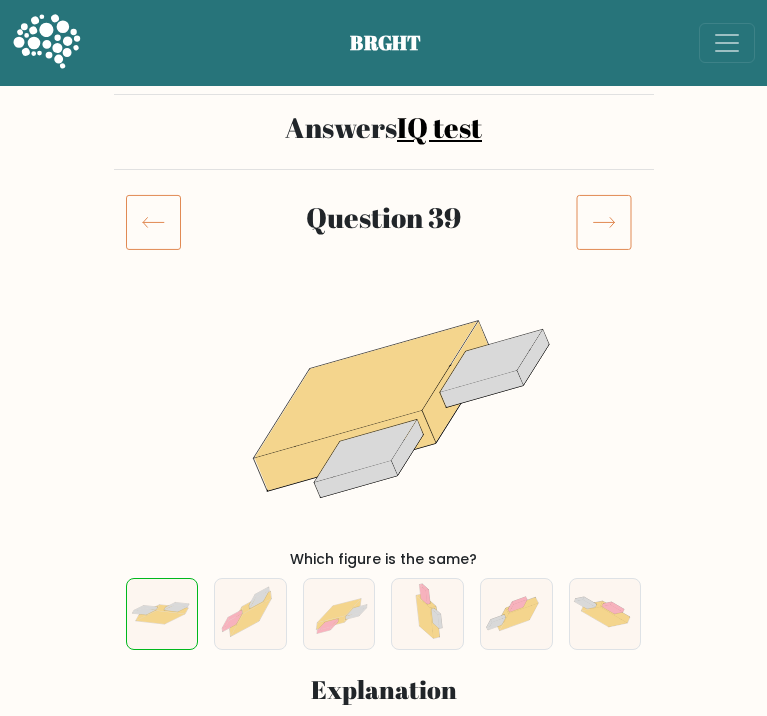 scroll, scrollTop: 0, scrollLeft: 0, axis: both 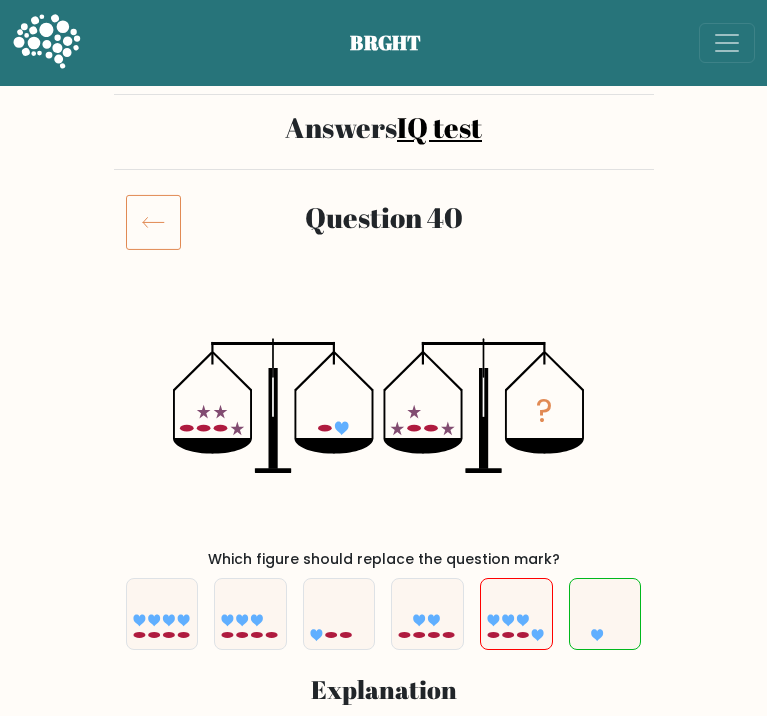 click 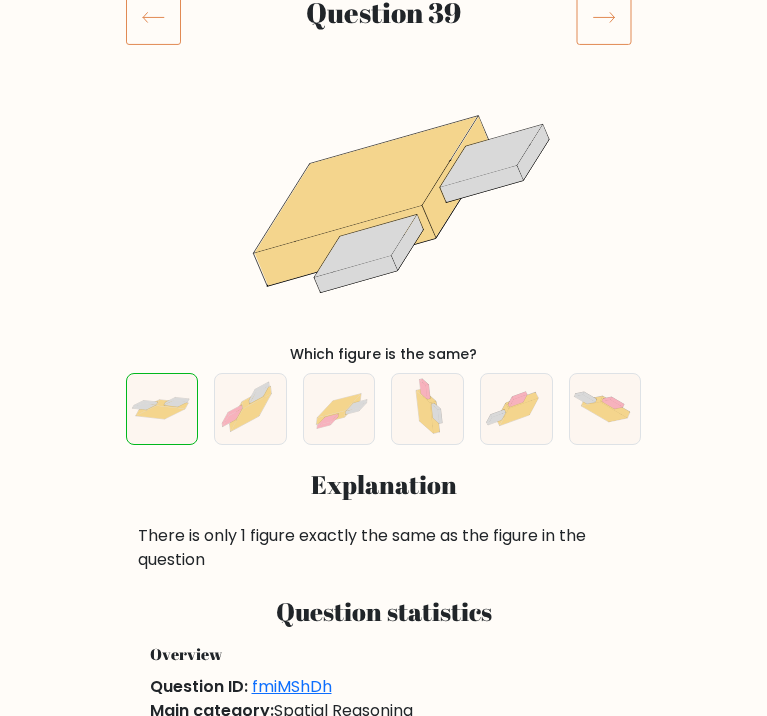 scroll, scrollTop: 152, scrollLeft: 0, axis: vertical 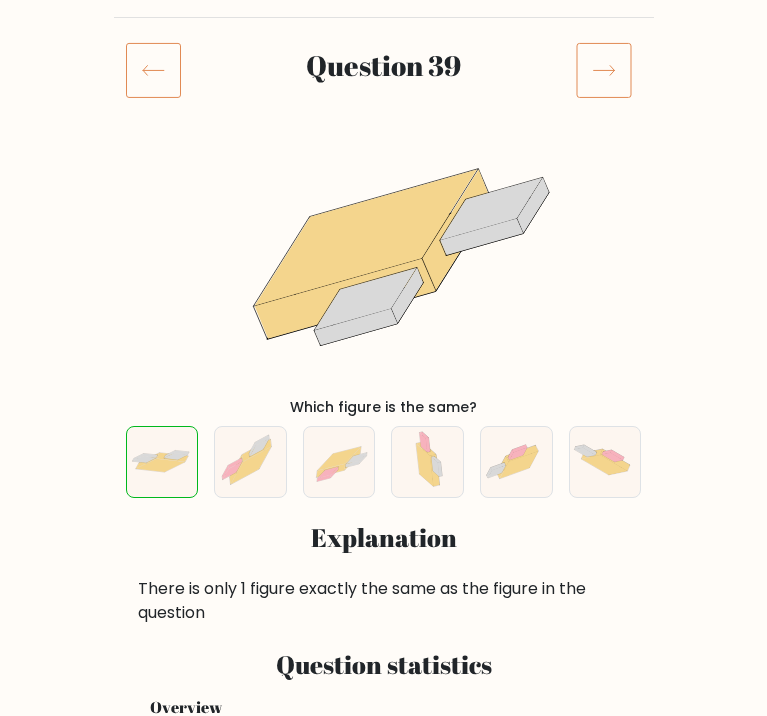 click 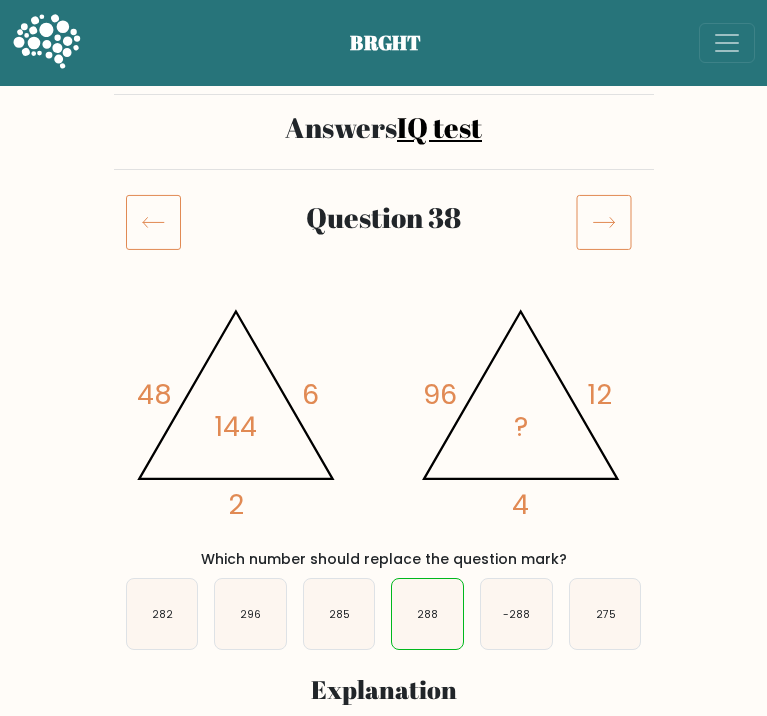 scroll, scrollTop: 0, scrollLeft: 0, axis: both 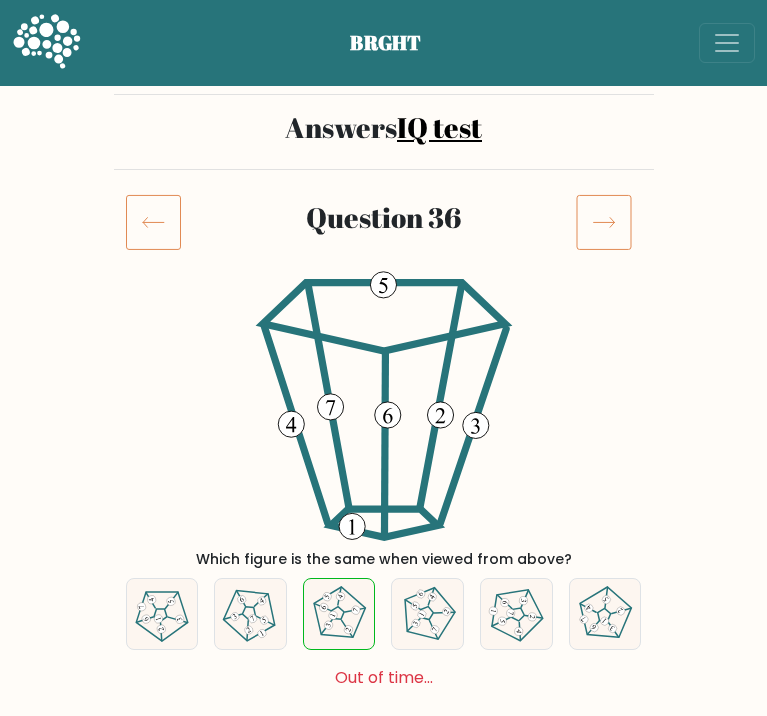 click 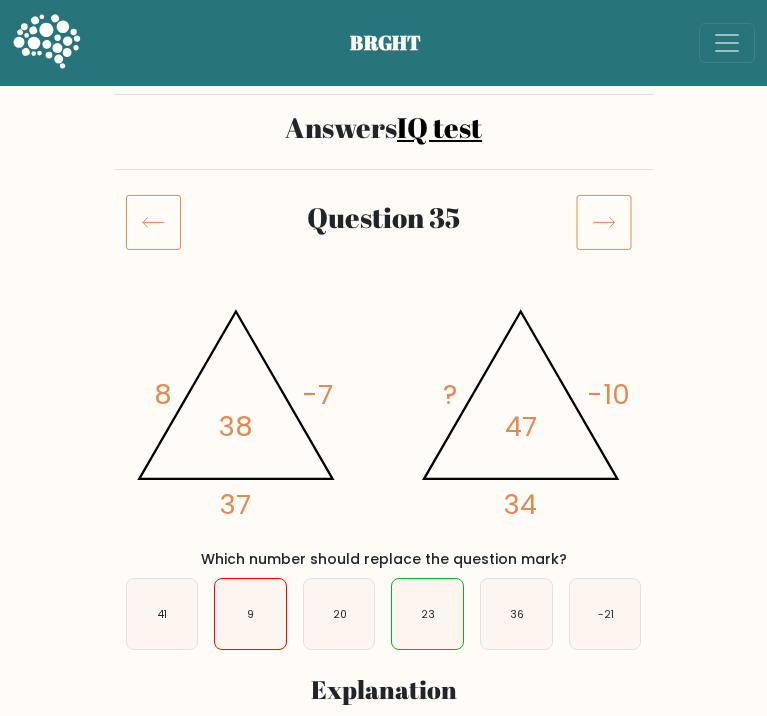 scroll, scrollTop: 0, scrollLeft: 0, axis: both 